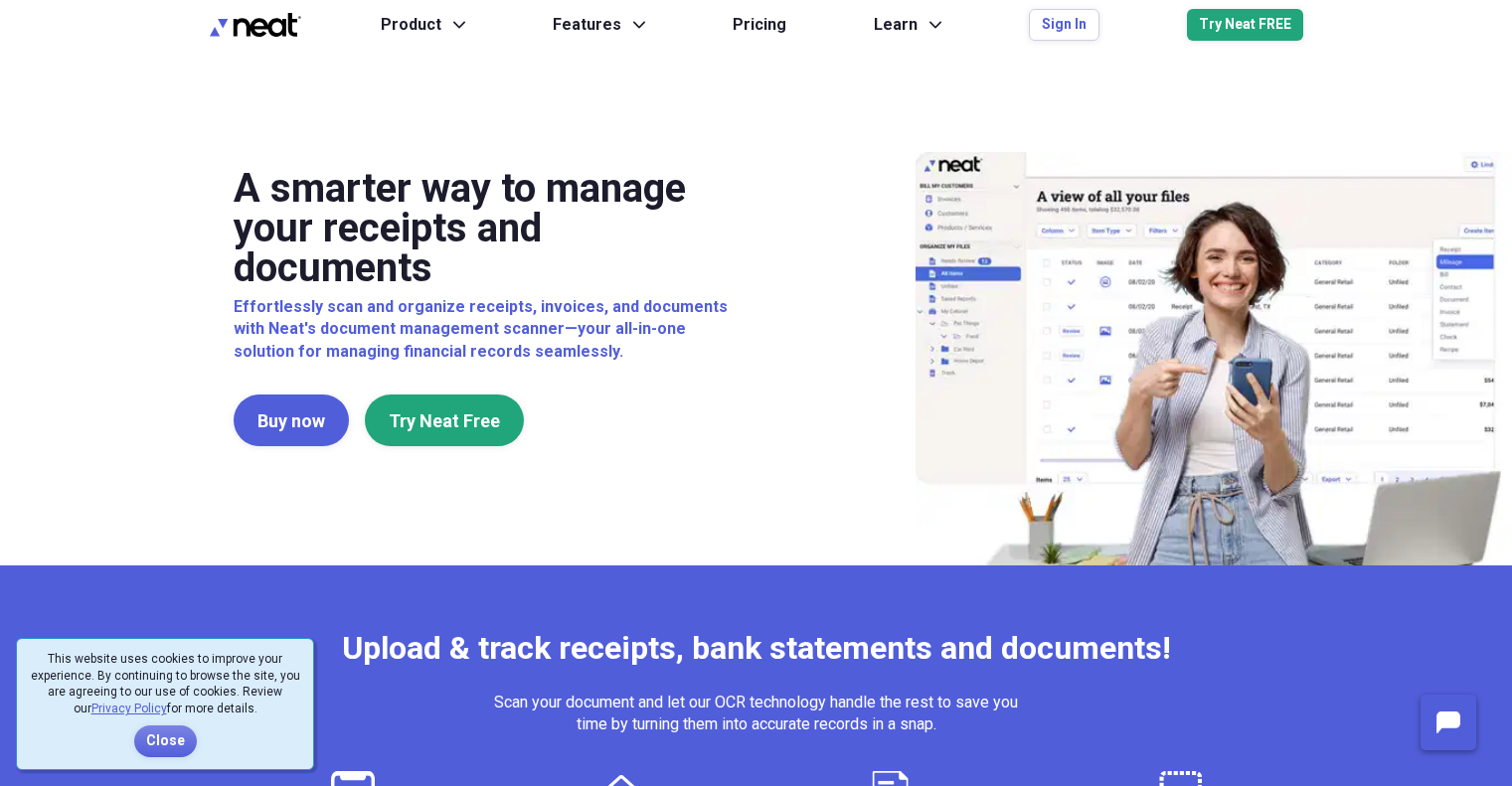 scroll, scrollTop: 0, scrollLeft: 0, axis: both 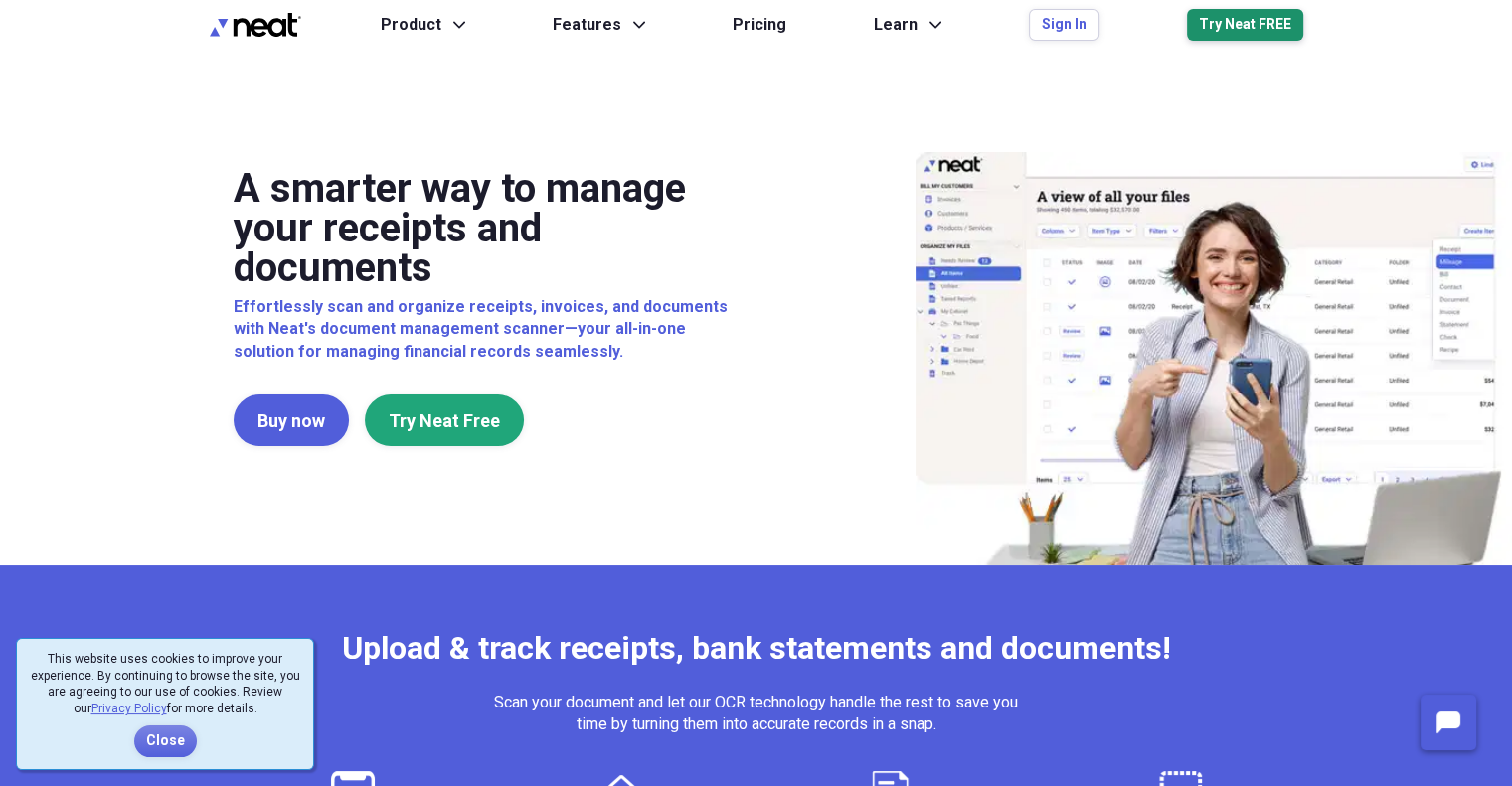 click on "Try Neat FREE" at bounding box center [1245, 25] 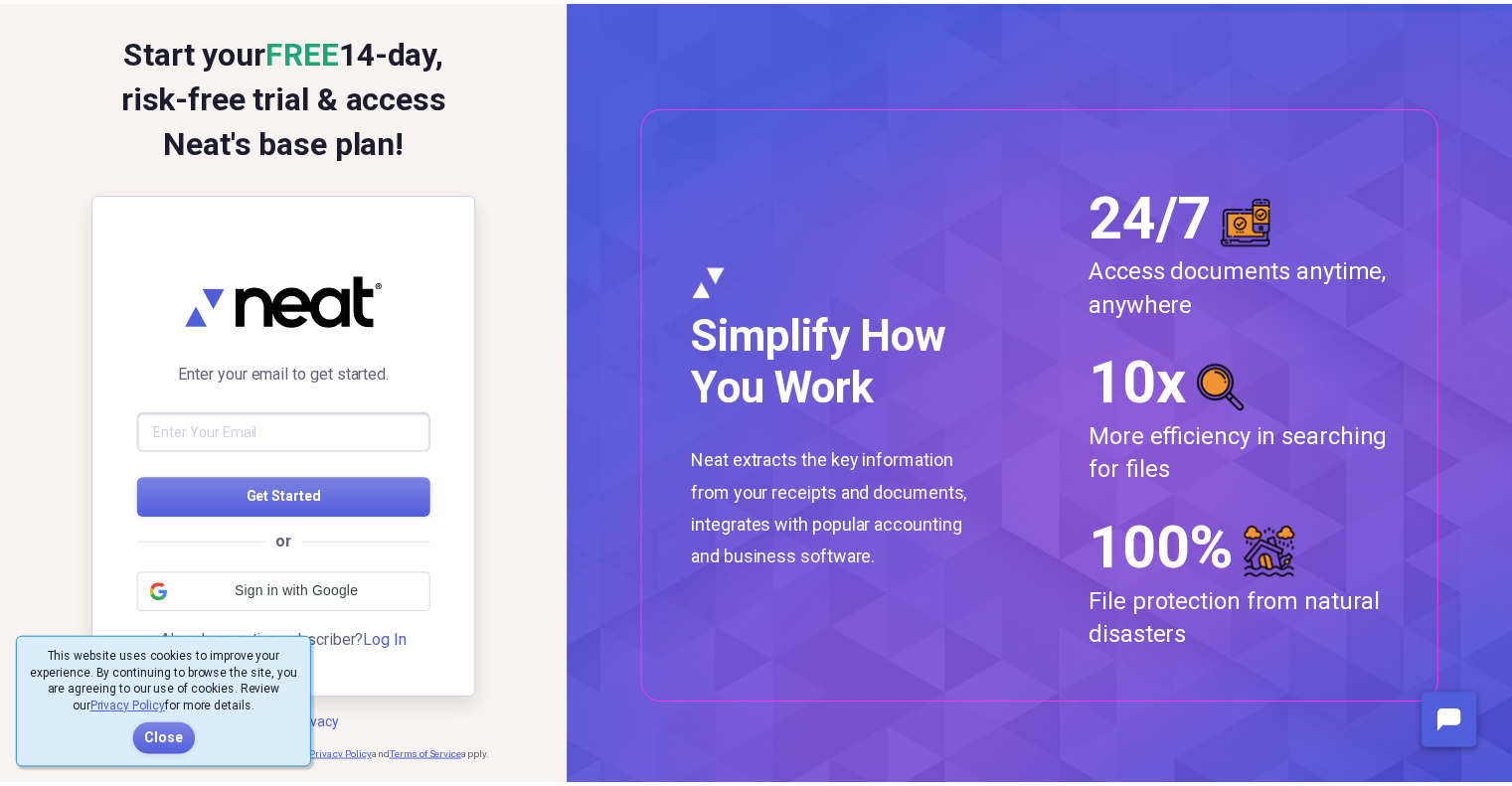 scroll, scrollTop: 0, scrollLeft: 0, axis: both 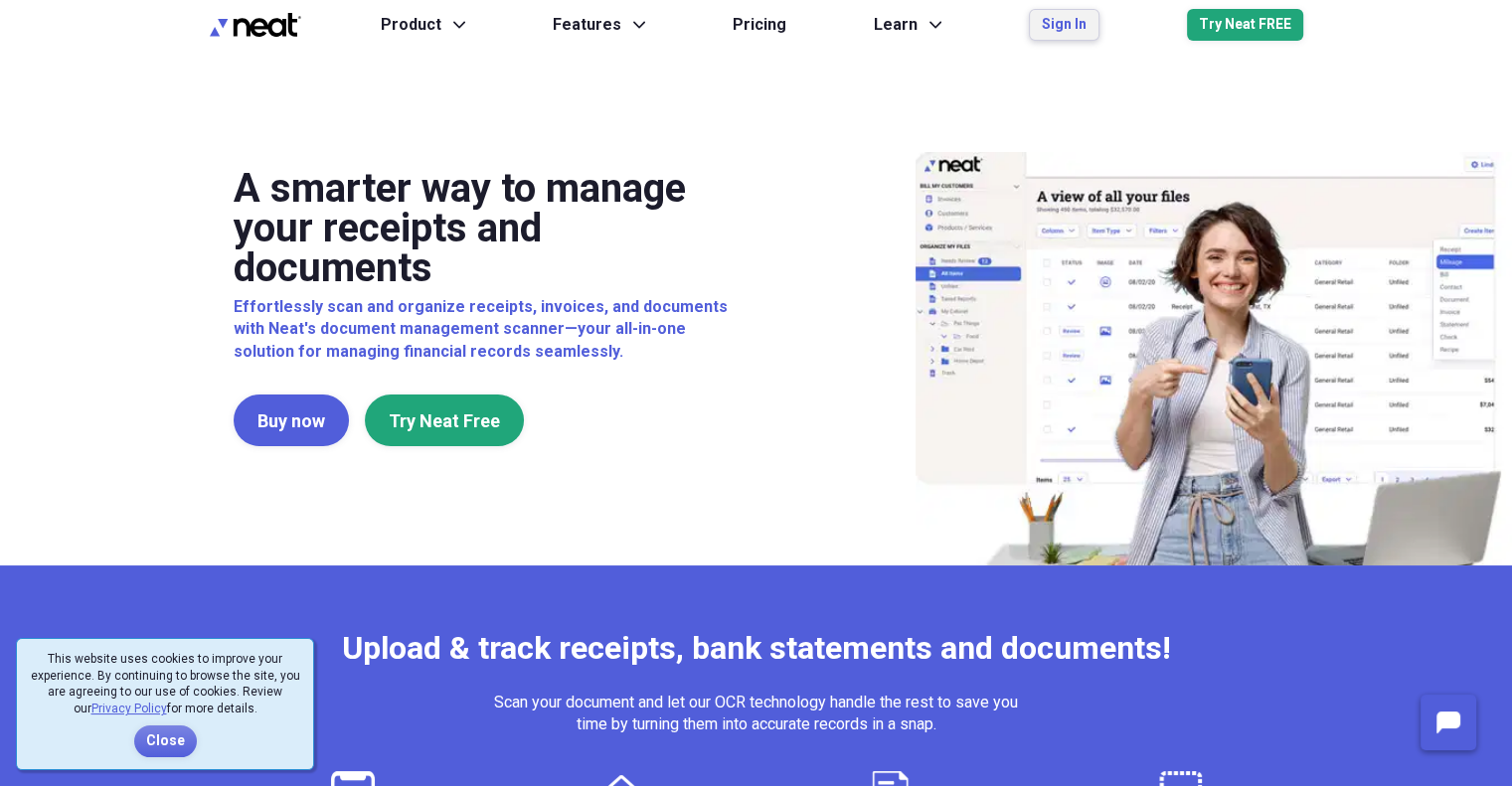 click on "Sign In" at bounding box center (1064, 25) 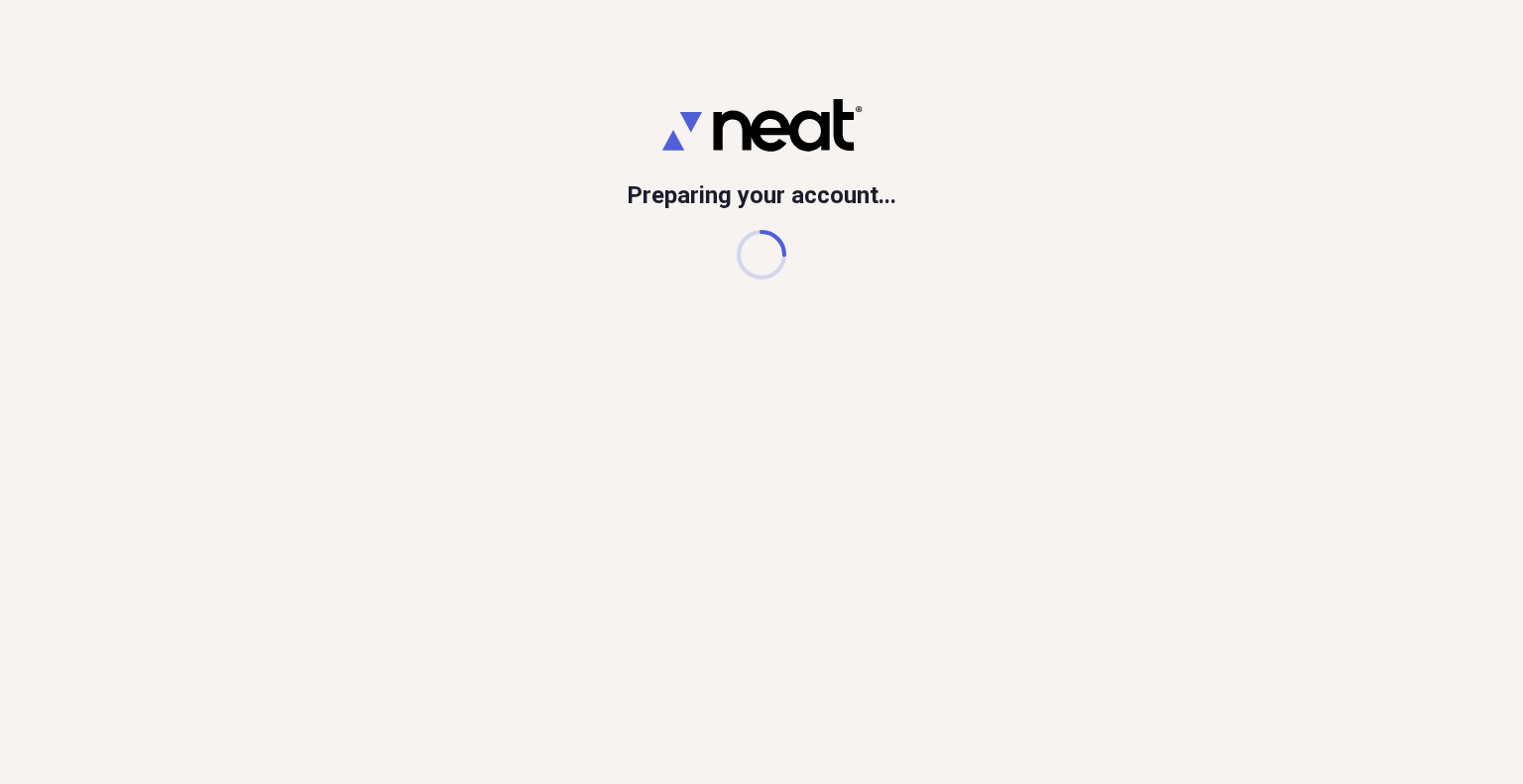 scroll, scrollTop: 0, scrollLeft: 0, axis: both 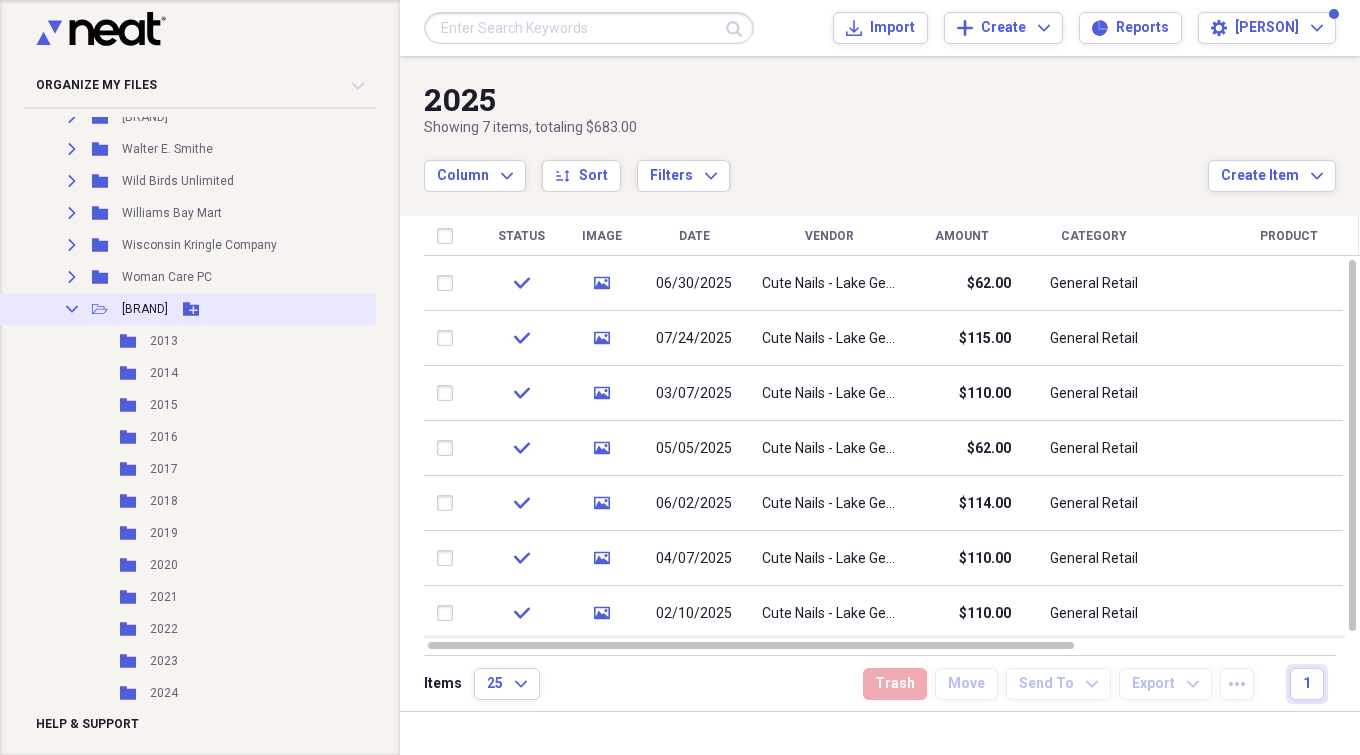 click 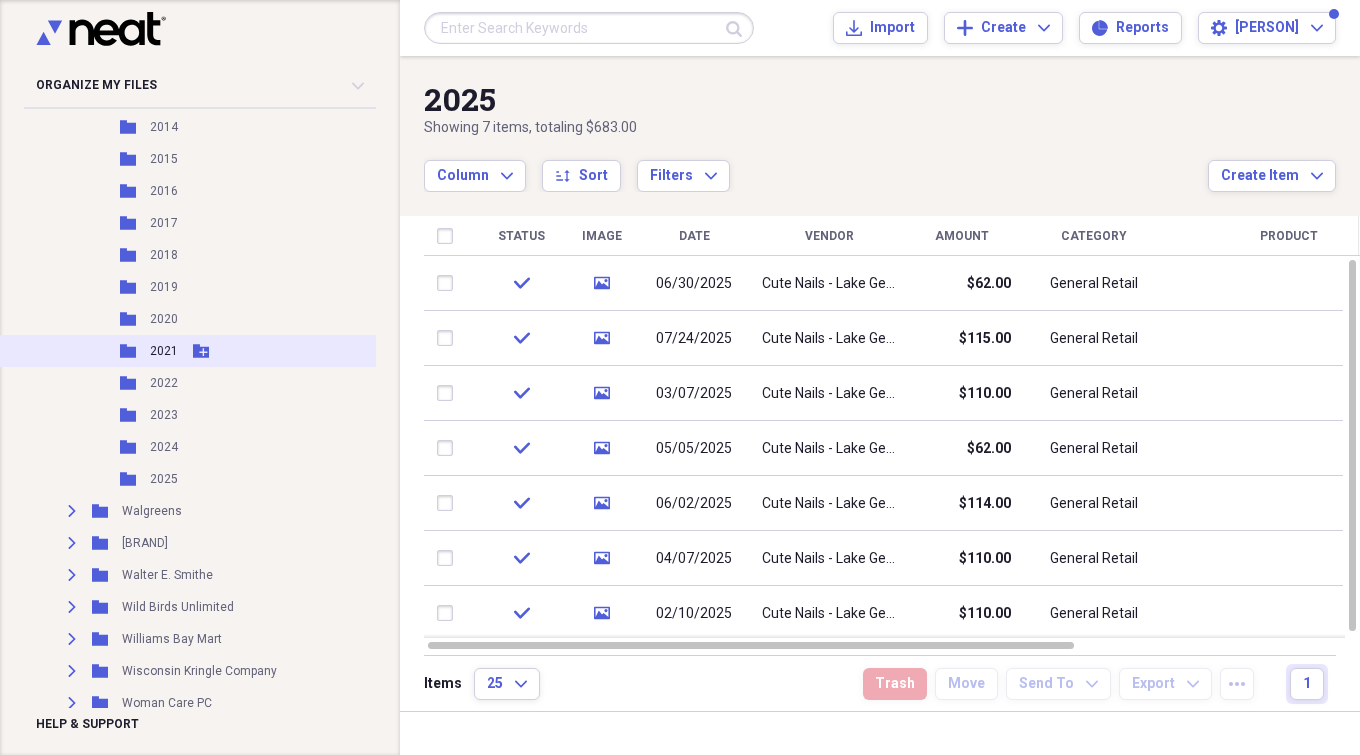 scroll, scrollTop: 11952, scrollLeft: 0, axis: vertical 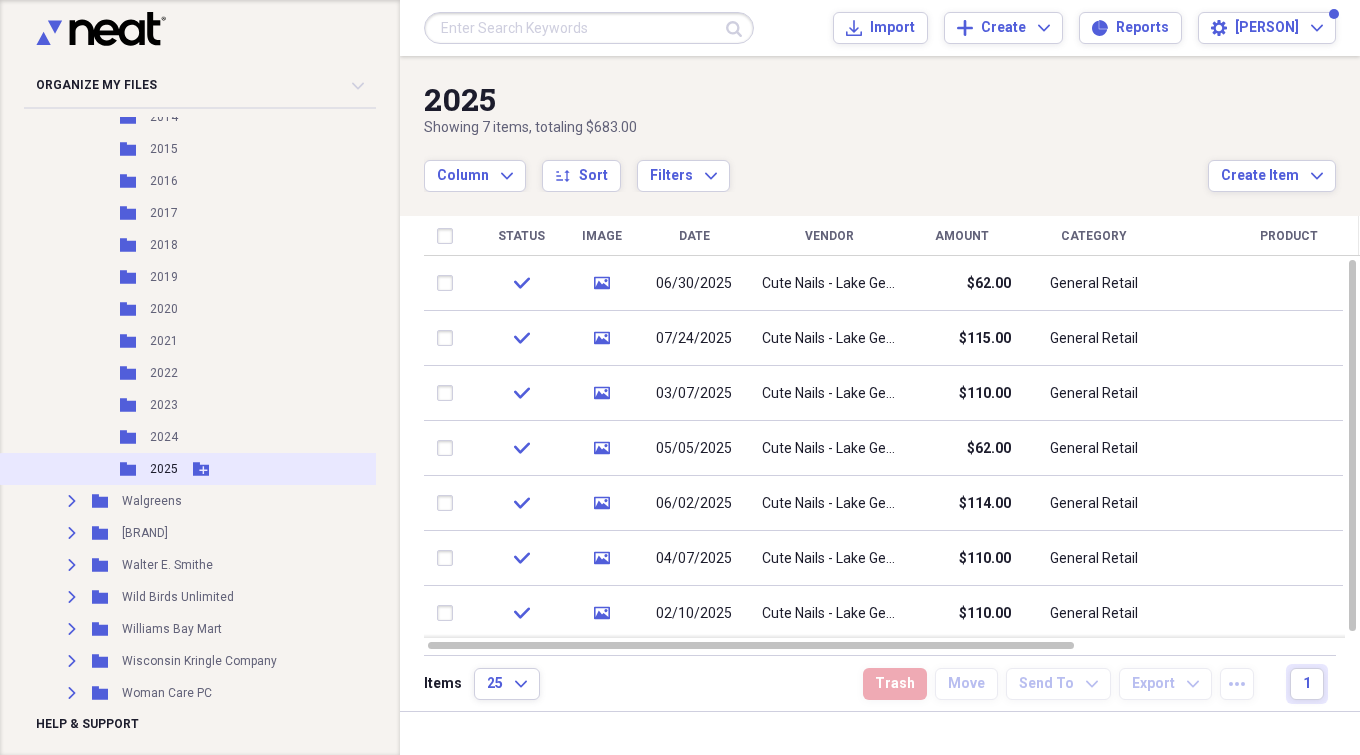 click on "2025" at bounding box center (164, 469) 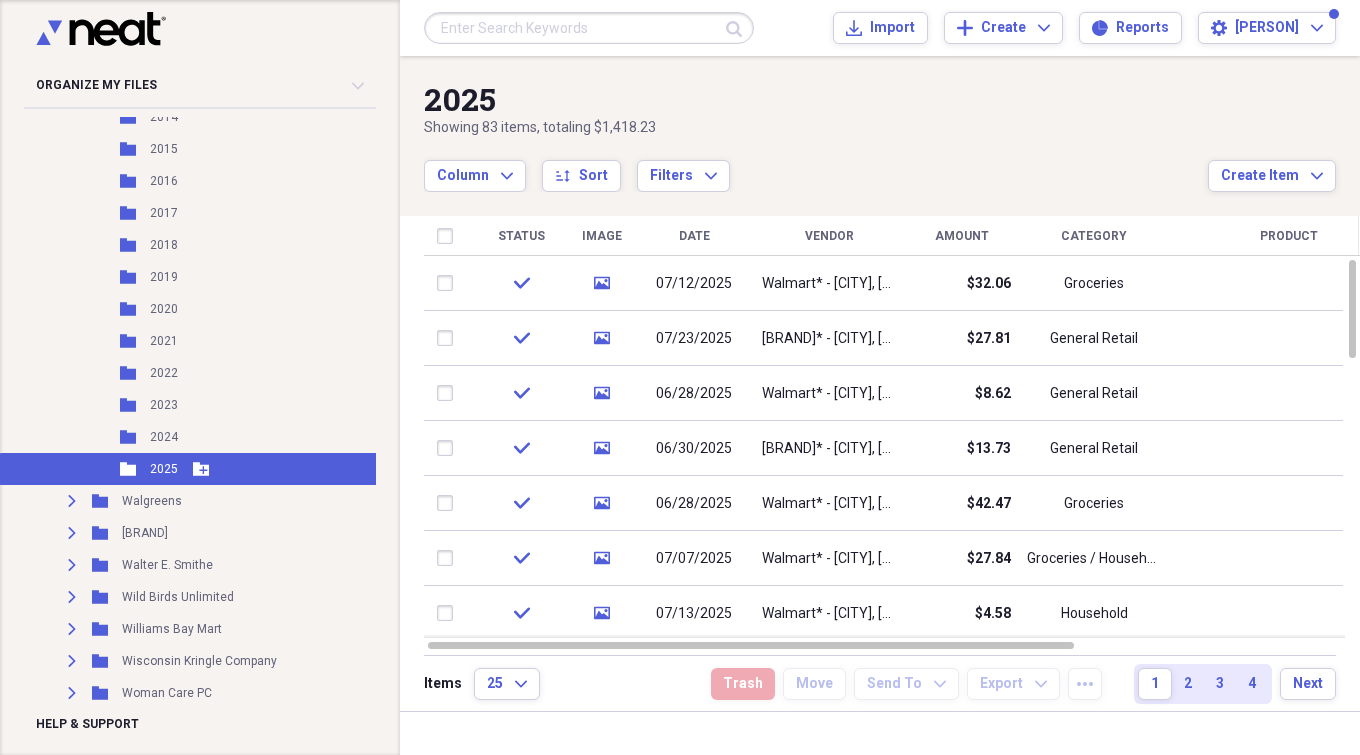 click on "Folder" 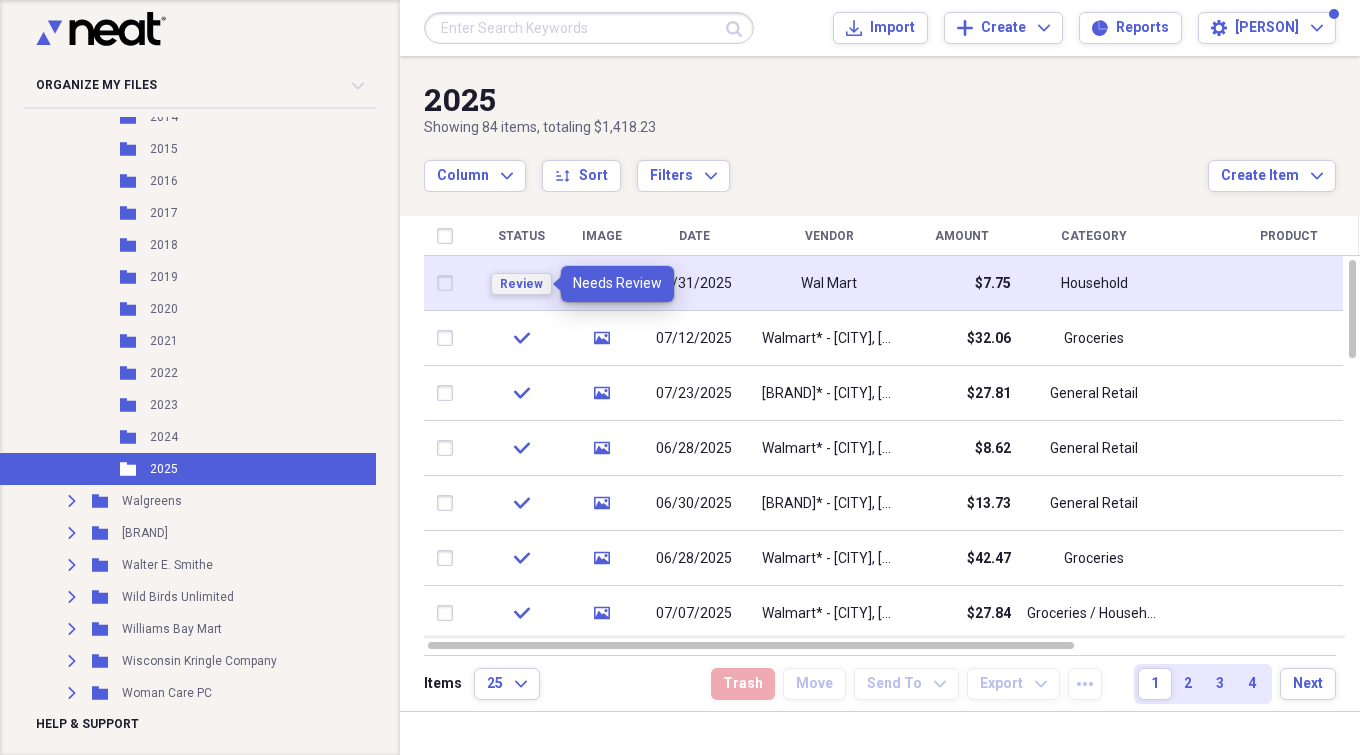 click on "Review" at bounding box center [521, 284] 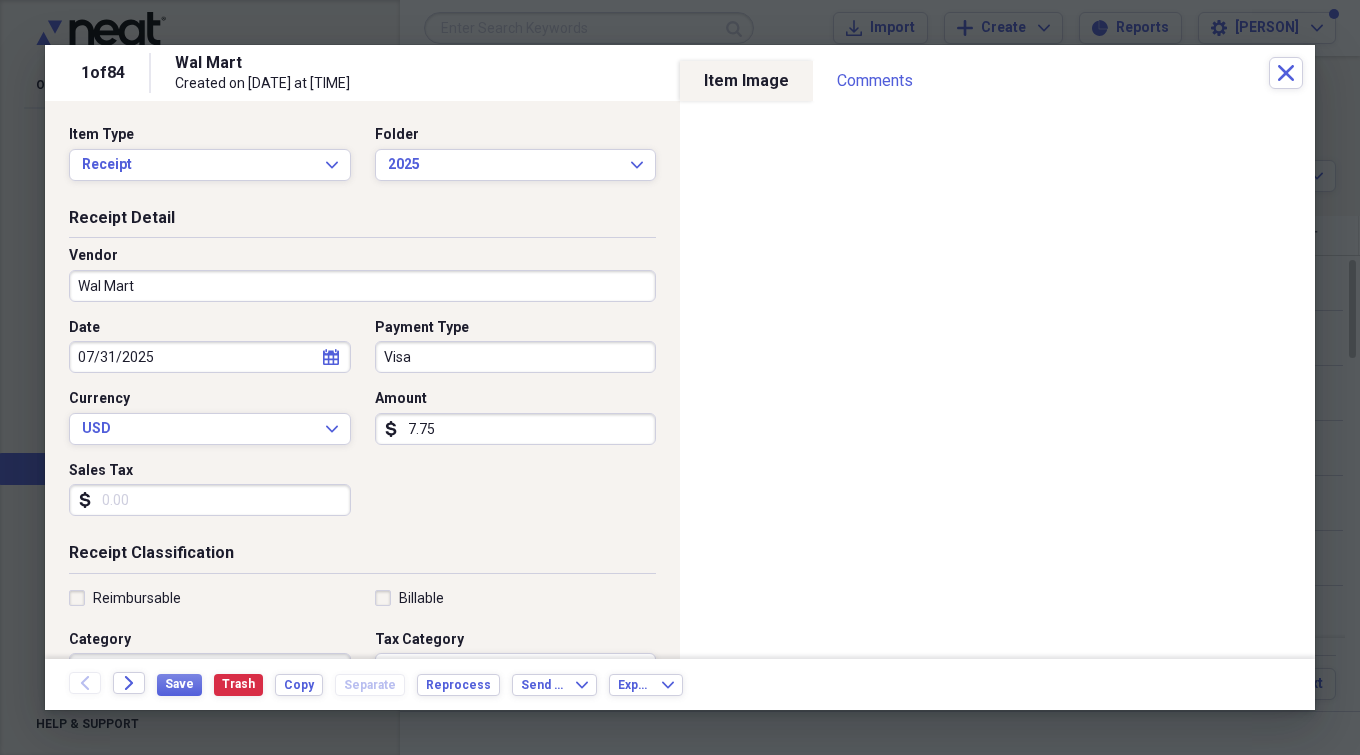 click on "Wal Mart" at bounding box center (362, 286) 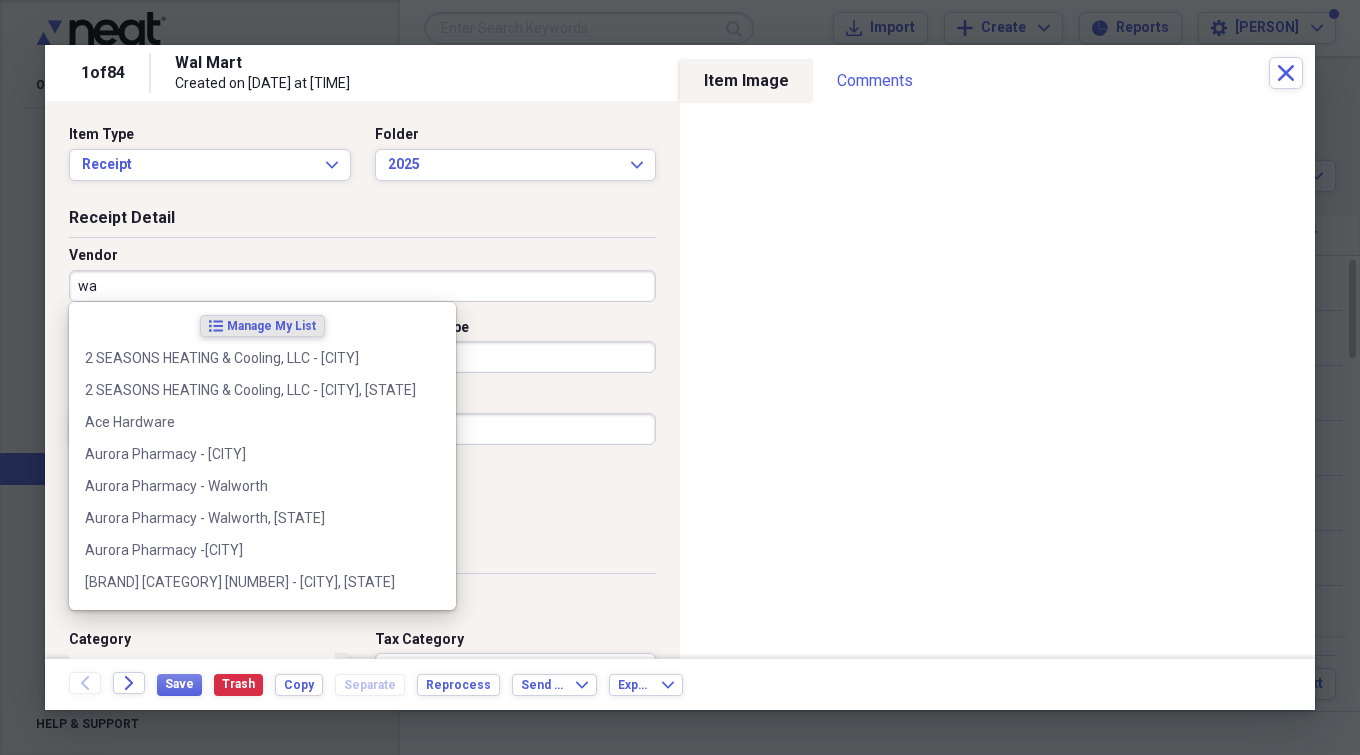 type on "w" 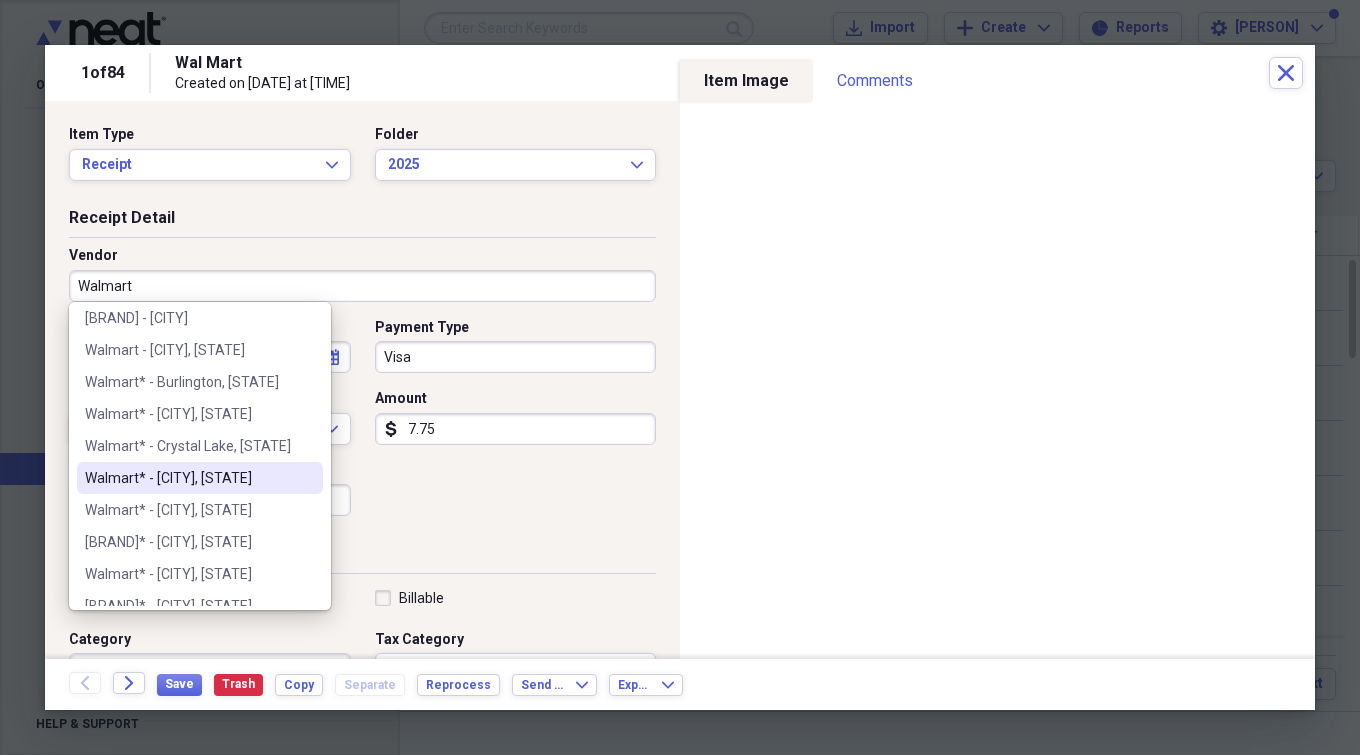 scroll, scrollTop: 252, scrollLeft: 0, axis: vertical 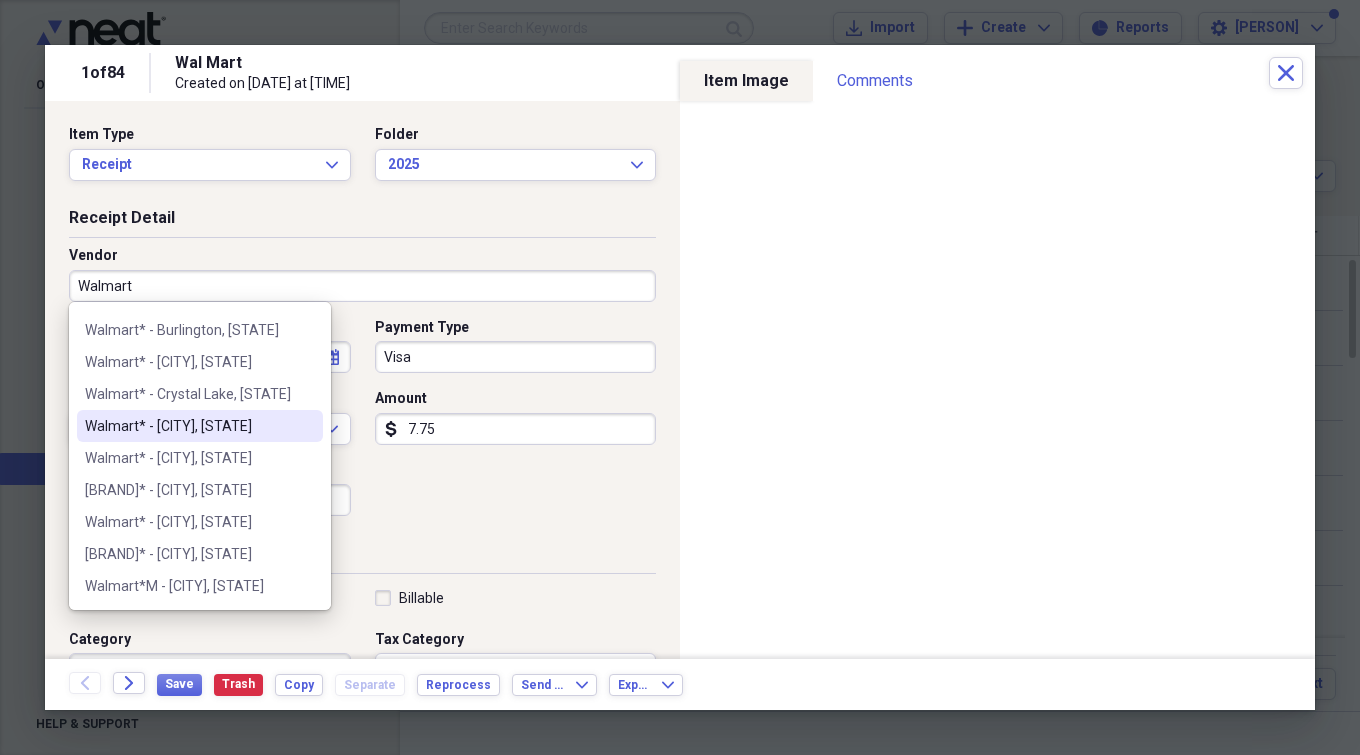 click on "Walmart* - [CITY], [STATE]" at bounding box center (188, 426) 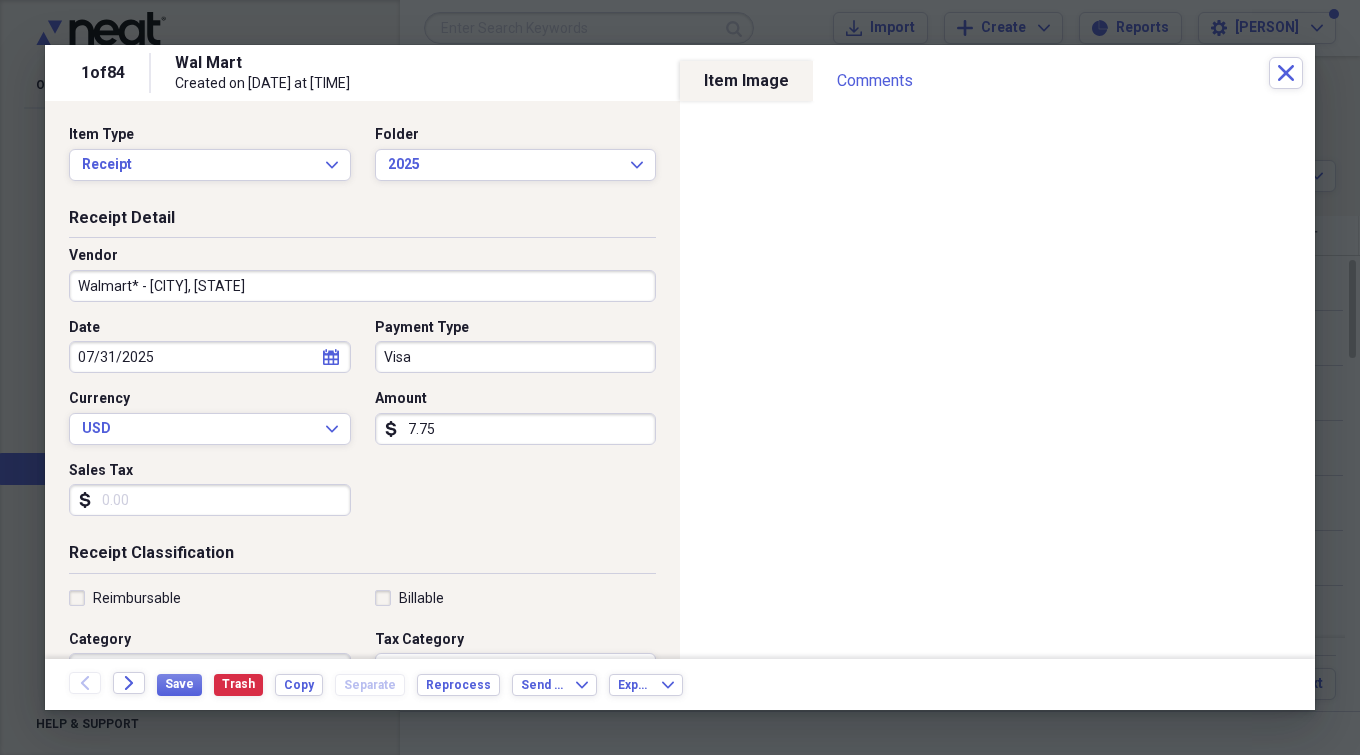type on "Groceries" 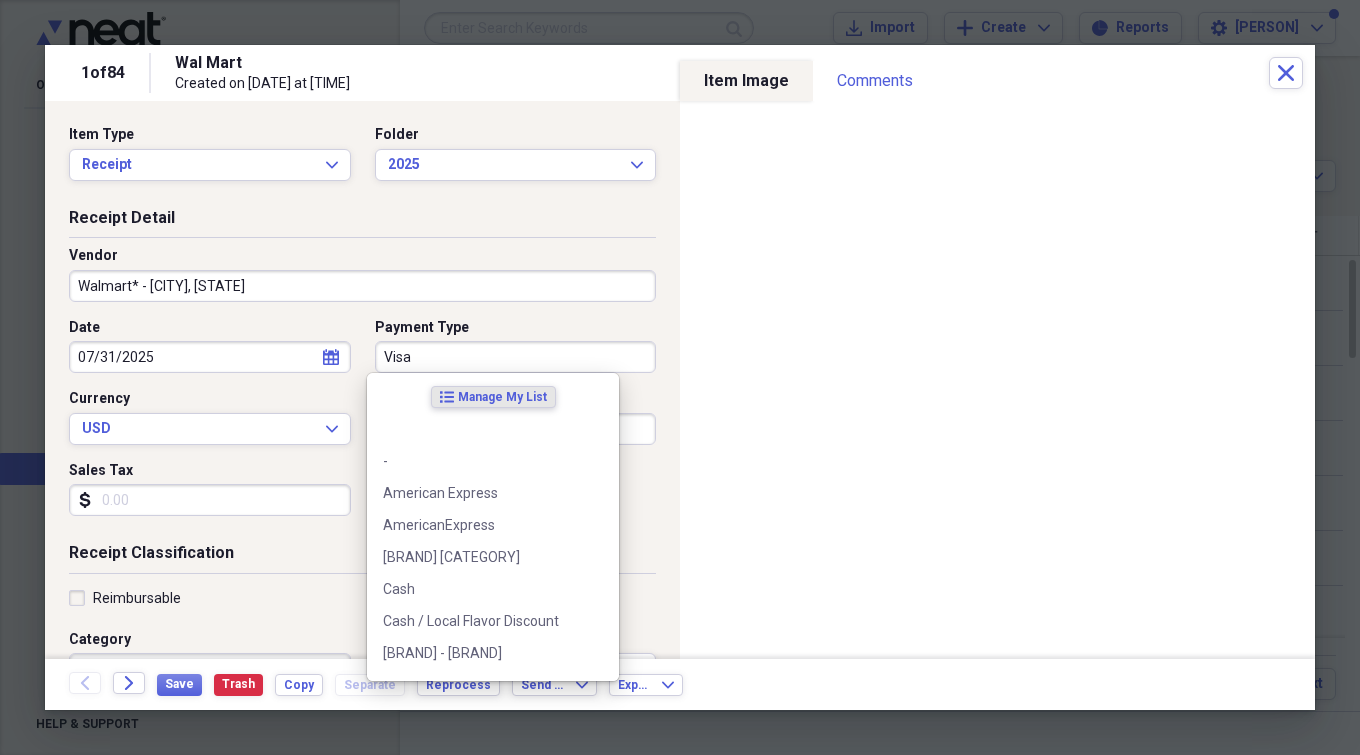 click on "Visa" at bounding box center [516, 357] 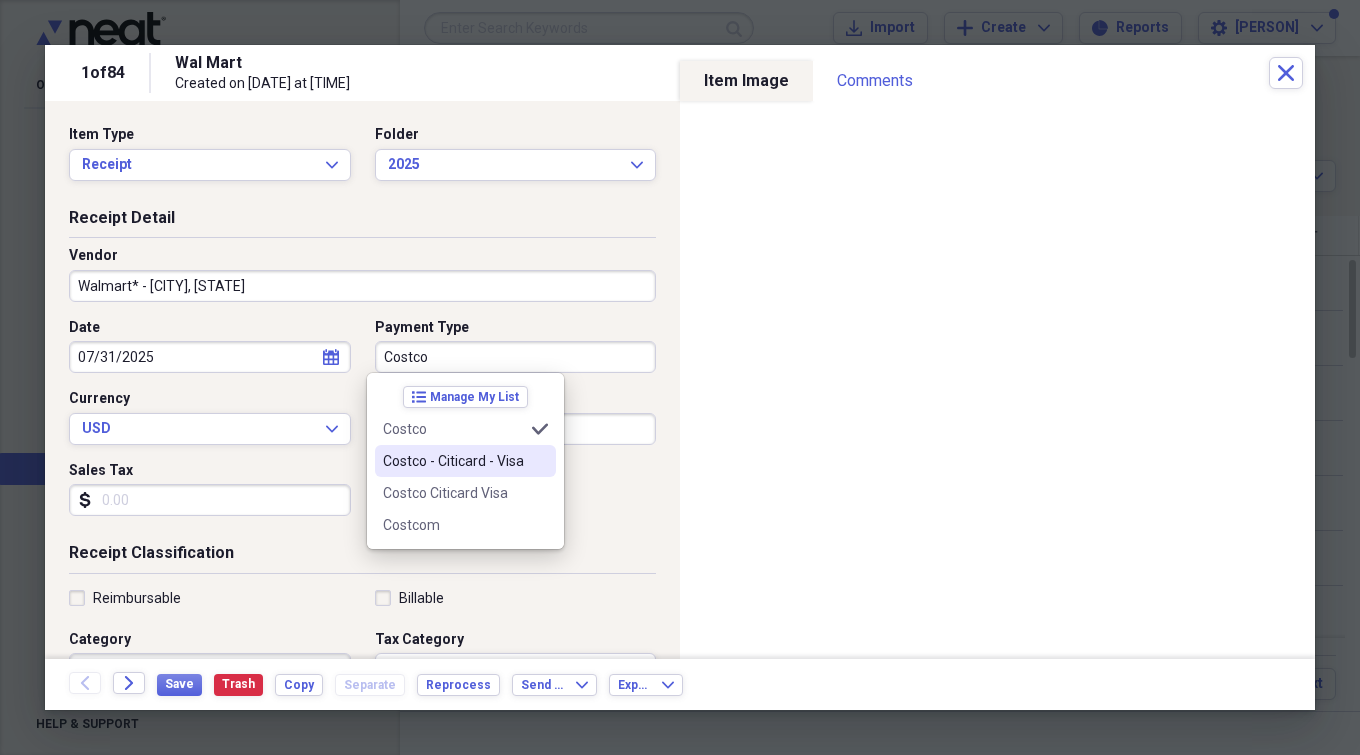 click on "Costco - Citicard - Visa" at bounding box center [453, 461] 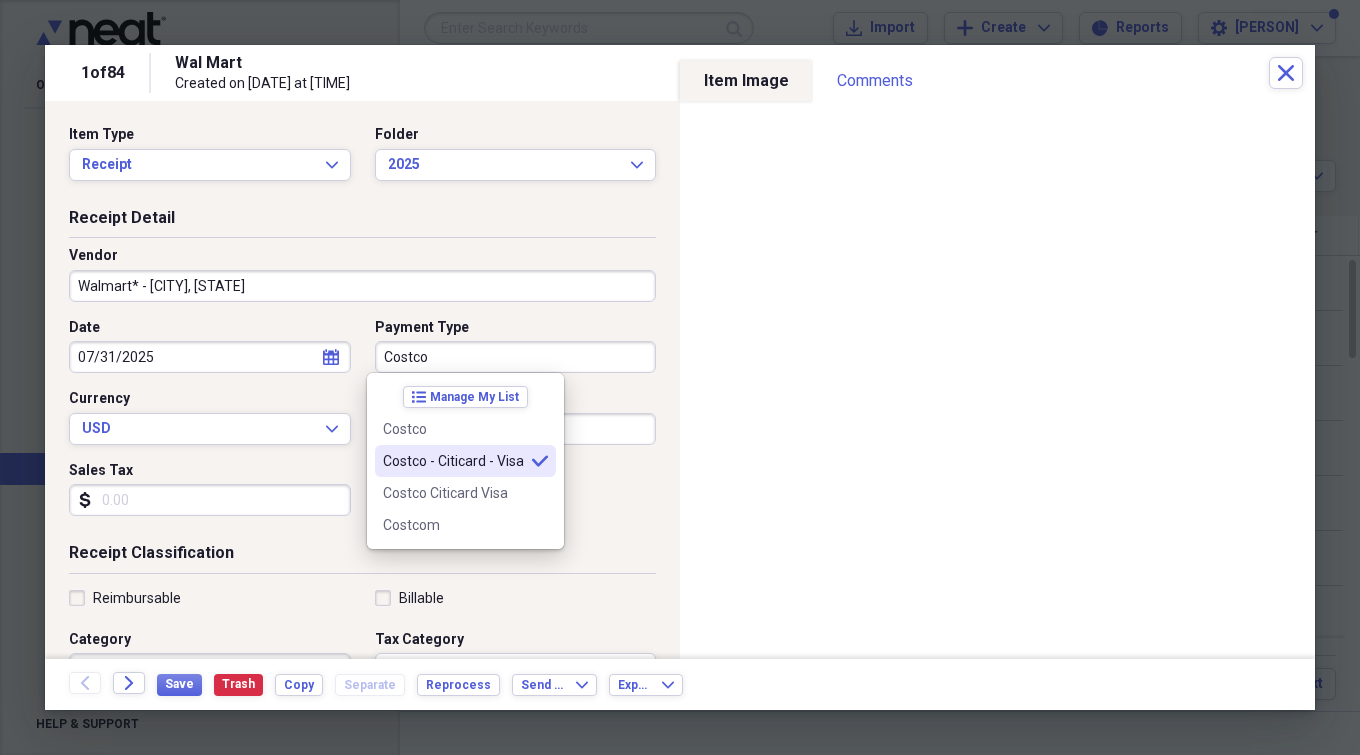 type on "Costco - Citicard - Visa" 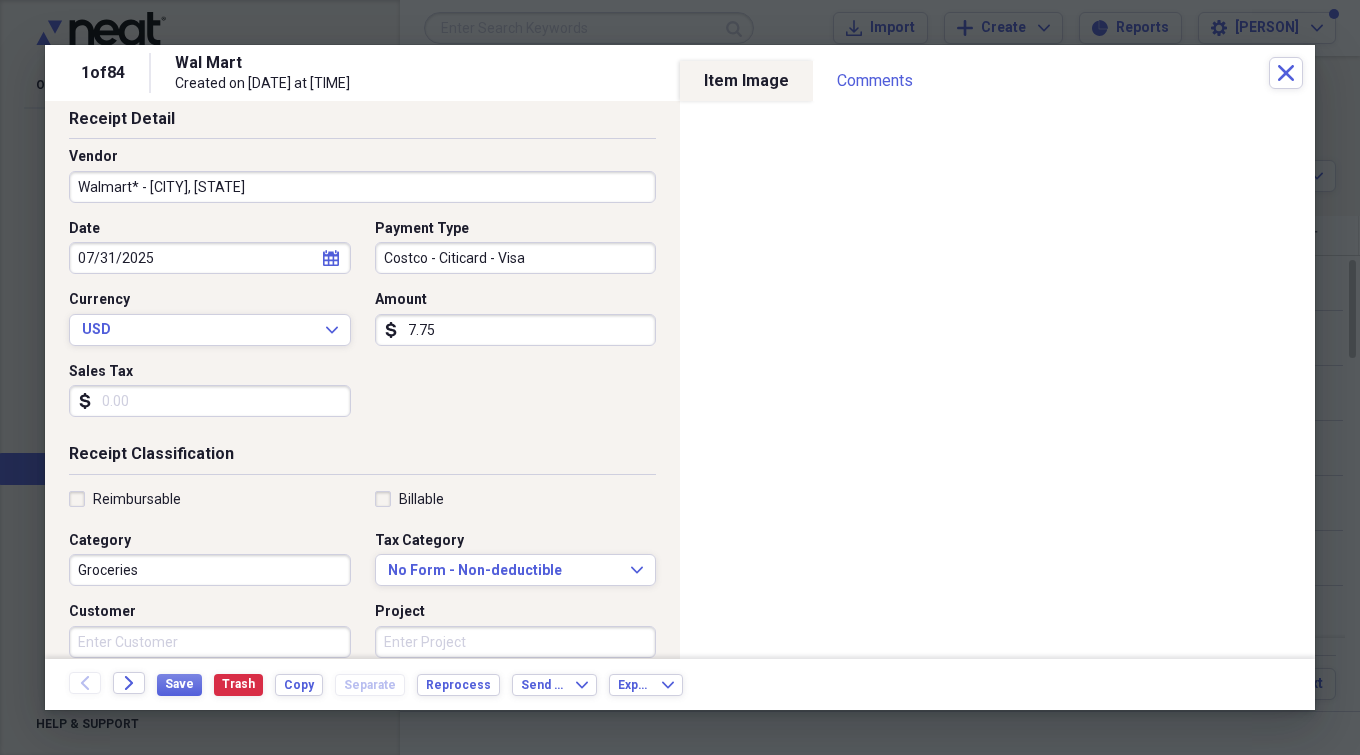 scroll, scrollTop: 100, scrollLeft: 0, axis: vertical 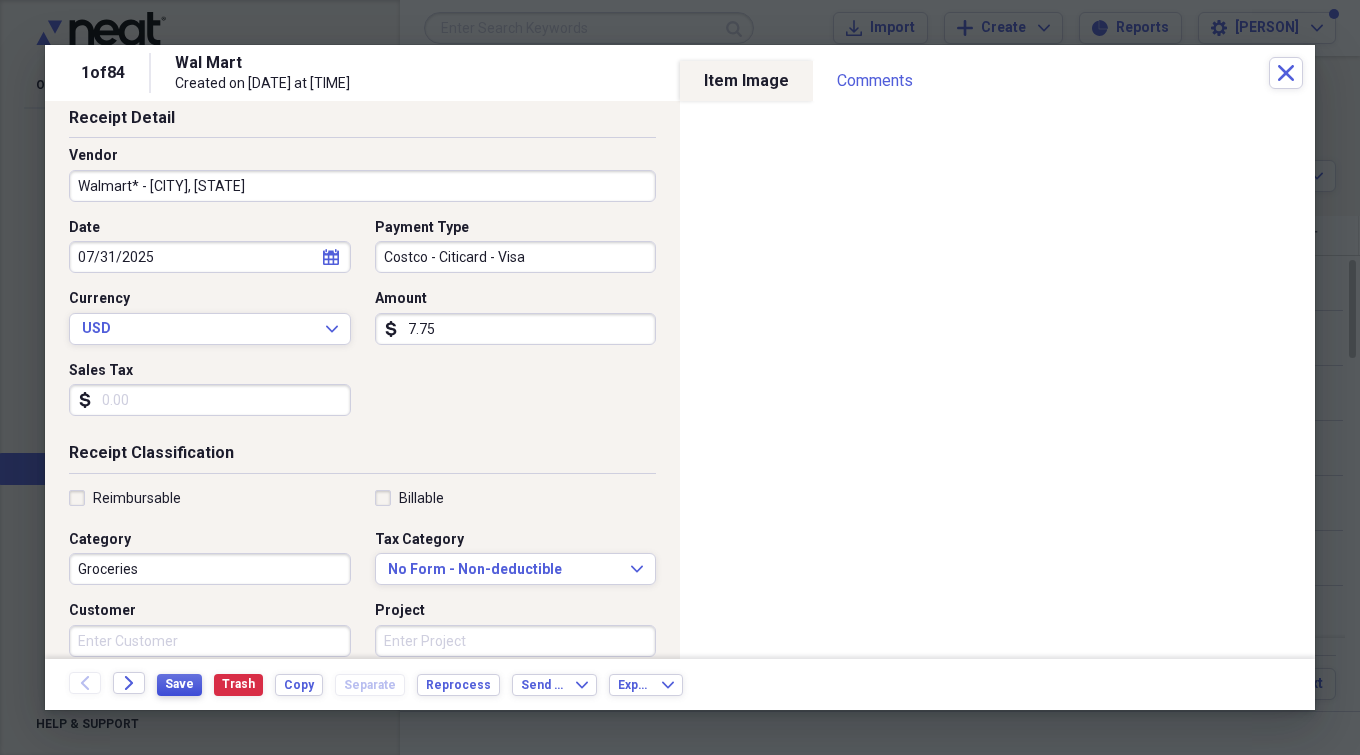 click on "Save" at bounding box center (179, 684) 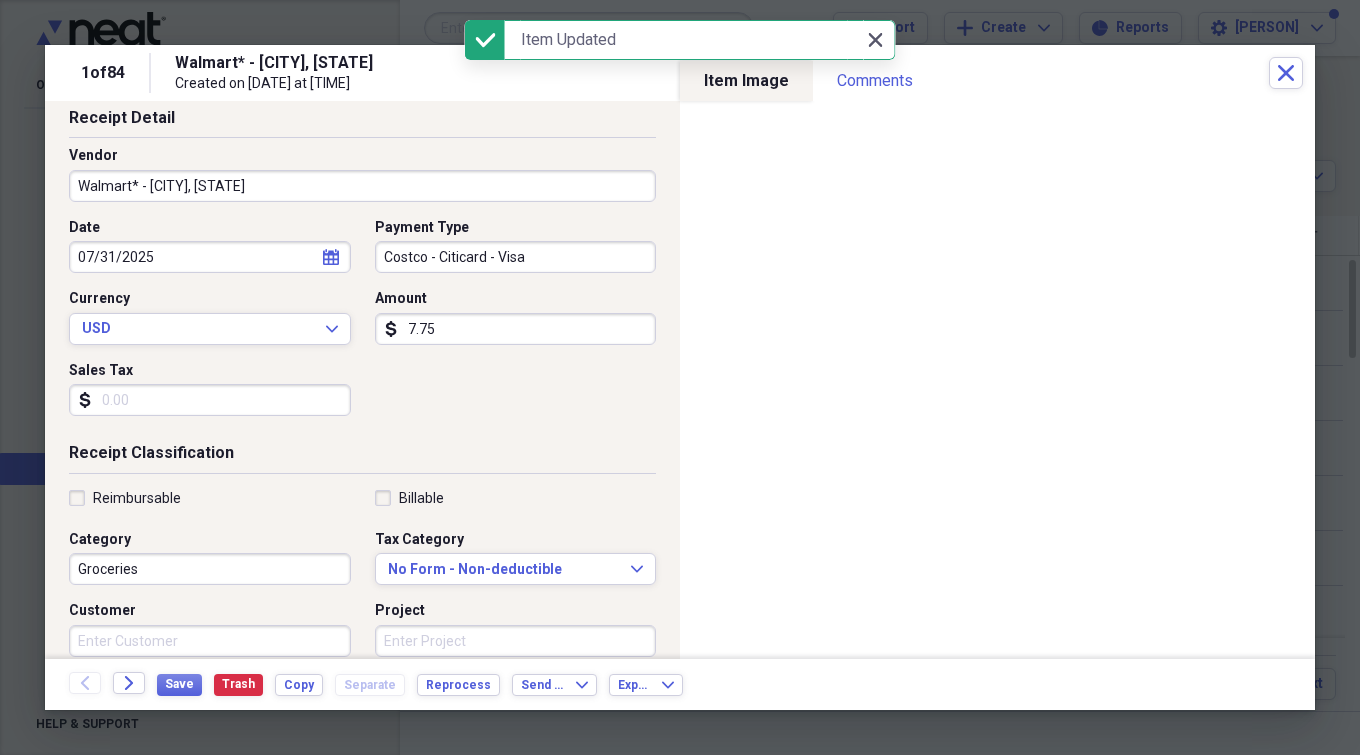 click 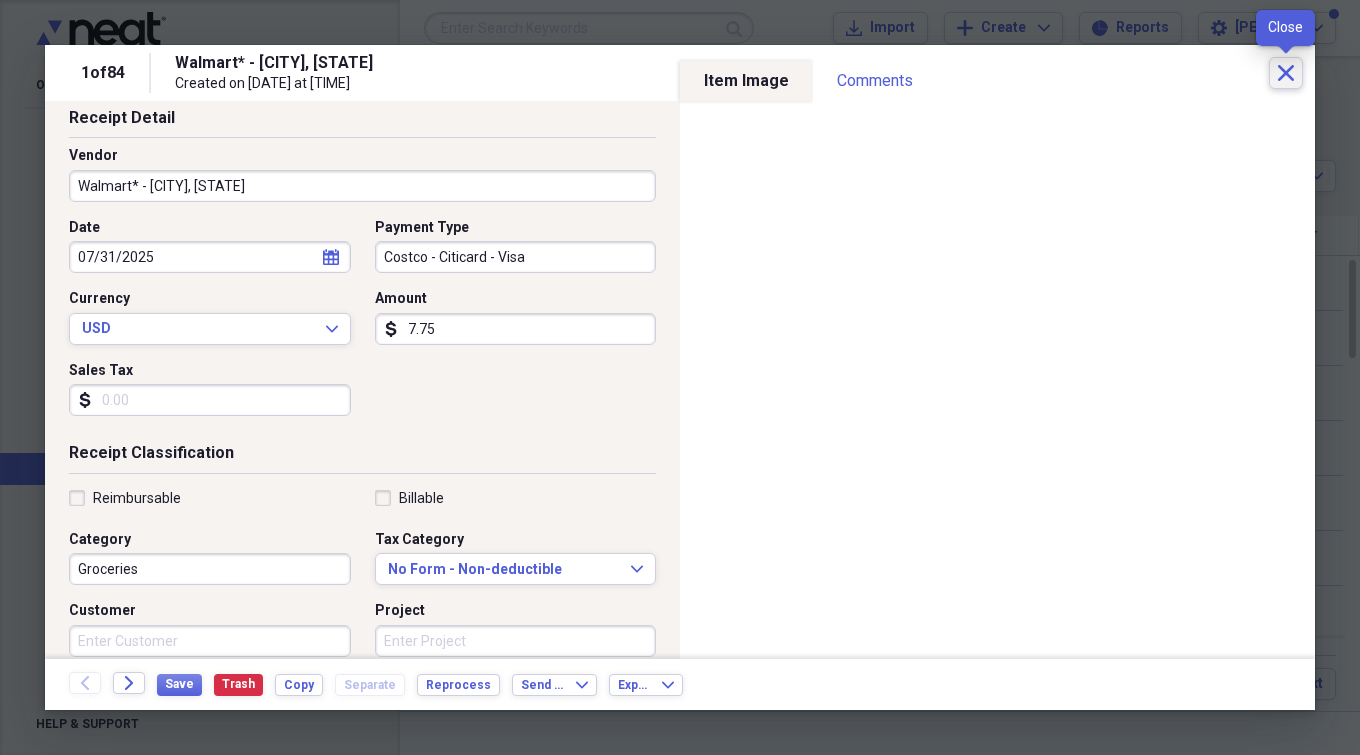 click on "Close" 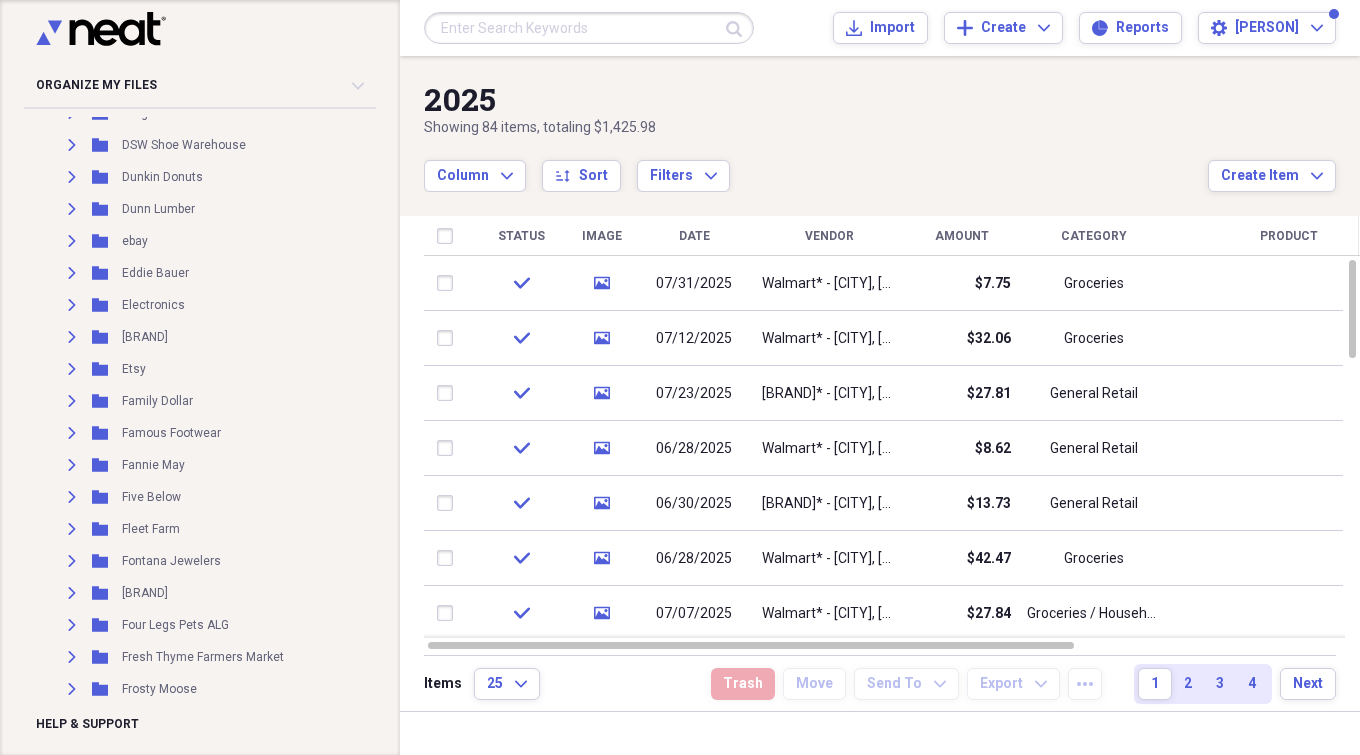scroll, scrollTop: 4620, scrollLeft: 0, axis: vertical 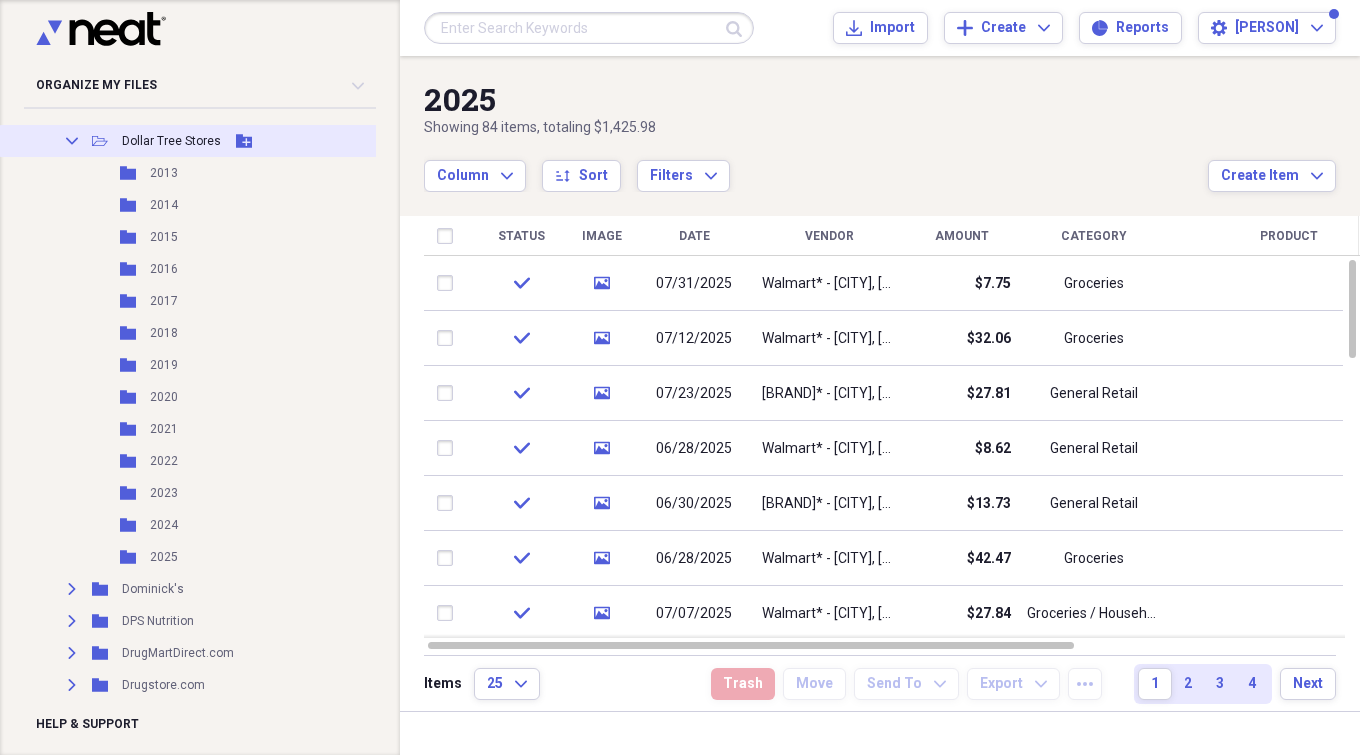 drag, startPoint x: 72, startPoint y: 142, endPoint x: 106, endPoint y: 148, distance: 34.525352 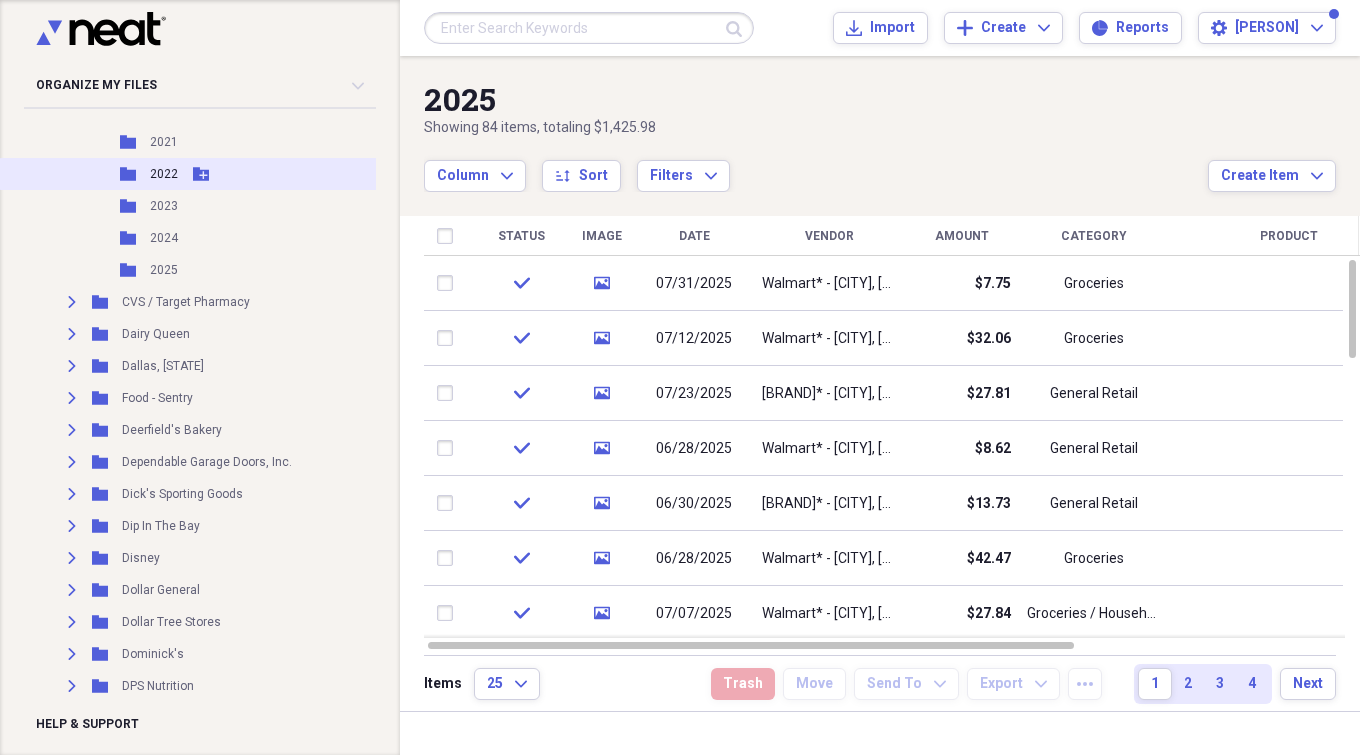 scroll, scrollTop: 3620, scrollLeft: 0, axis: vertical 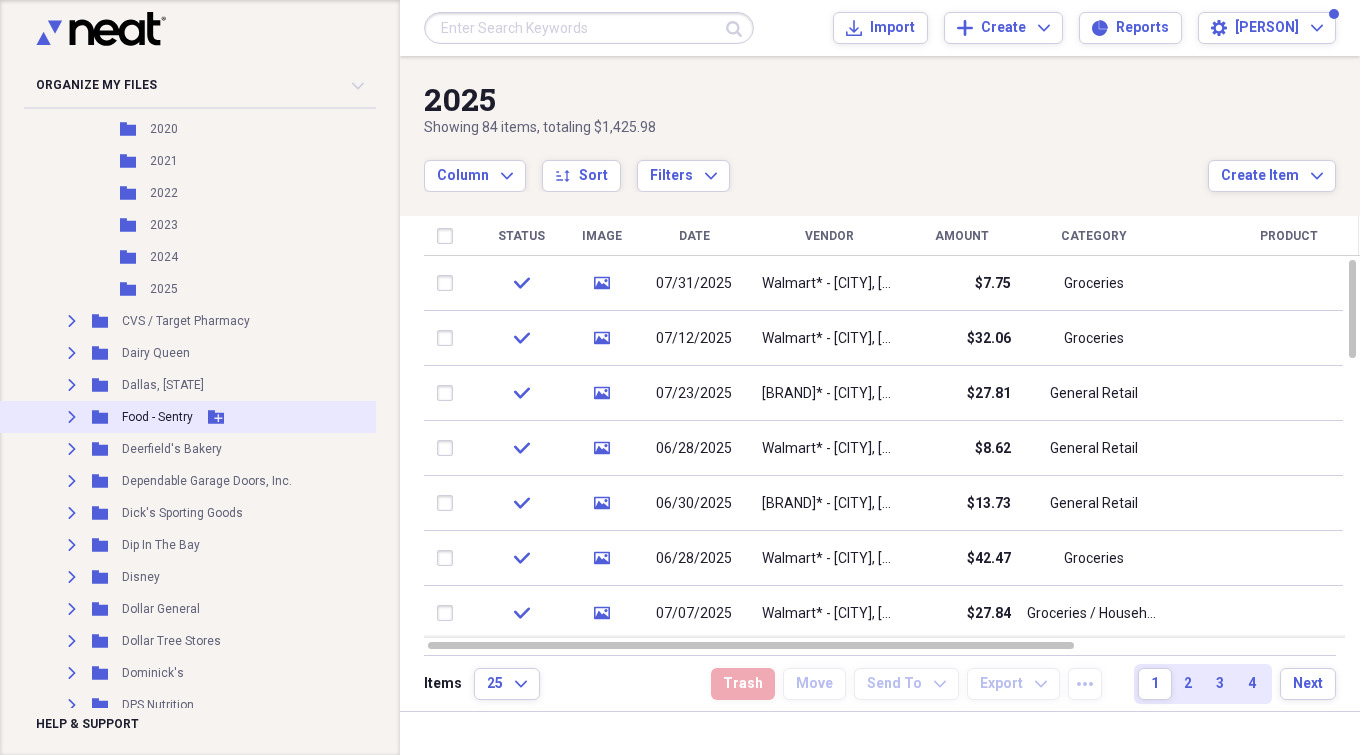 click on "Expand" 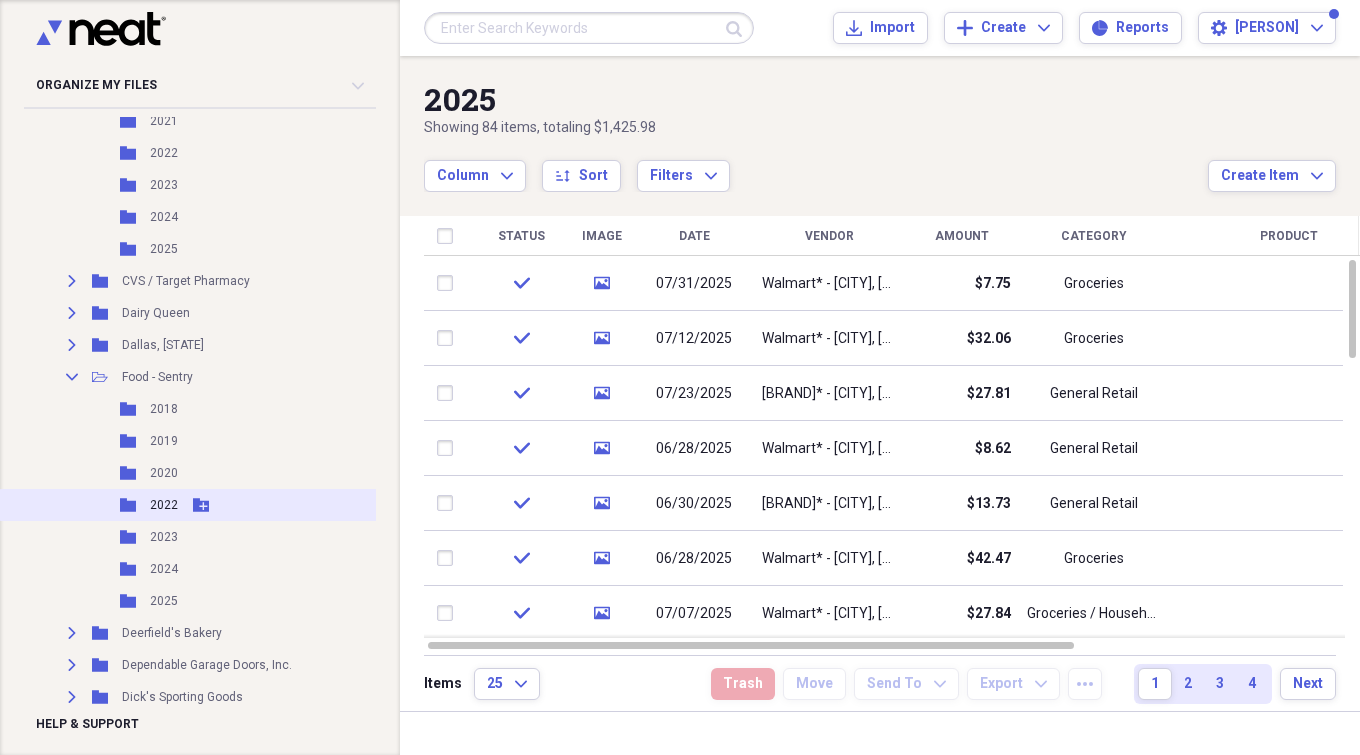 scroll, scrollTop: 3720, scrollLeft: 0, axis: vertical 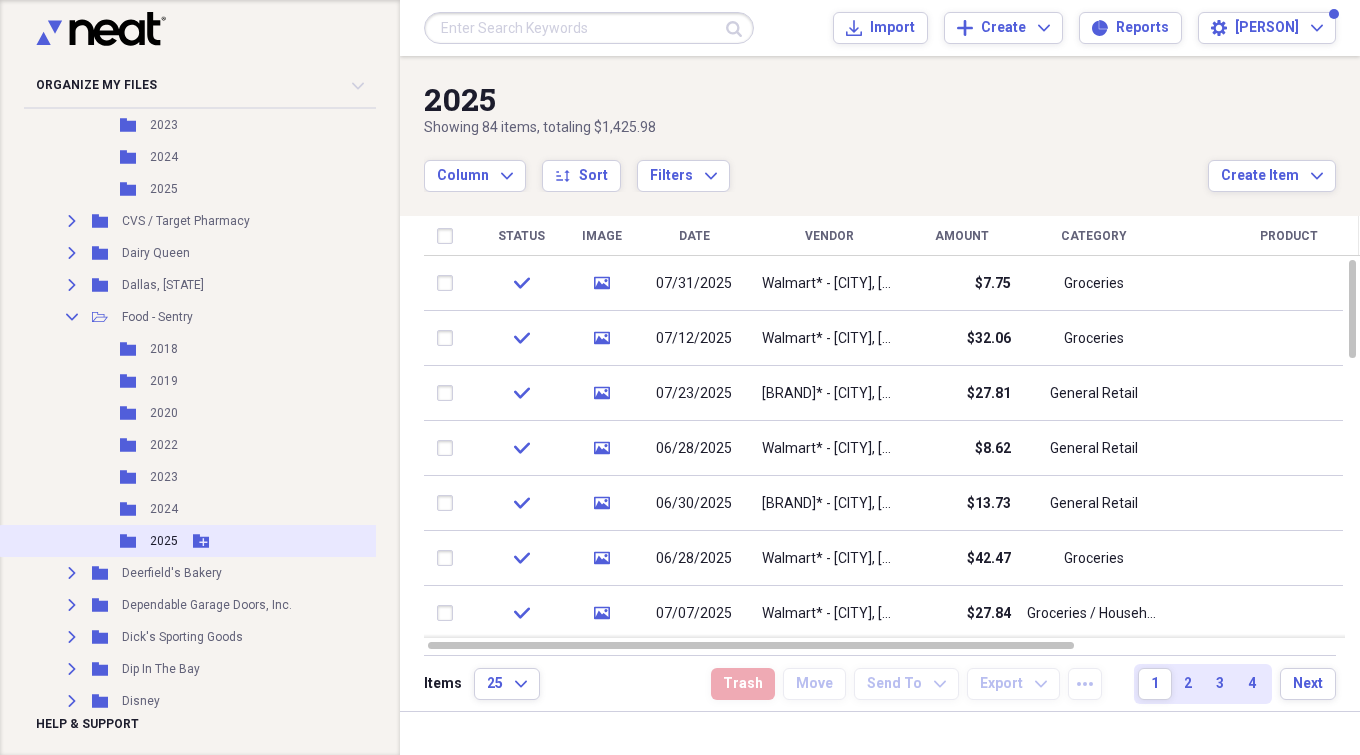 click on "2025" at bounding box center (164, 541) 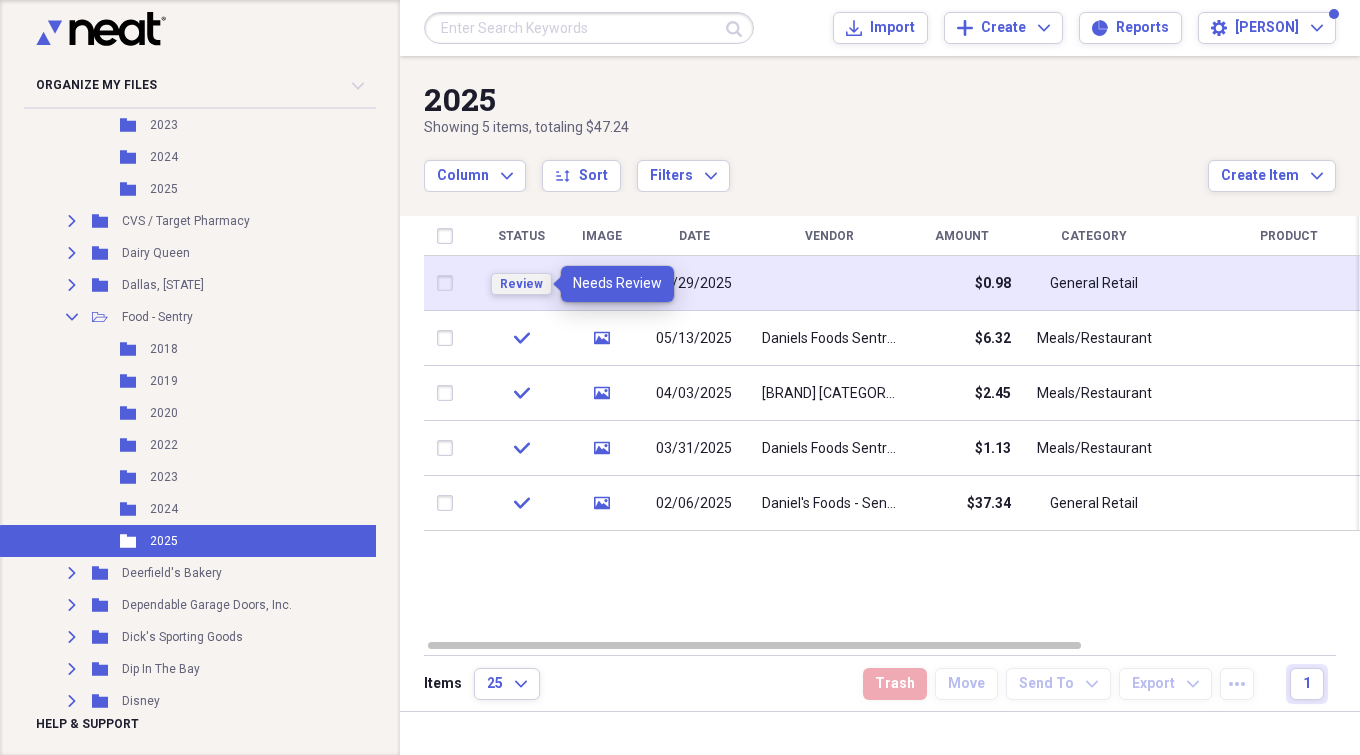 click on "Review" at bounding box center (521, 284) 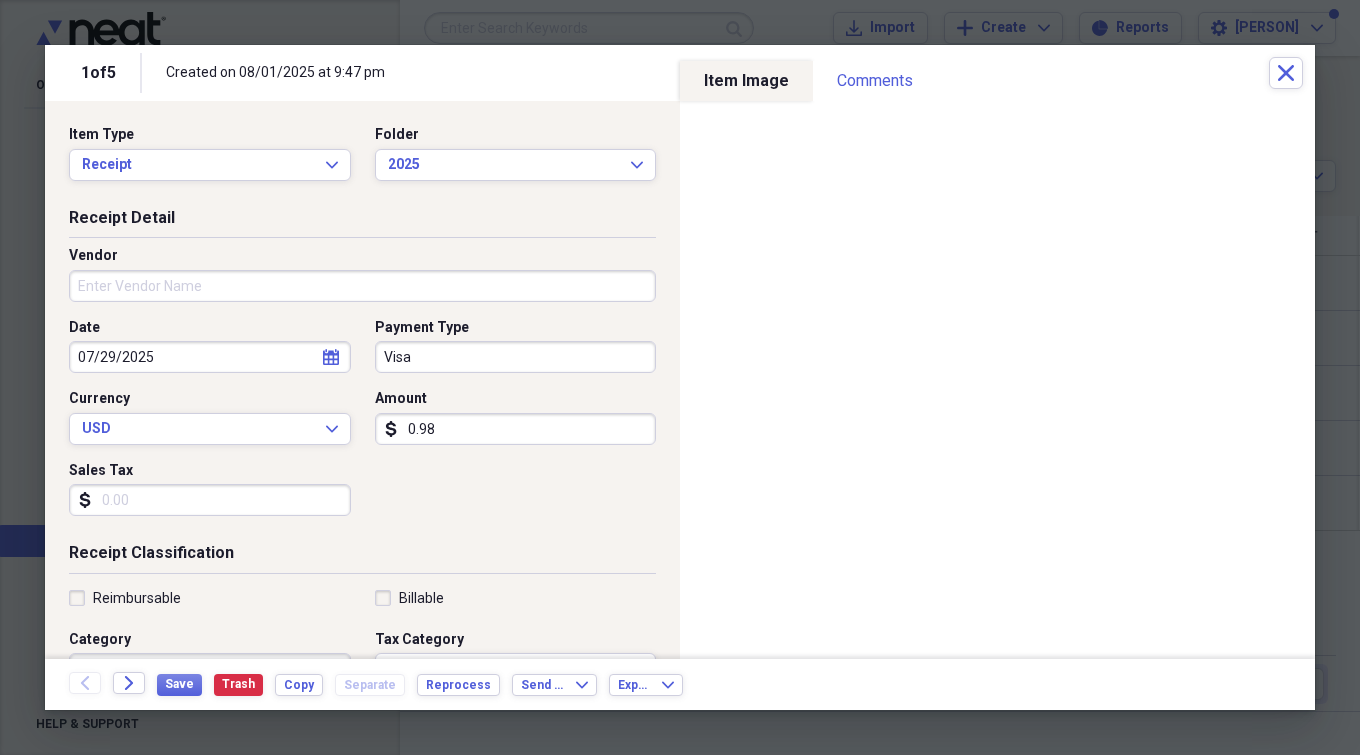 click on "Vendor" at bounding box center [362, 286] 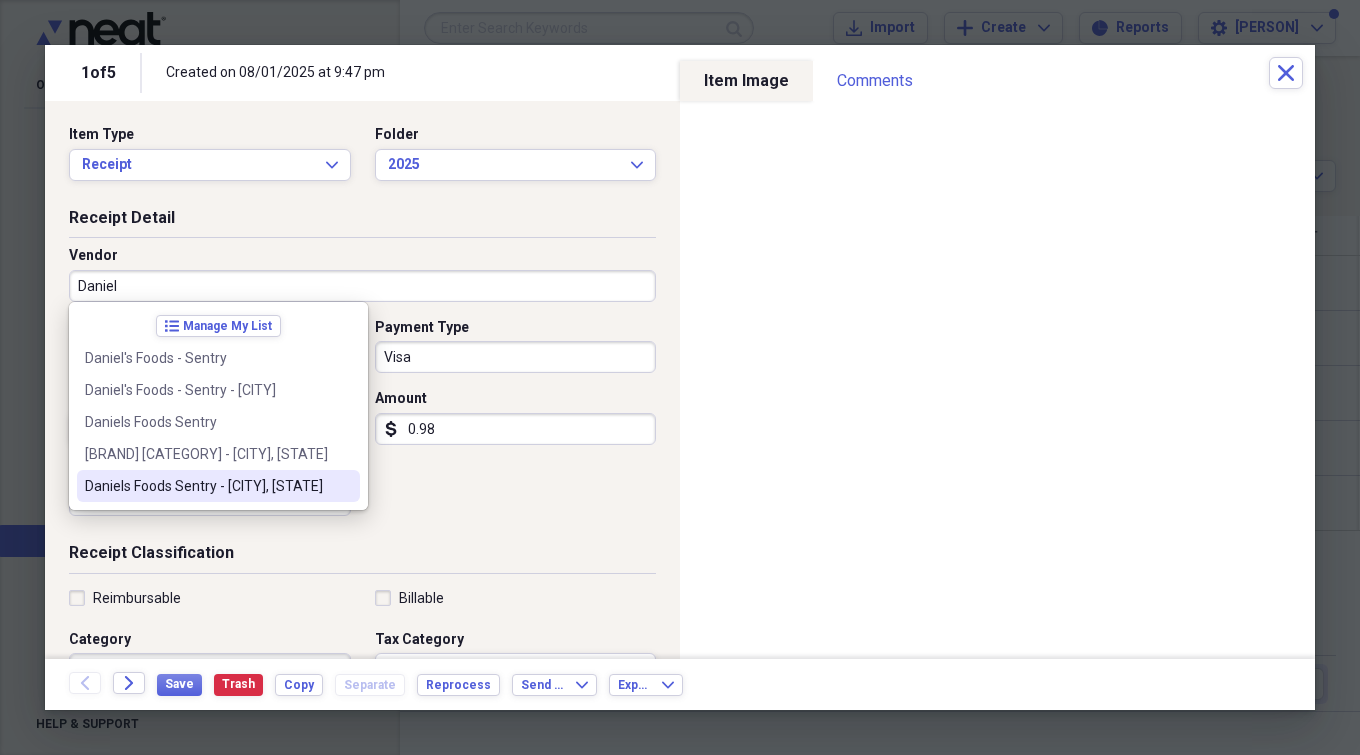 click on "Daniels Foods Sentry - [CITY], [STATE]" at bounding box center [206, 486] 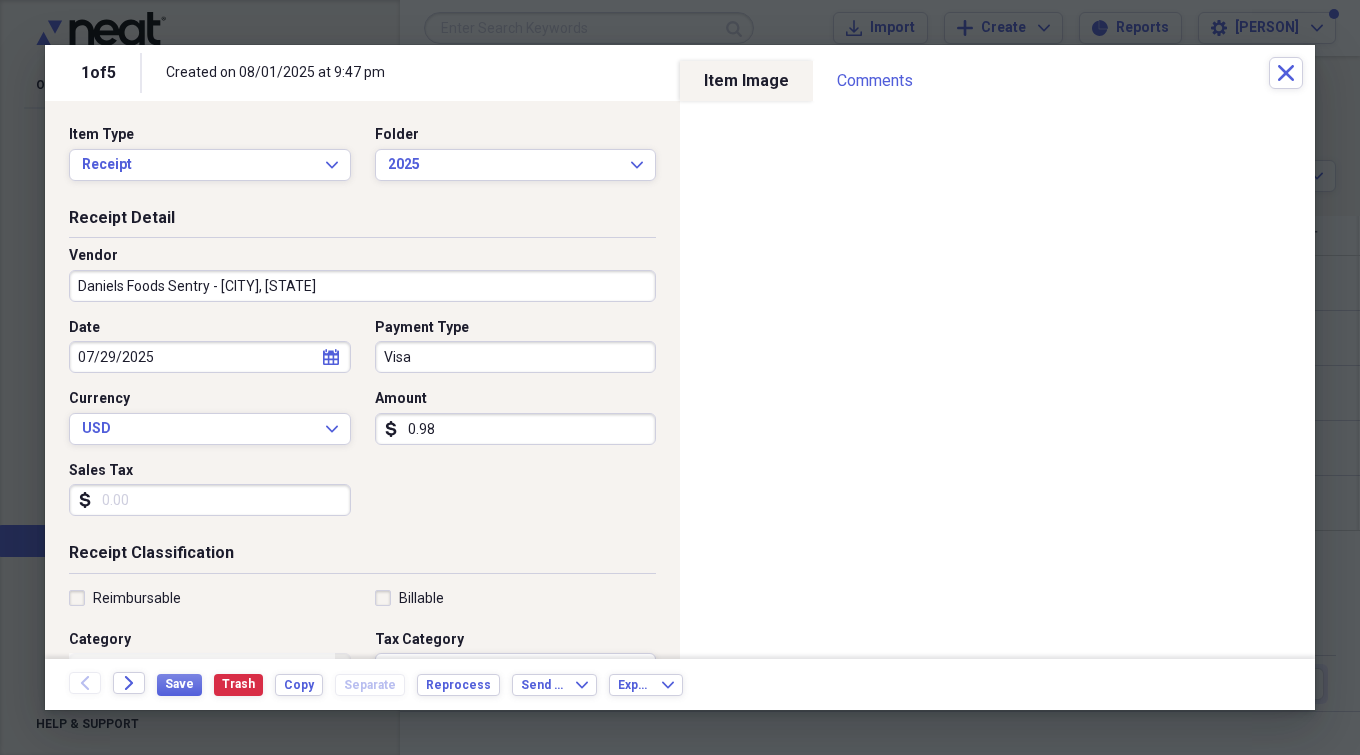 type on "Meals/Restaurant" 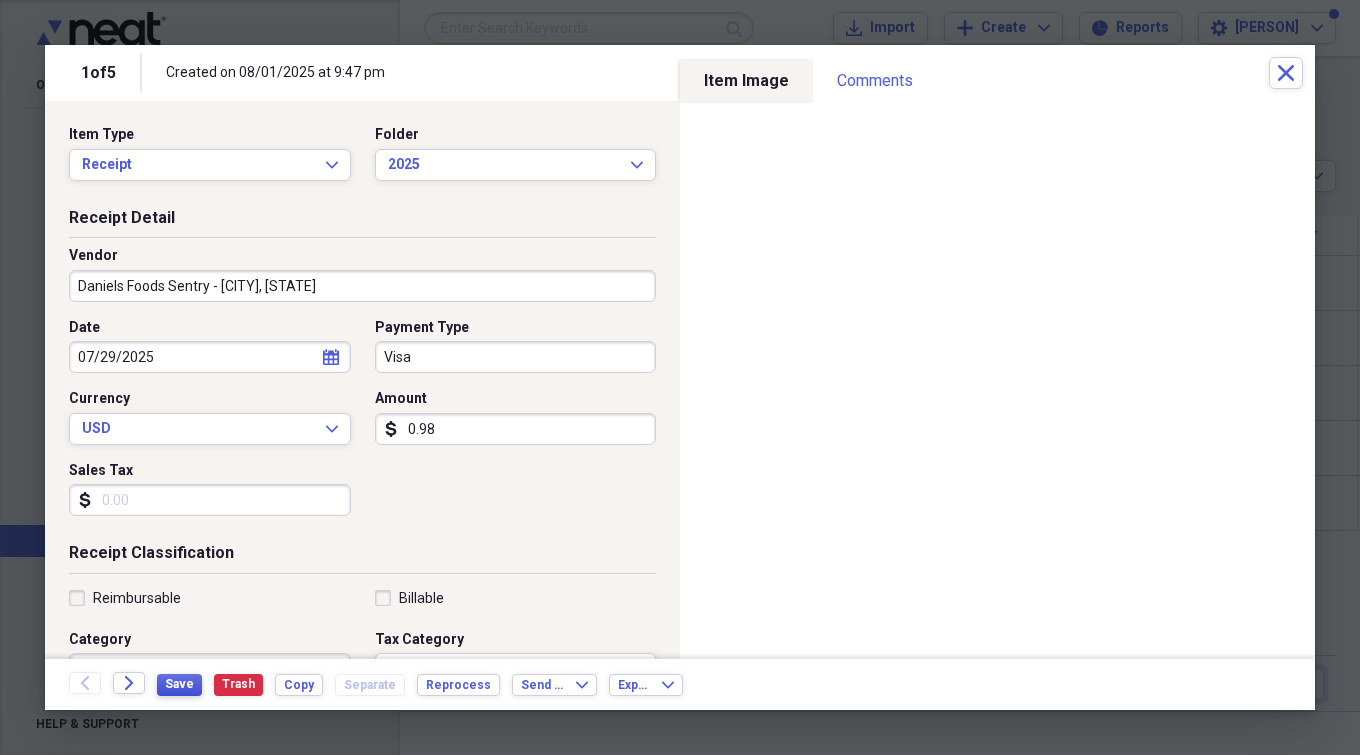 click on "Save" at bounding box center [179, 684] 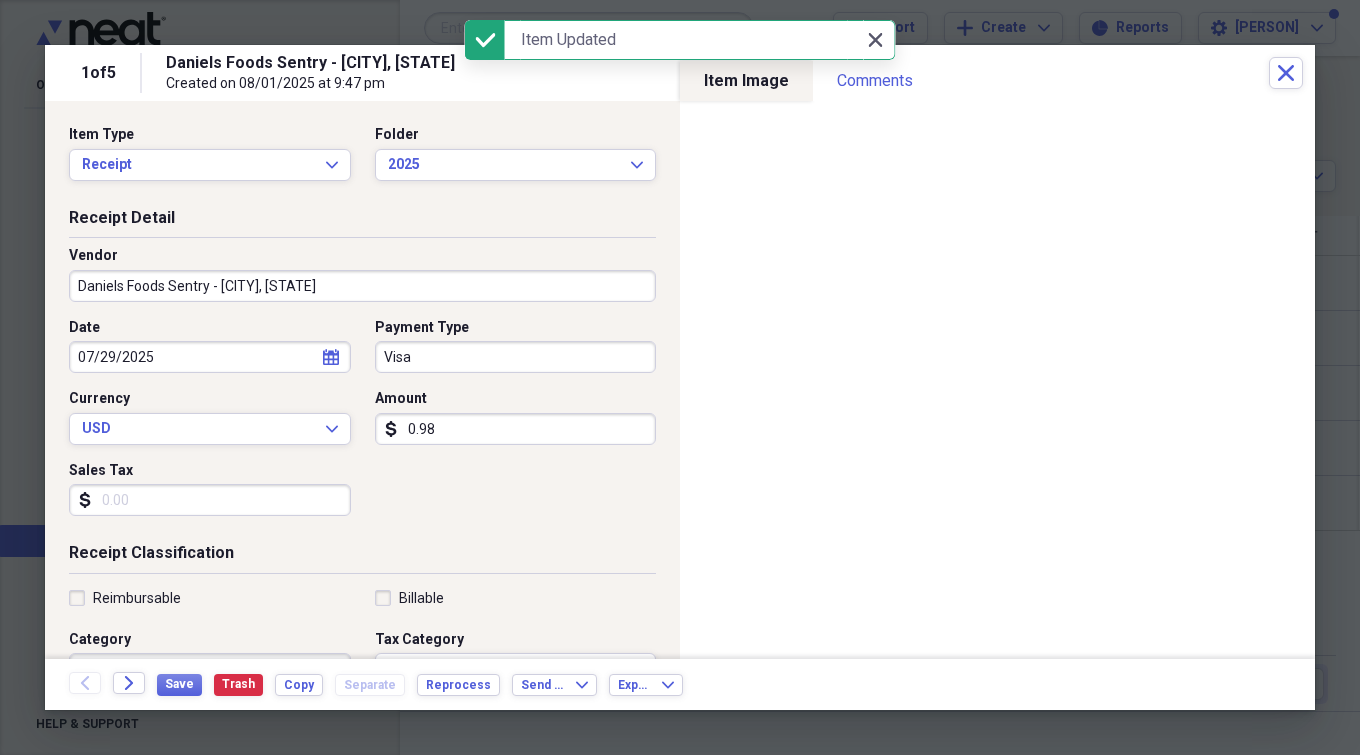 click on "Close" 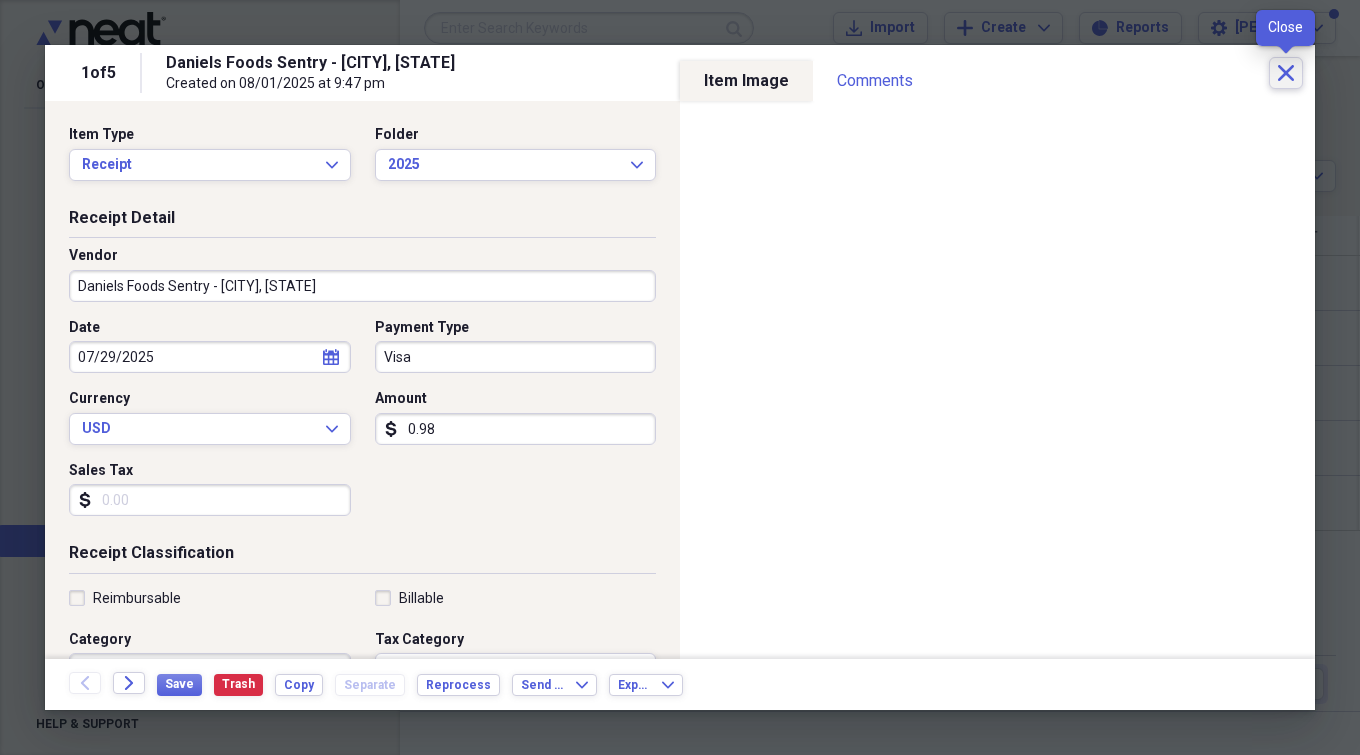 click 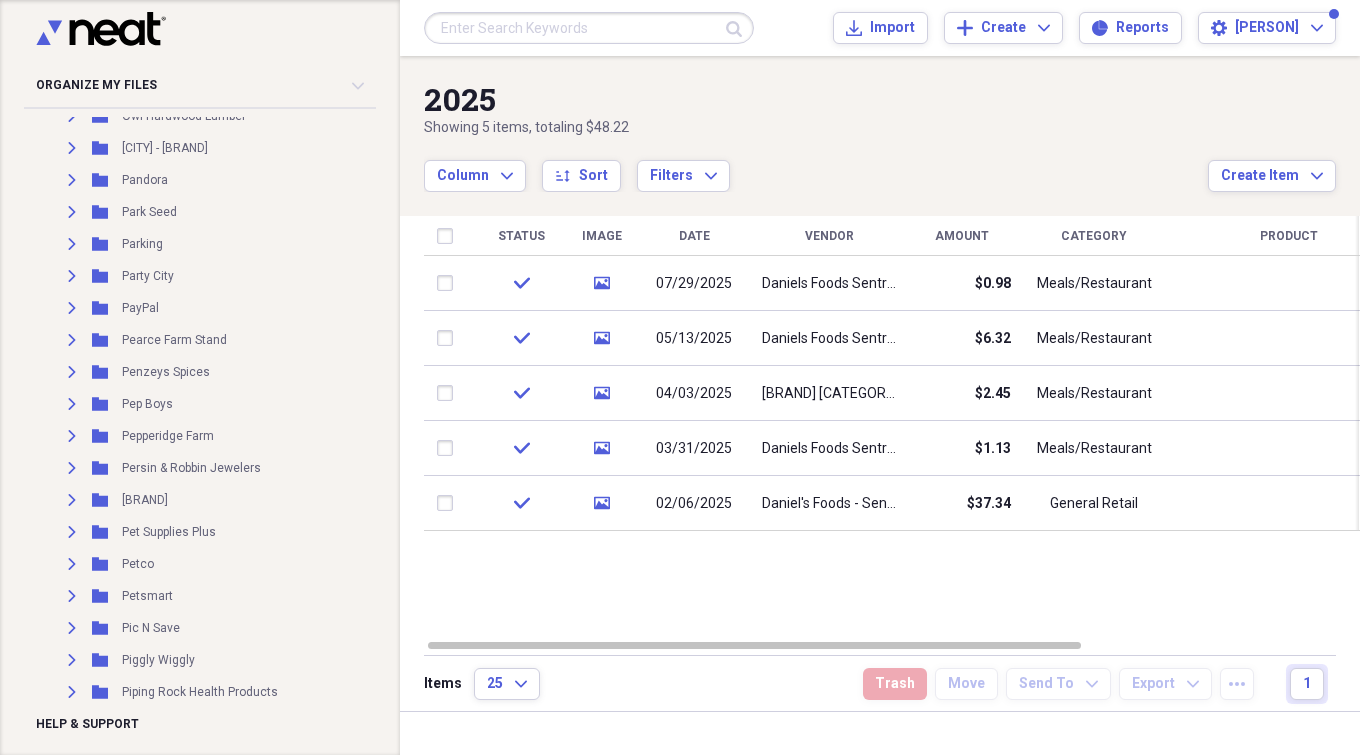 scroll, scrollTop: 12160, scrollLeft: 0, axis: vertical 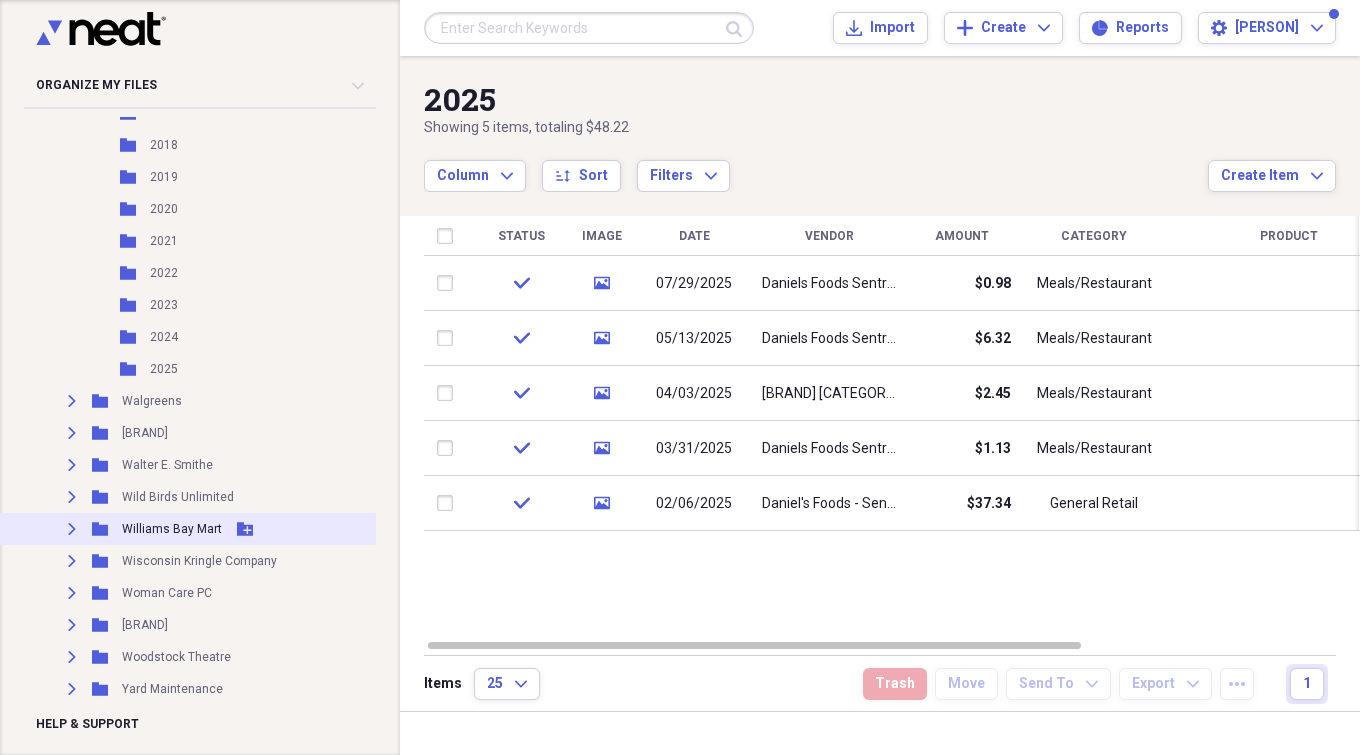 click on "Add Folder" 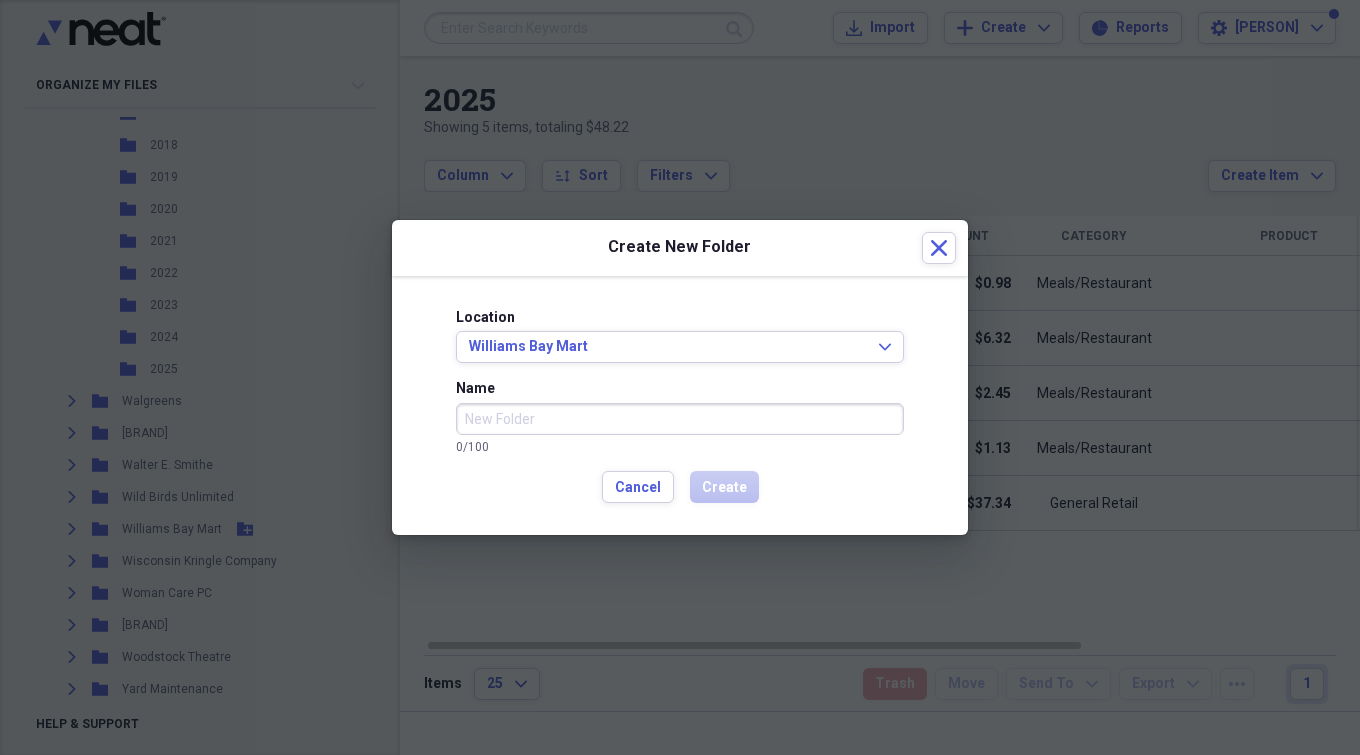 click on "Name" at bounding box center [680, 419] 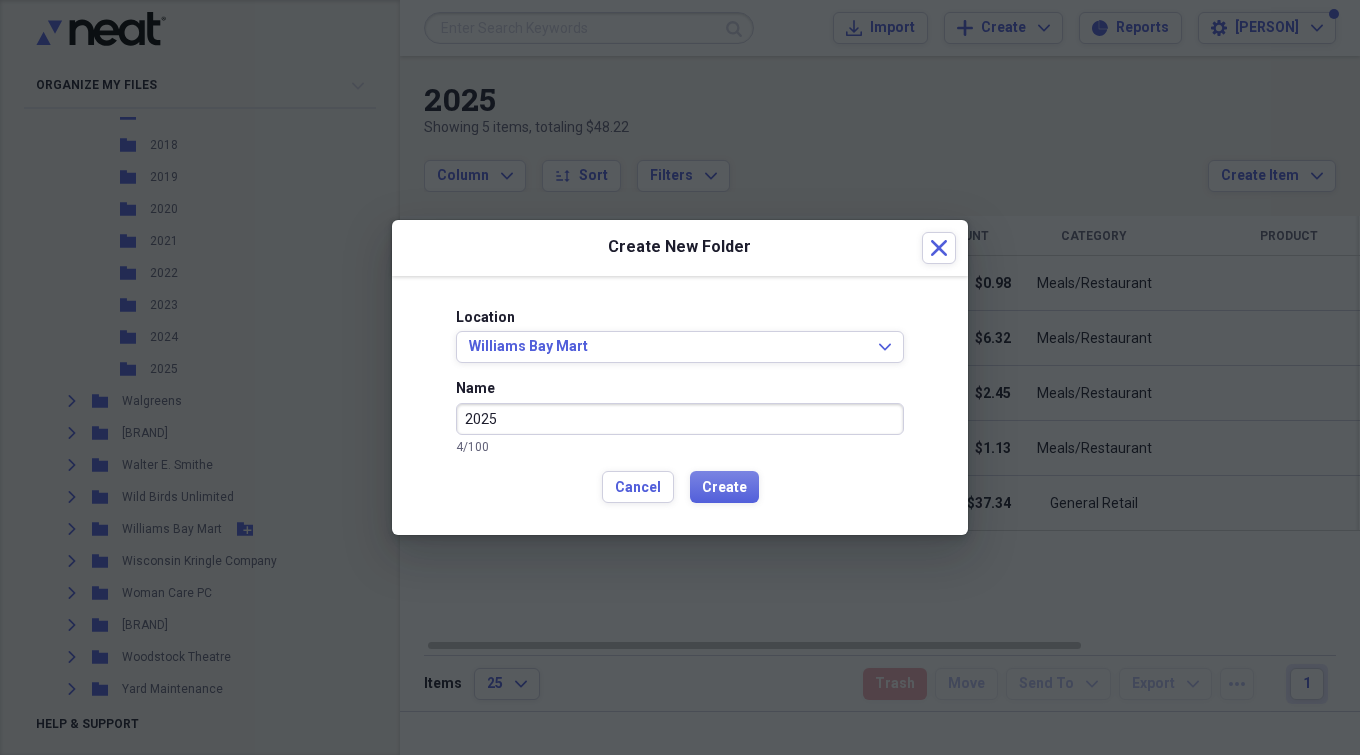 type on "2025" 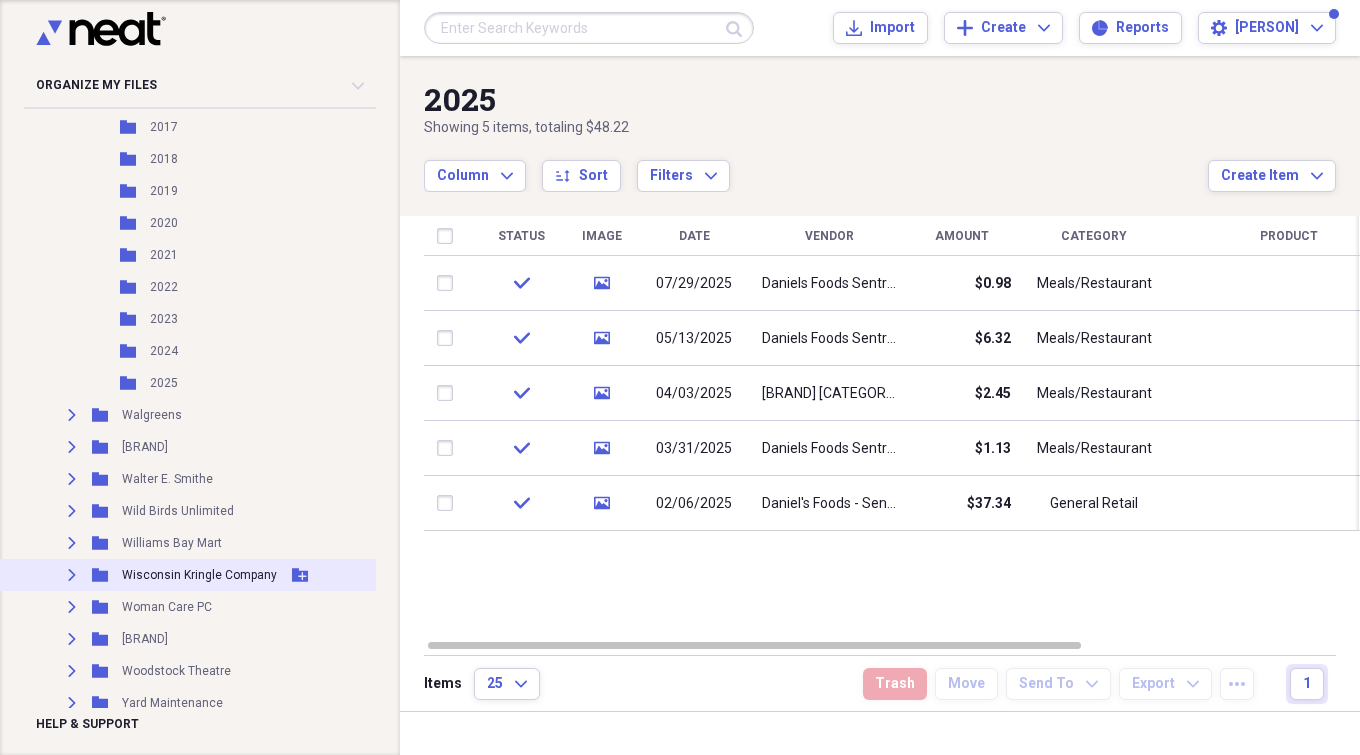 scroll, scrollTop: 11960, scrollLeft: 0, axis: vertical 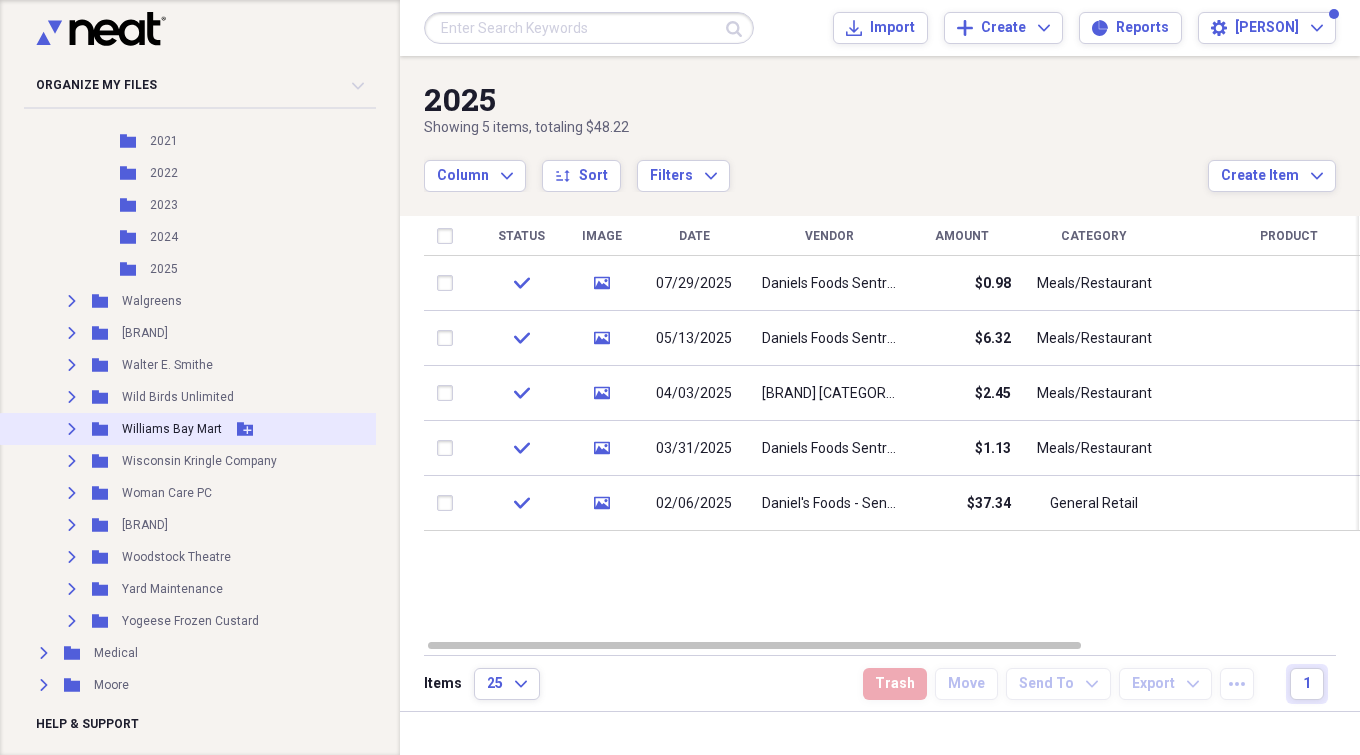 click 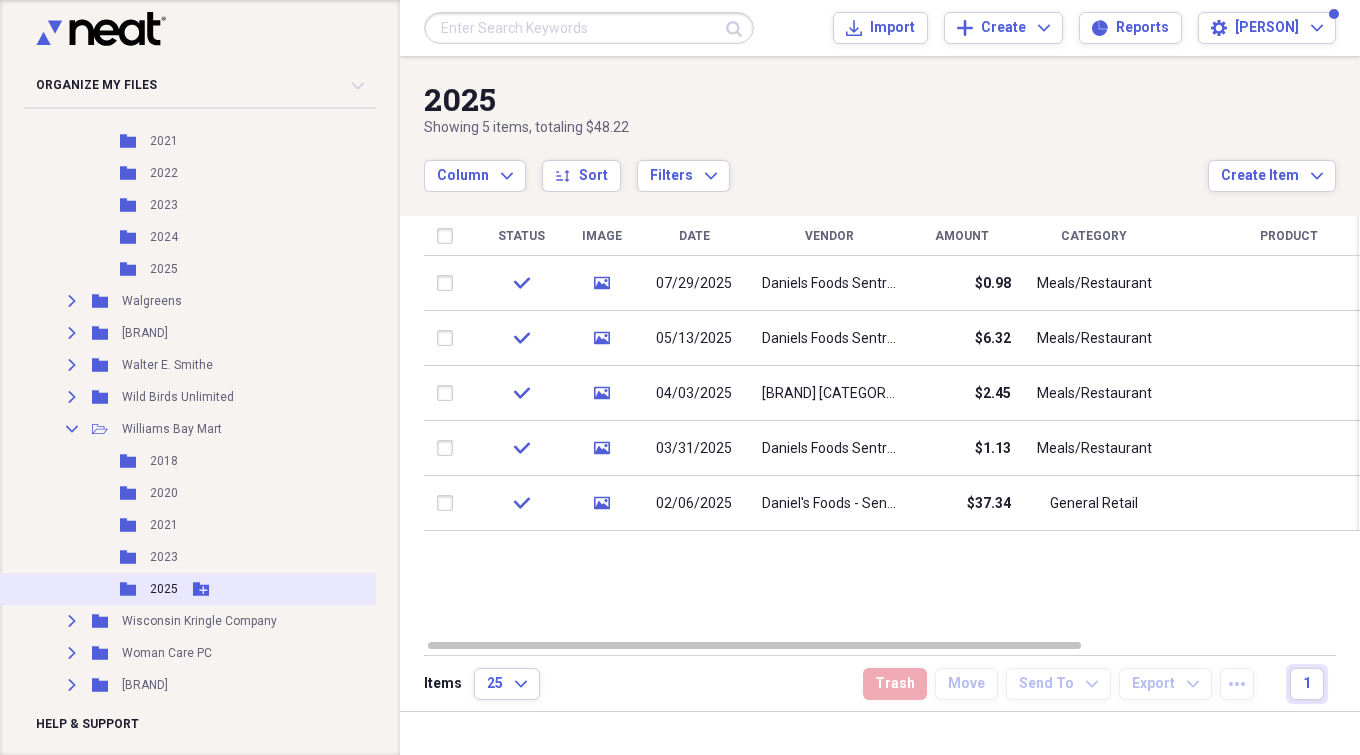 click on "2025" at bounding box center (164, 589) 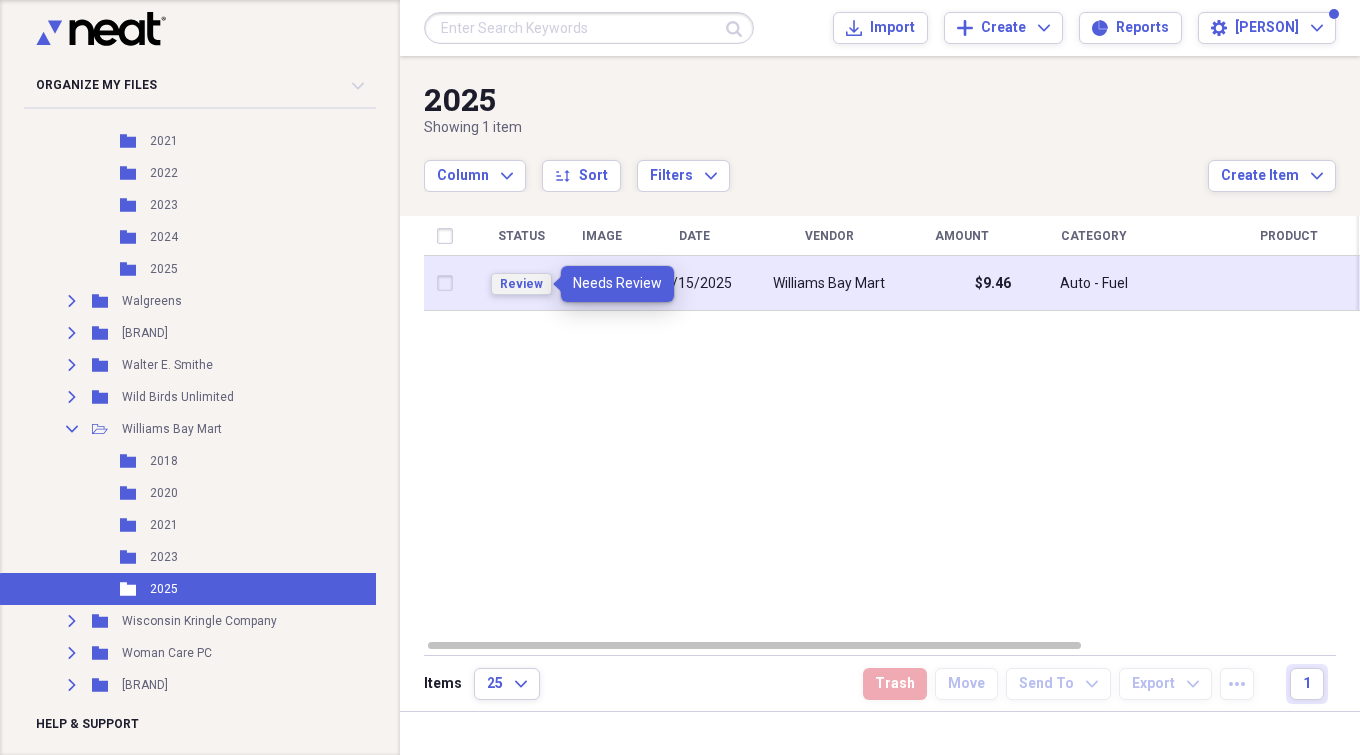 click on "Review" at bounding box center (521, 284) 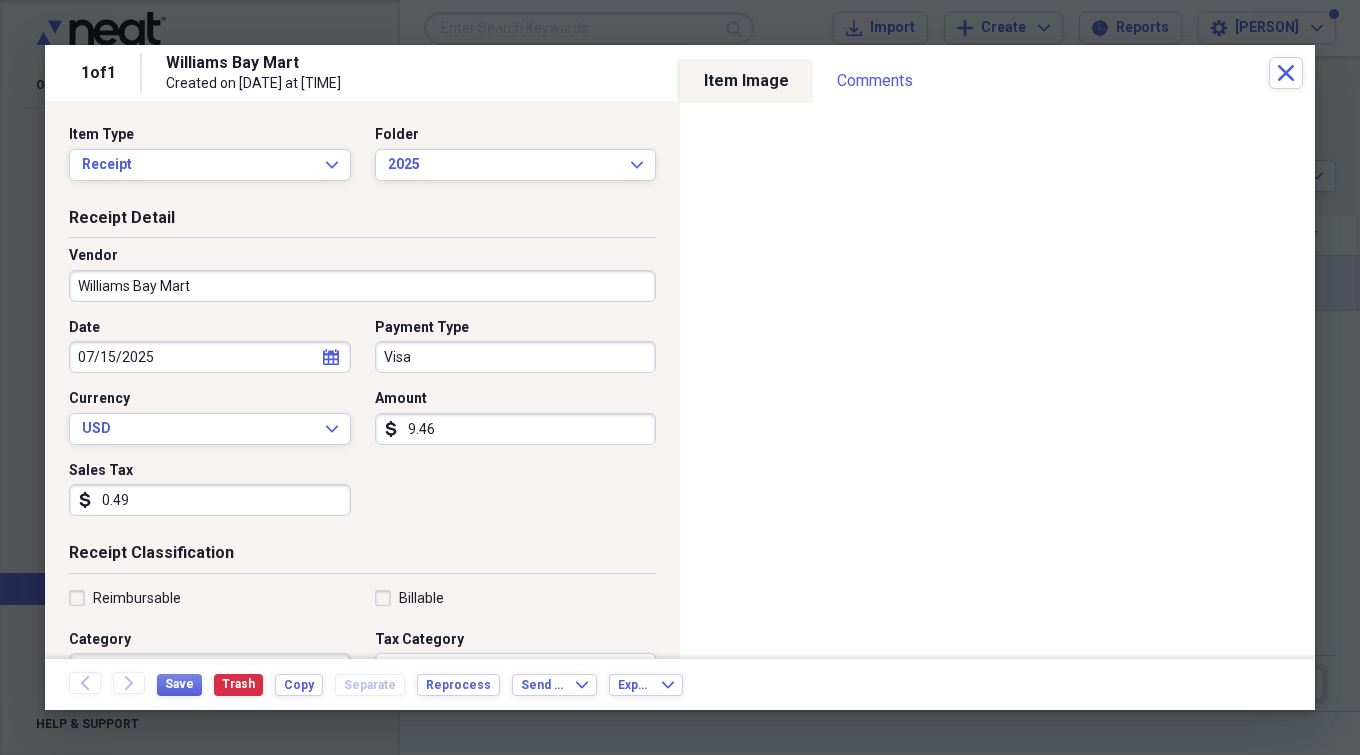 click on "Williams Bay Mart" at bounding box center (362, 286) 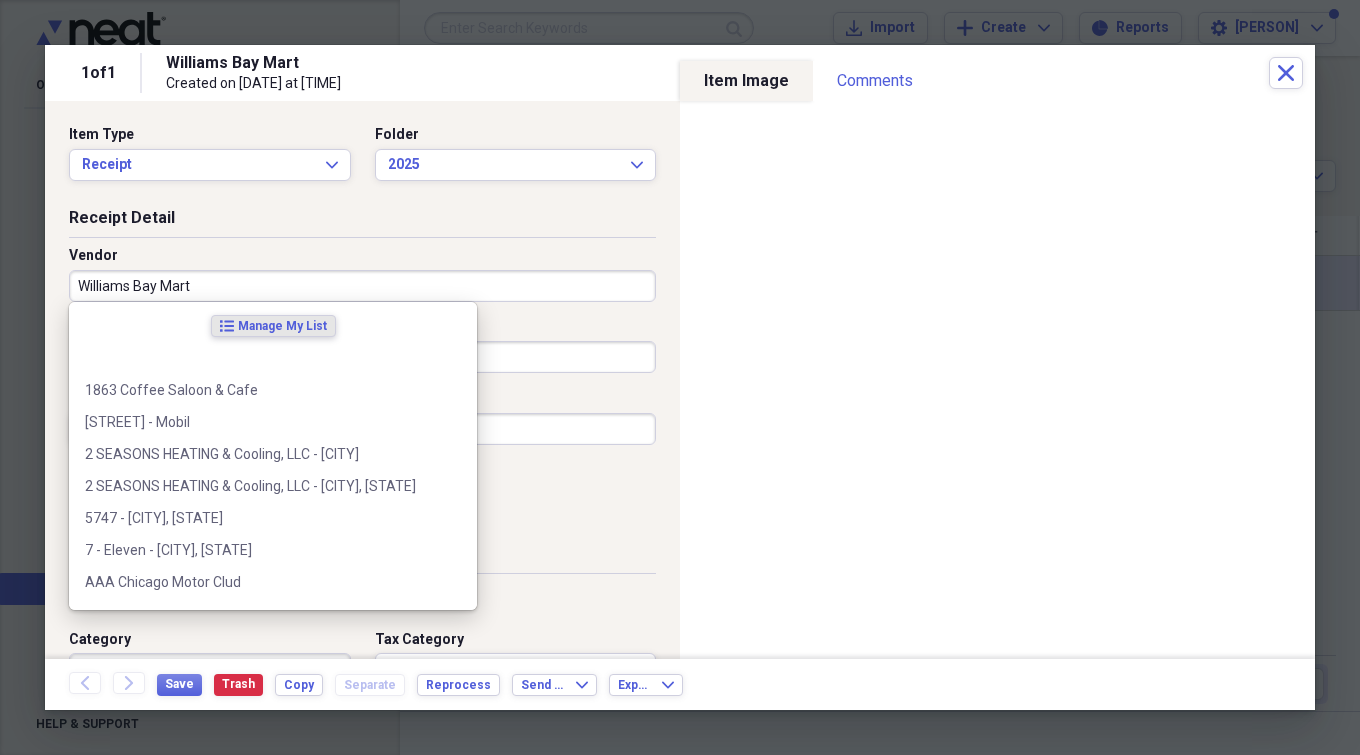 click on "Williams Bay Mart" at bounding box center [362, 286] 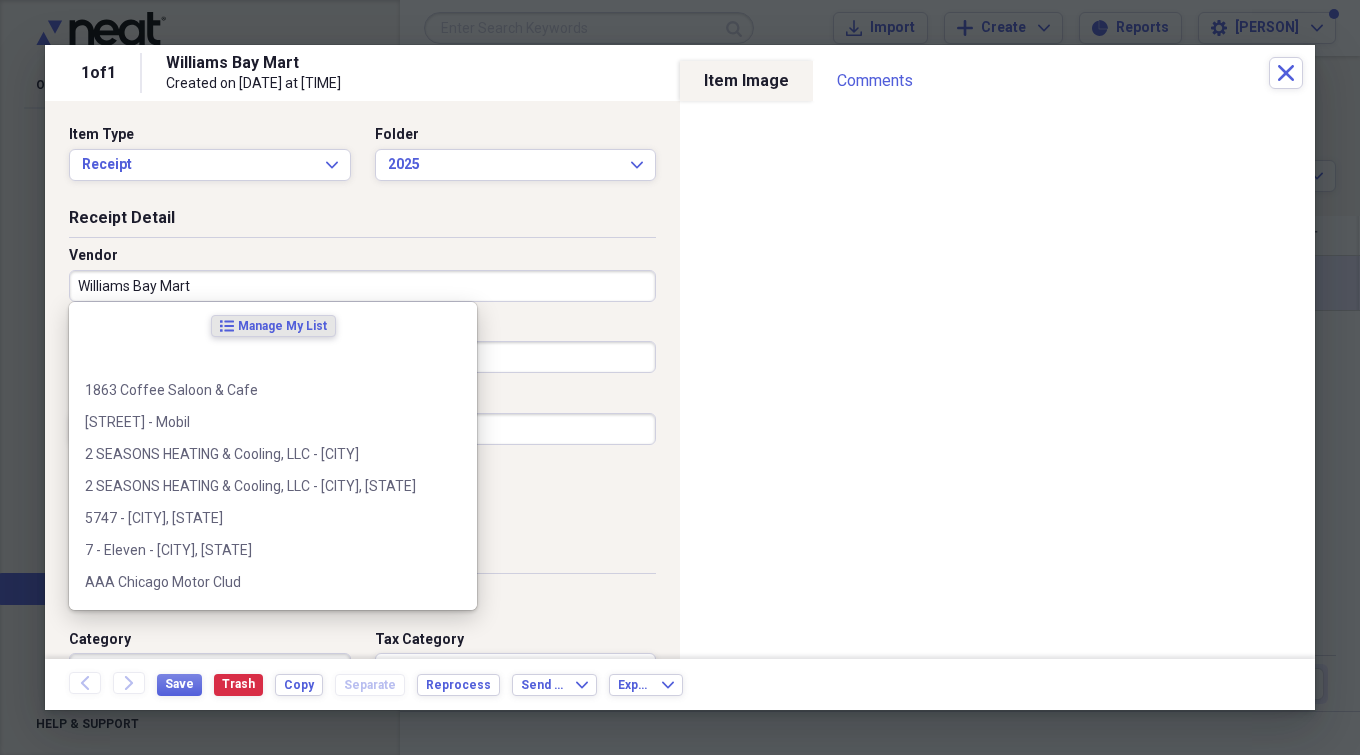 click on "Williams Bay Mart" at bounding box center (362, 286) 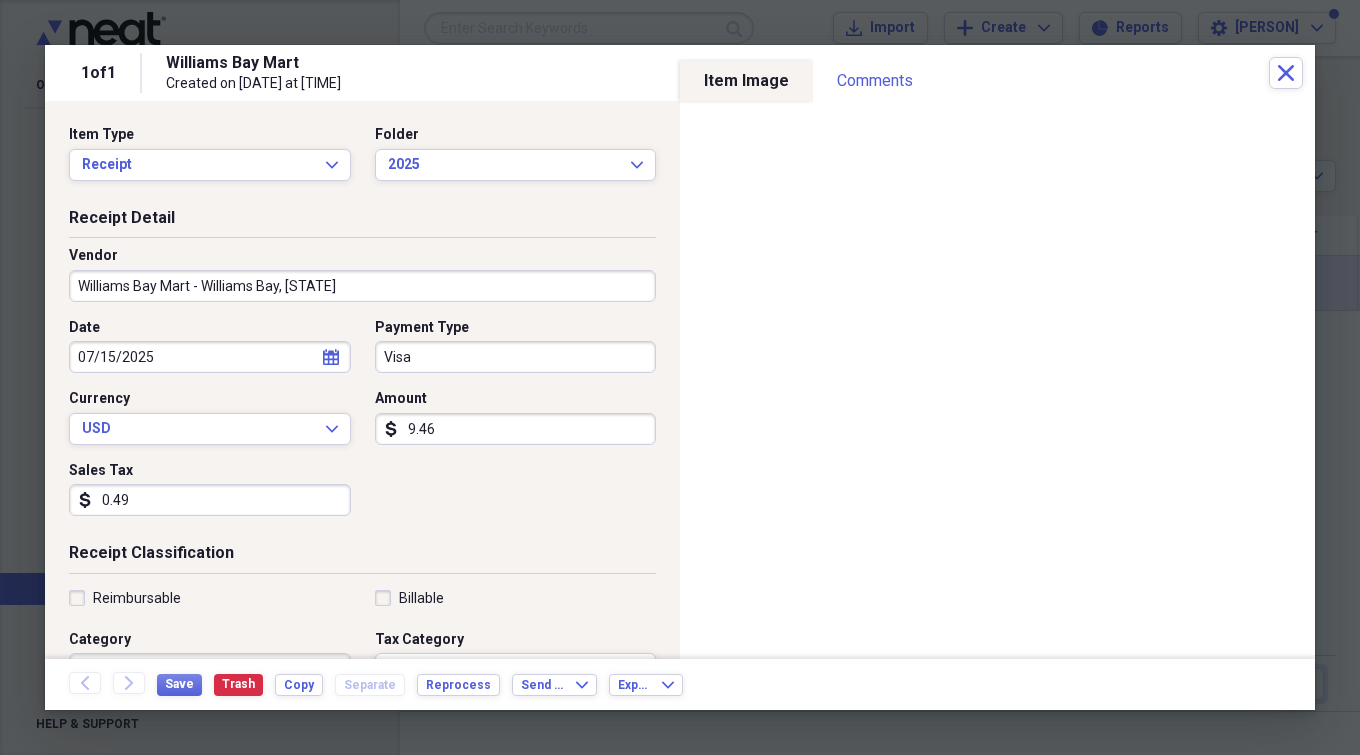 type on "Williams Bay Mart - Williams Bay, [STATE]" 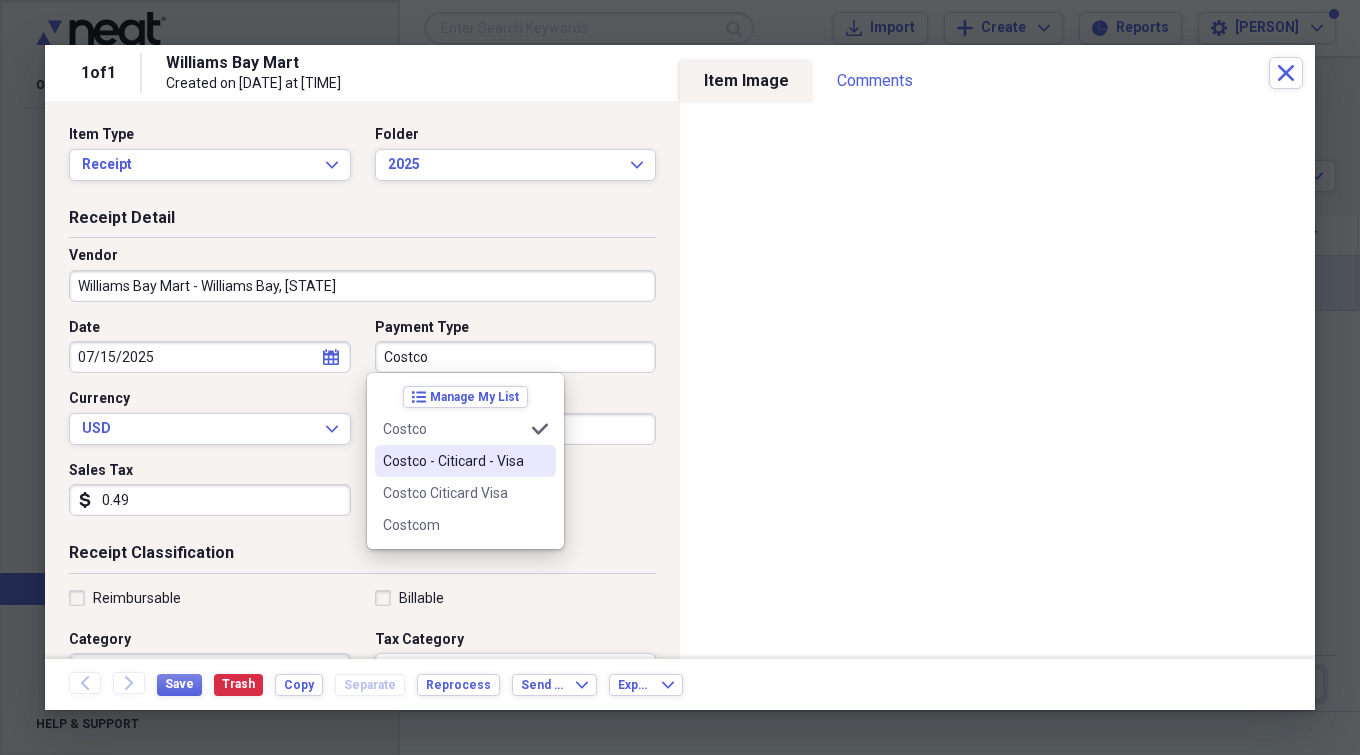click on "Costco - Citicard - Visa" at bounding box center [453, 461] 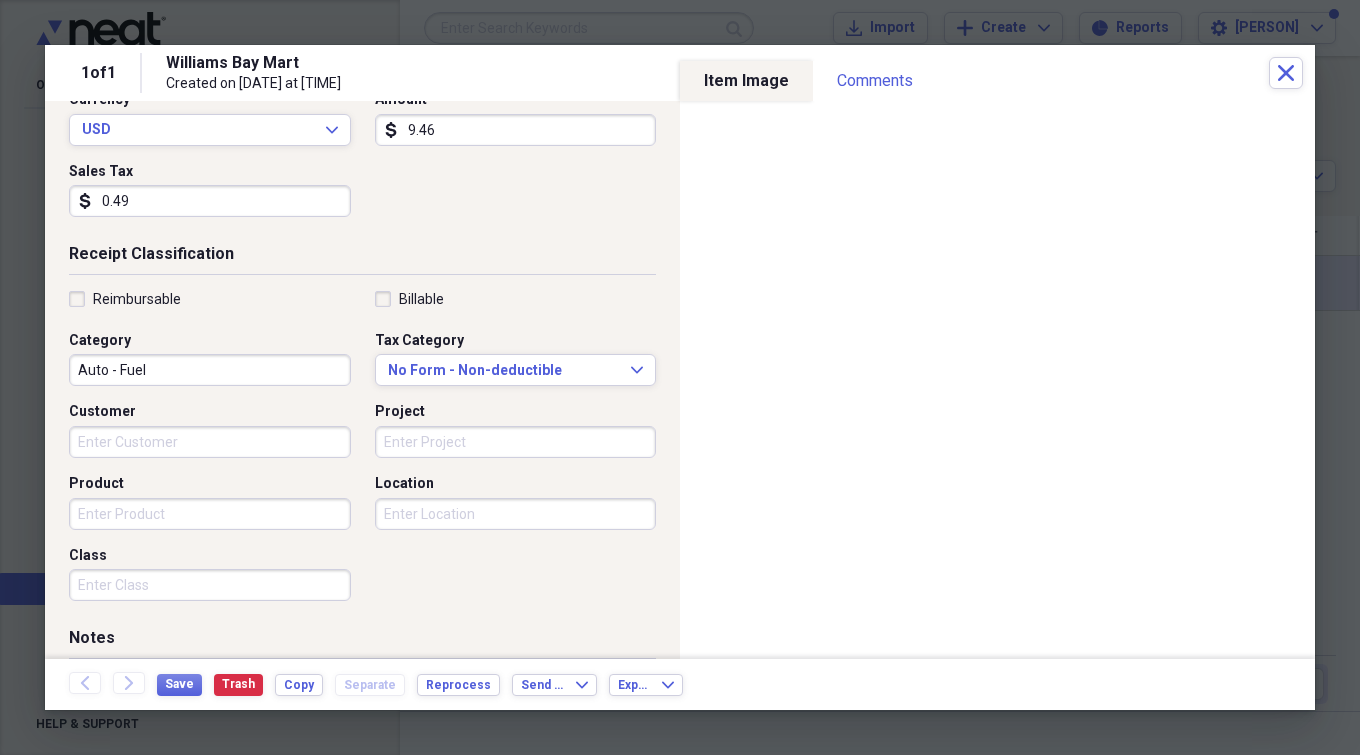 scroll, scrollTop: 300, scrollLeft: 0, axis: vertical 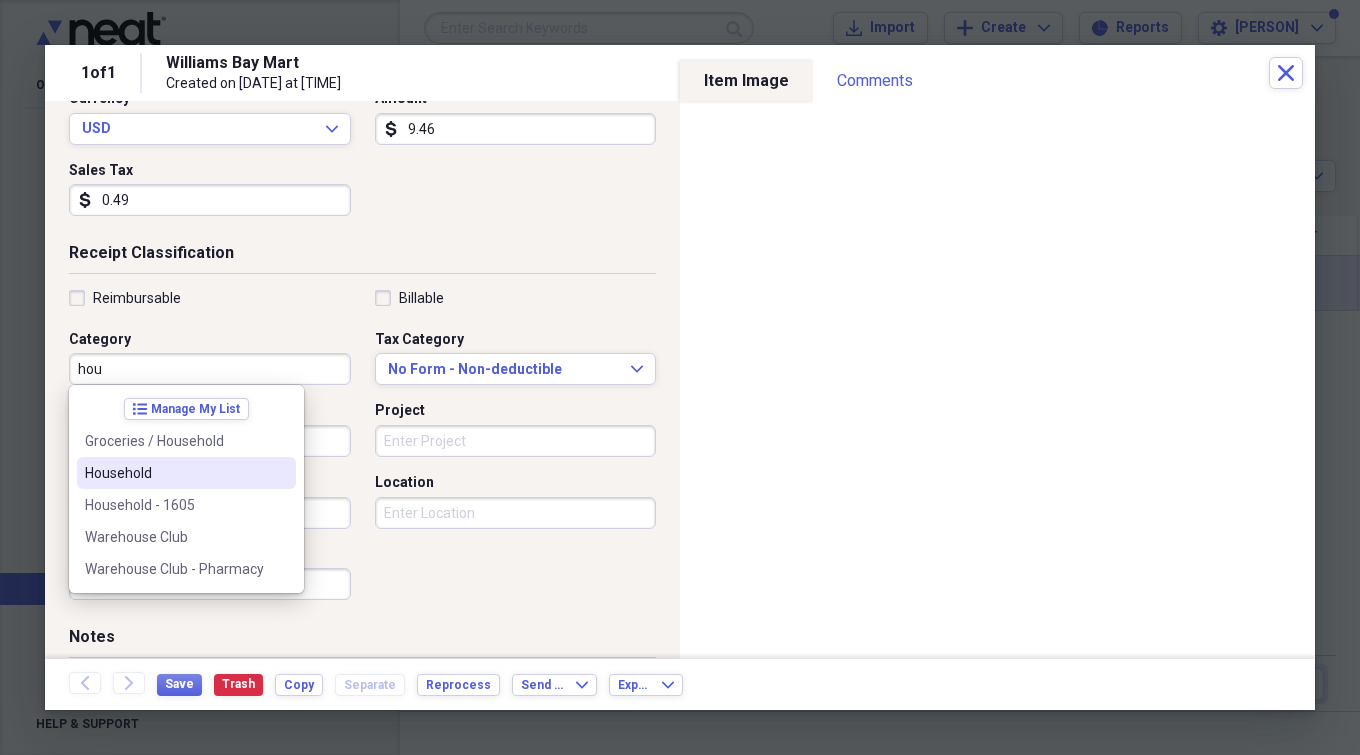 click on "Household" at bounding box center [186, 473] 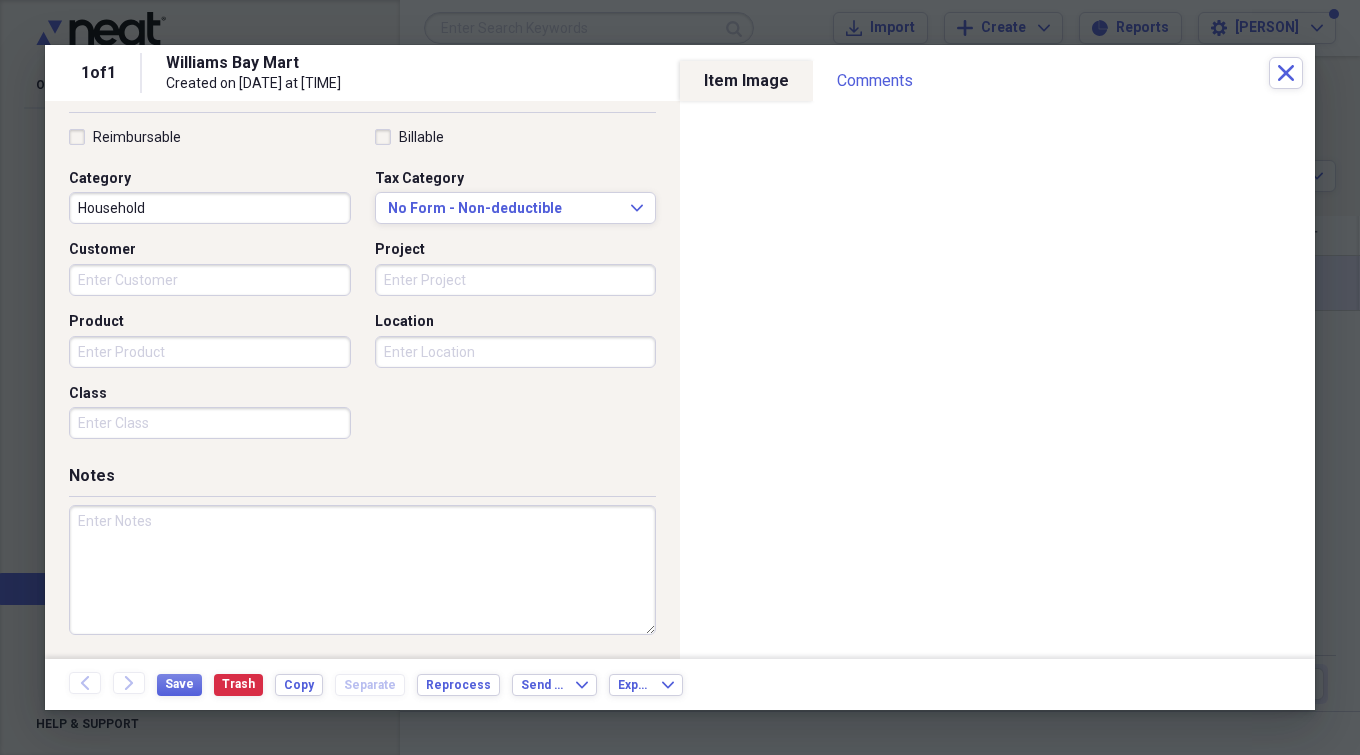 scroll, scrollTop: 463, scrollLeft: 0, axis: vertical 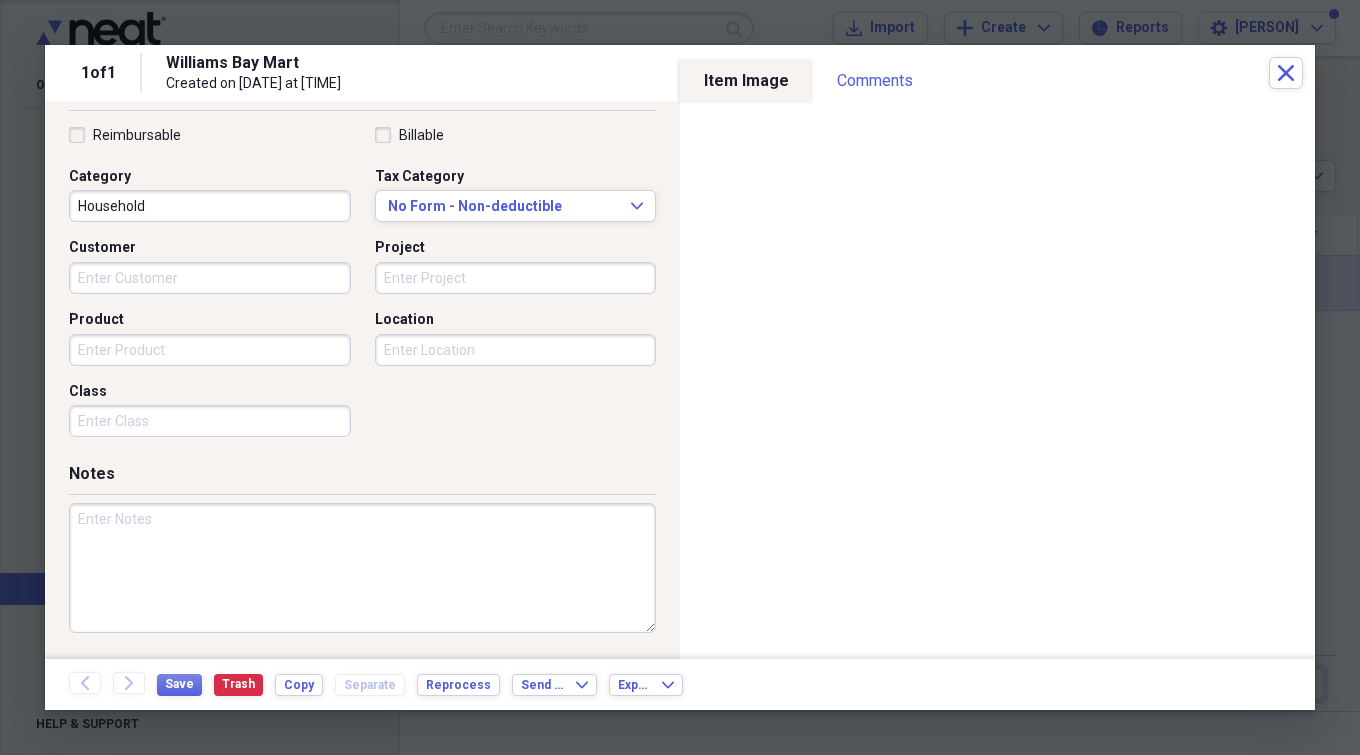 click at bounding box center (362, 568) 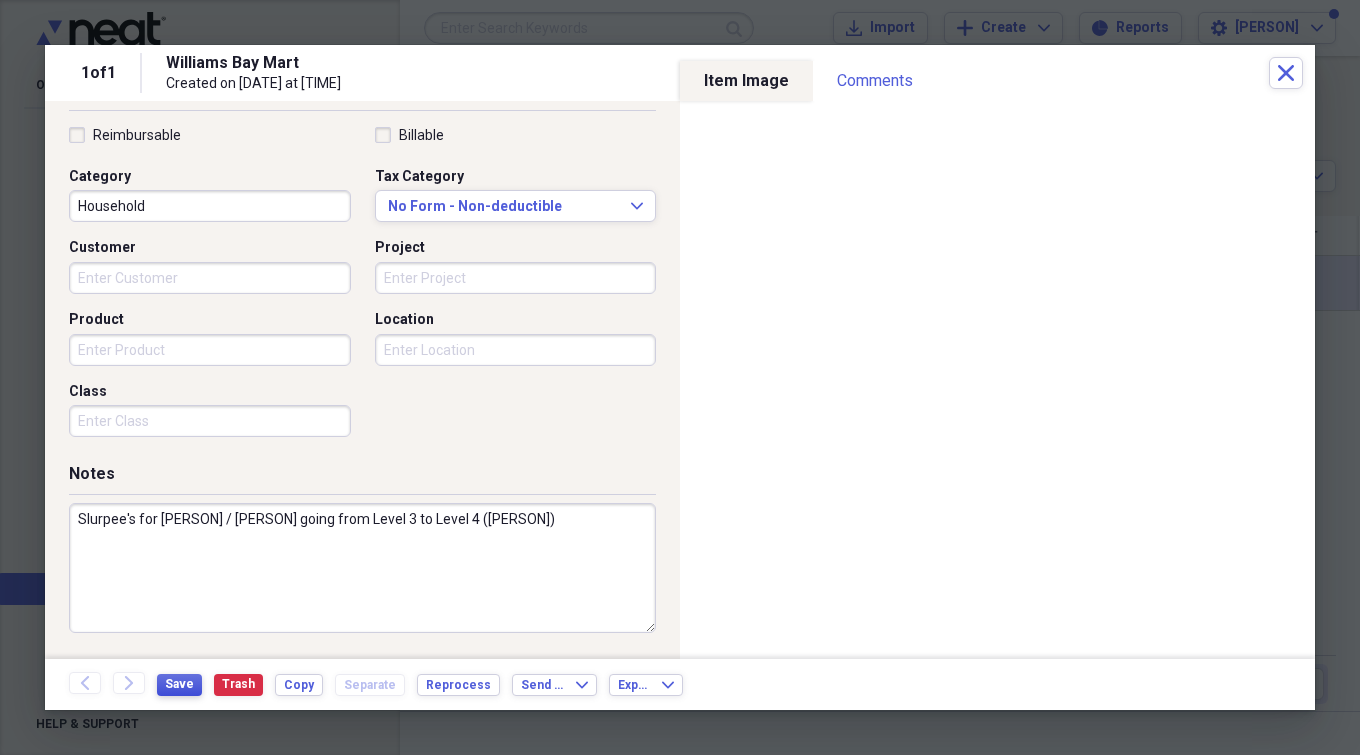 type on "Slurpee's for [PERSON] / [PERSON] going from Level 3 to Level 4 ([PERSON])" 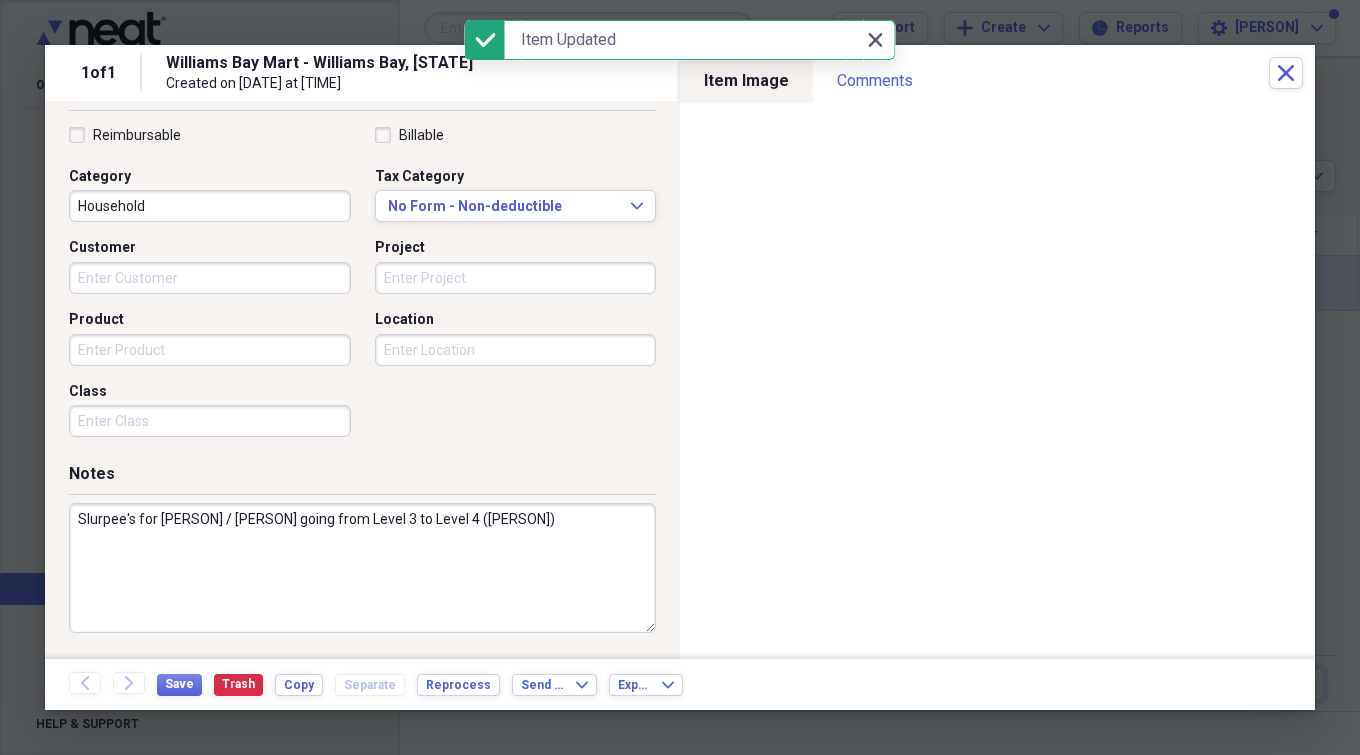 click on "Close" 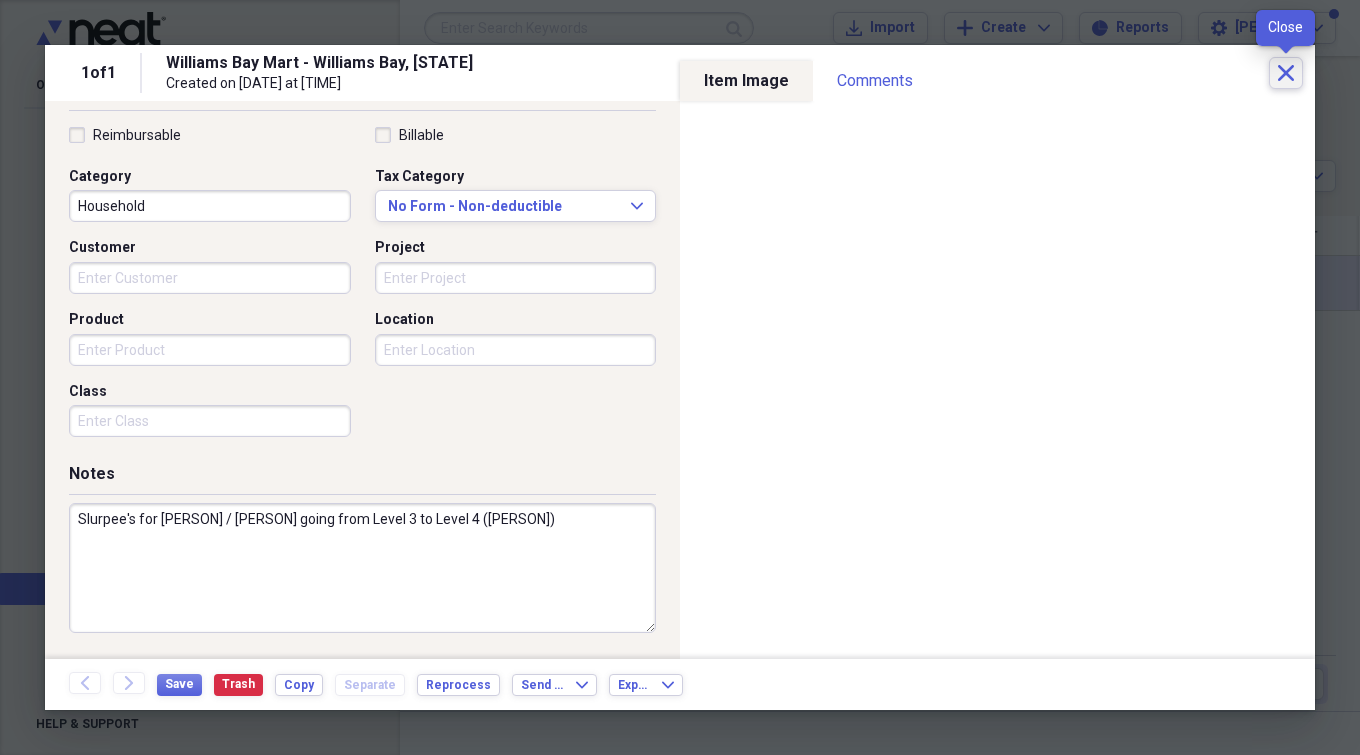 click 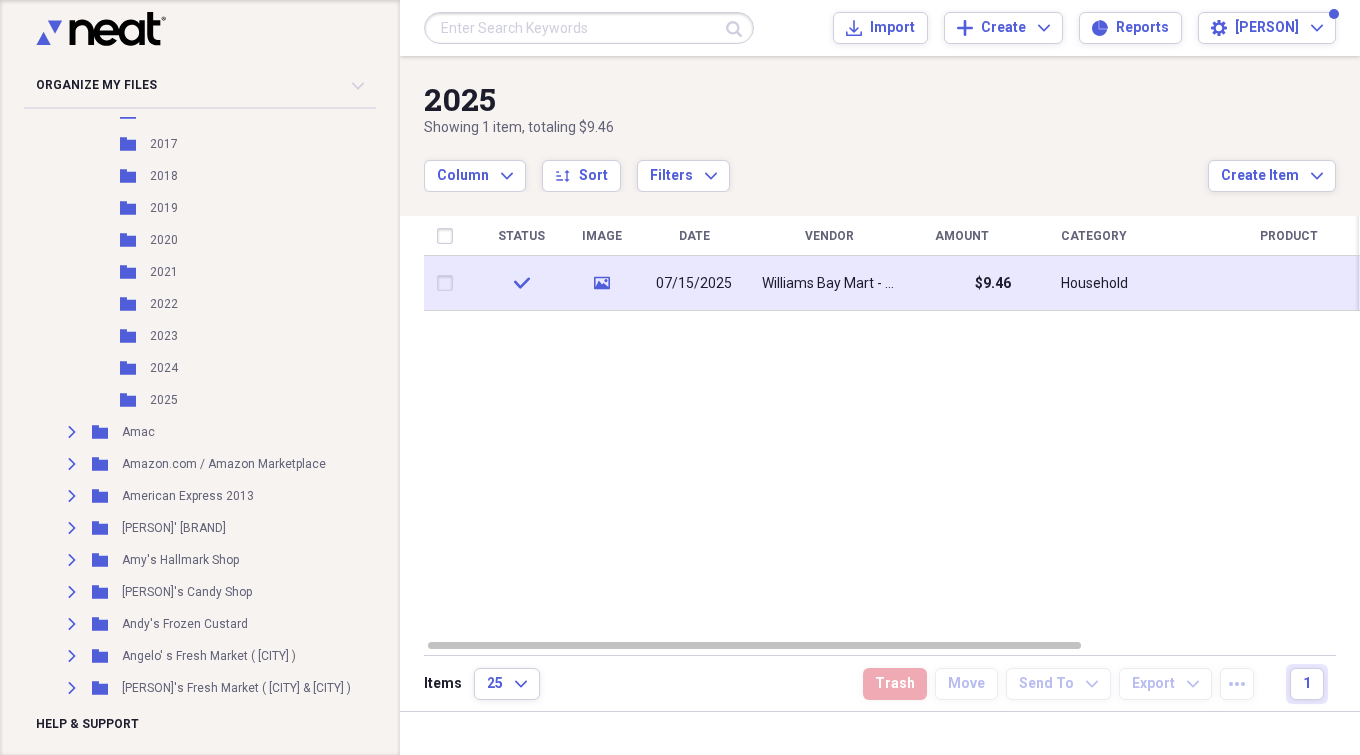 scroll, scrollTop: 0, scrollLeft: 0, axis: both 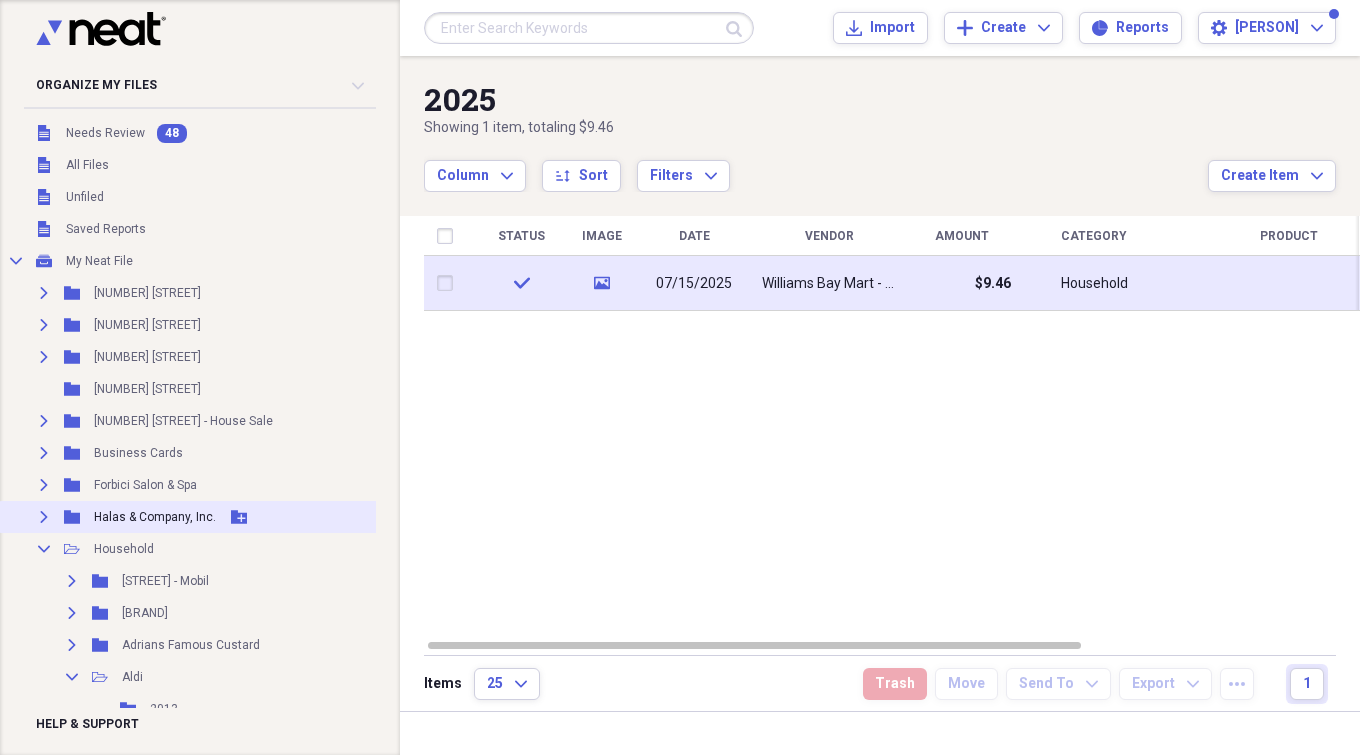 click on "Expand" 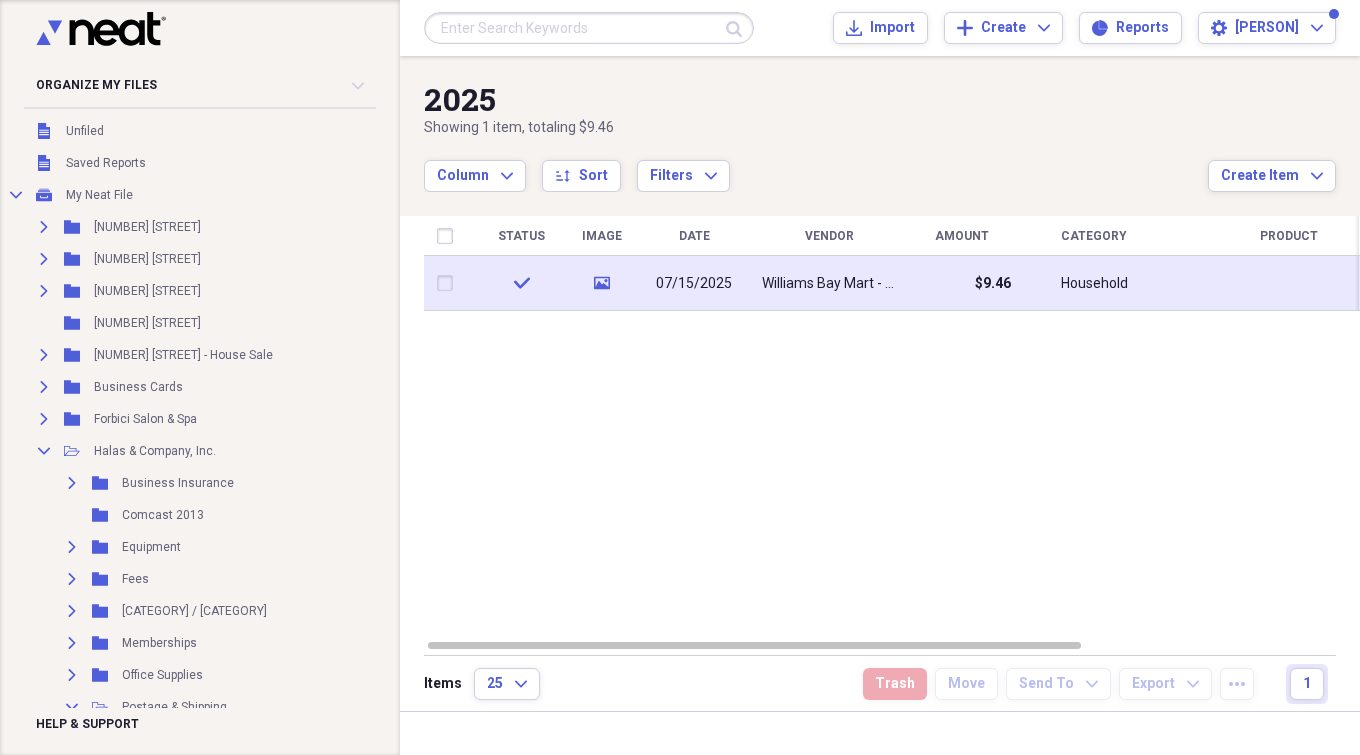 scroll, scrollTop: 300, scrollLeft: 0, axis: vertical 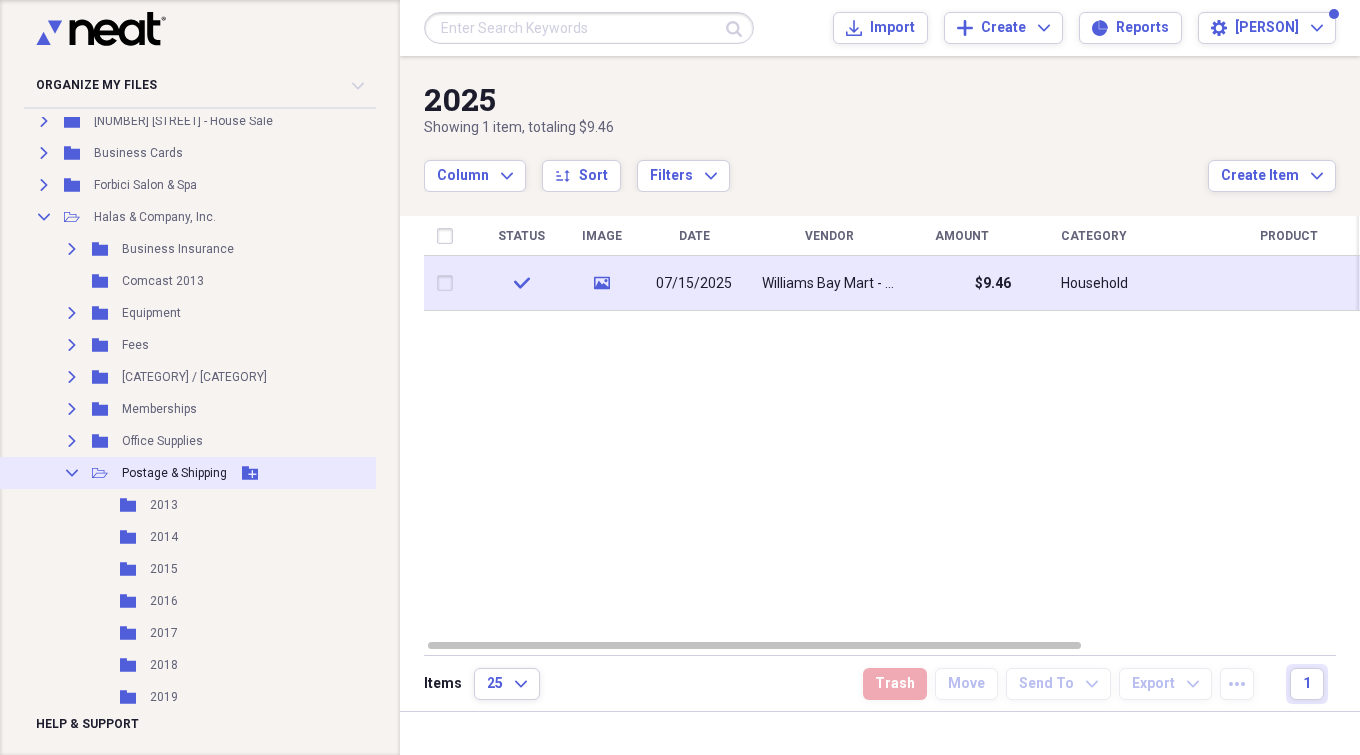 click on "Collapse" 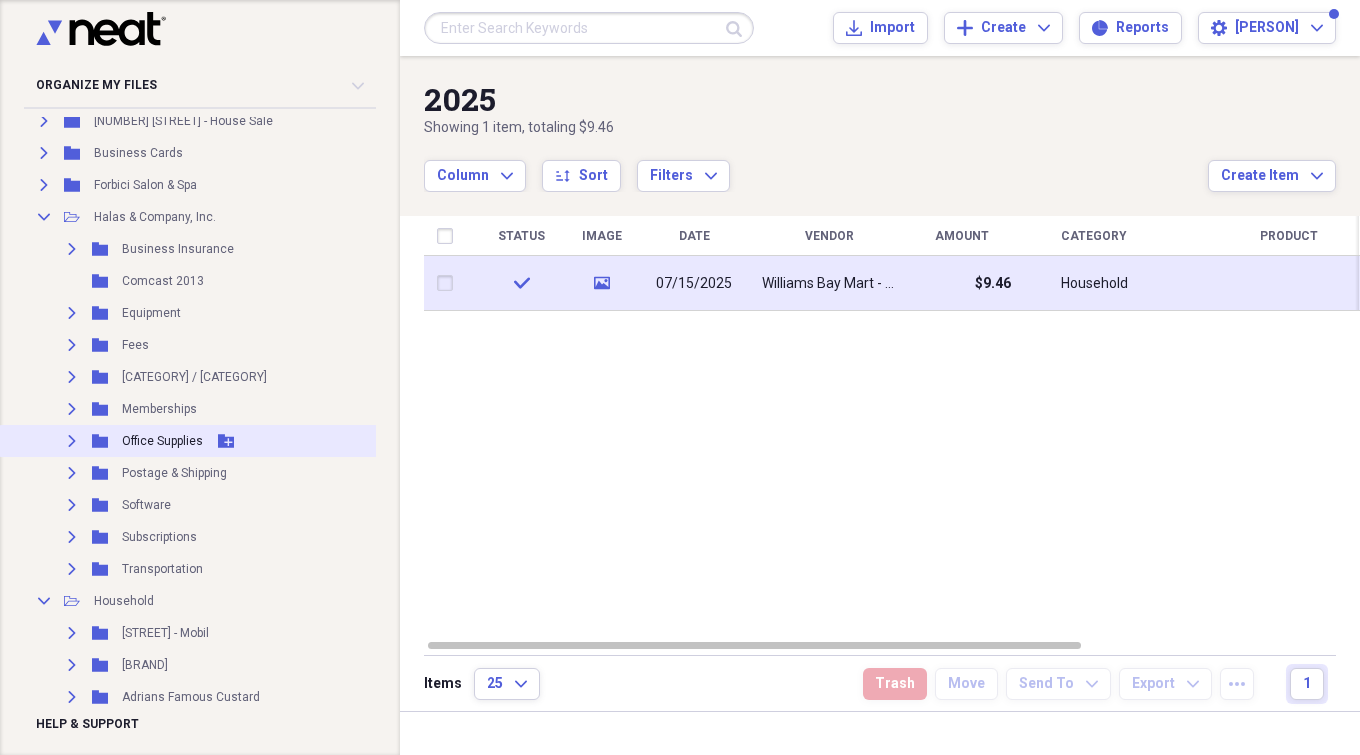 click 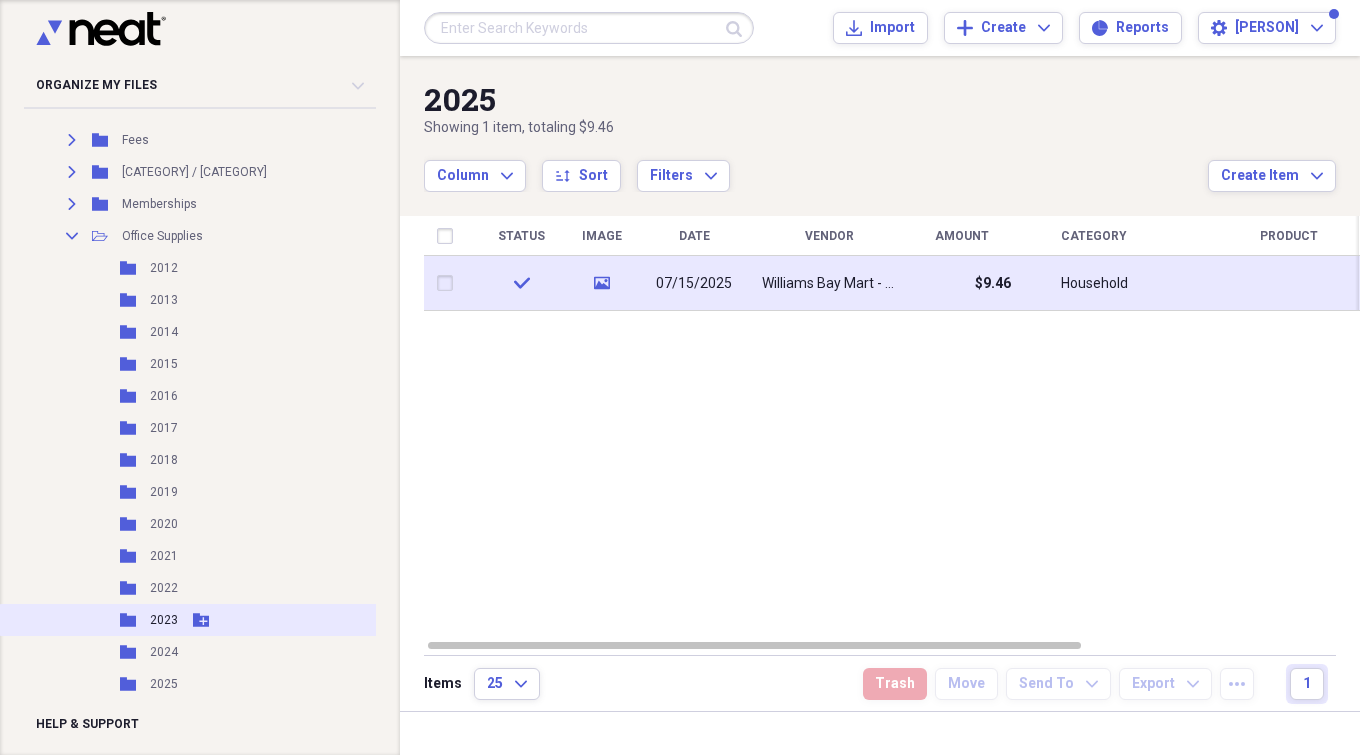 scroll, scrollTop: 600, scrollLeft: 0, axis: vertical 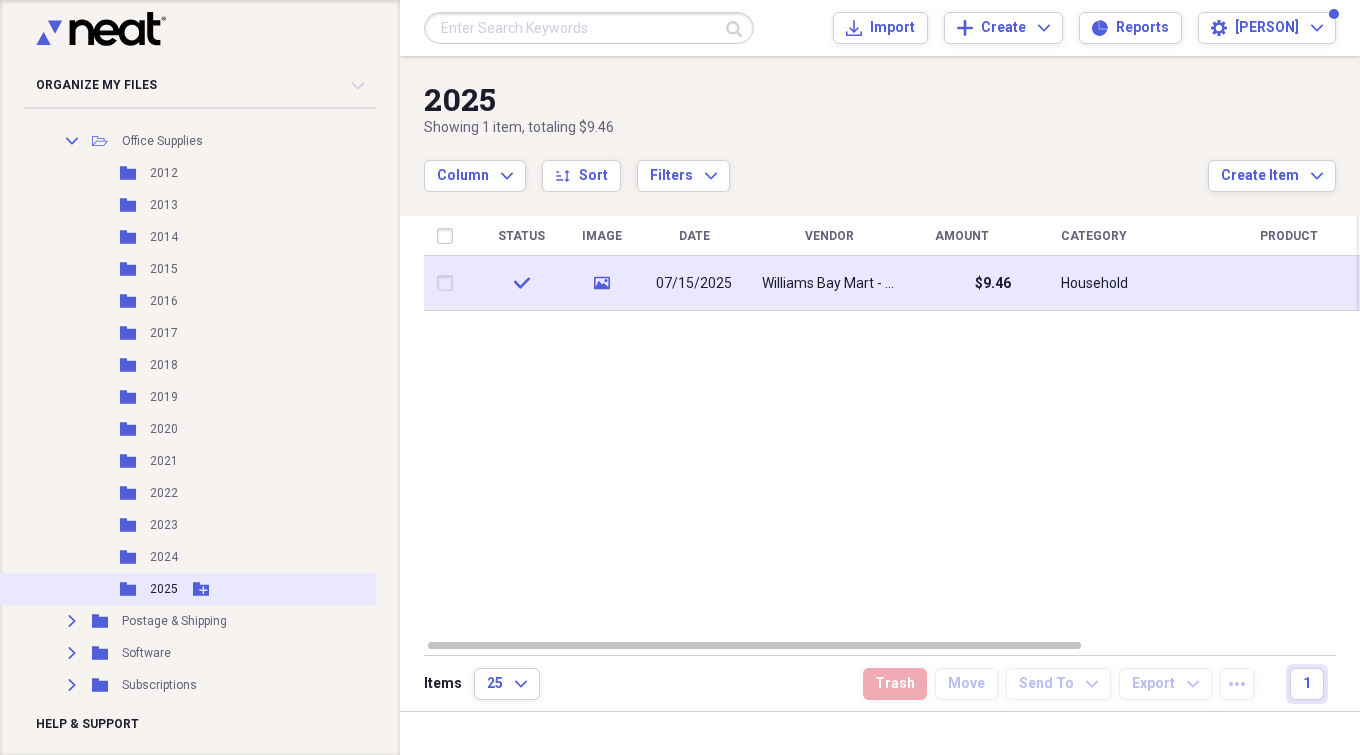 click on "2025" at bounding box center (164, 589) 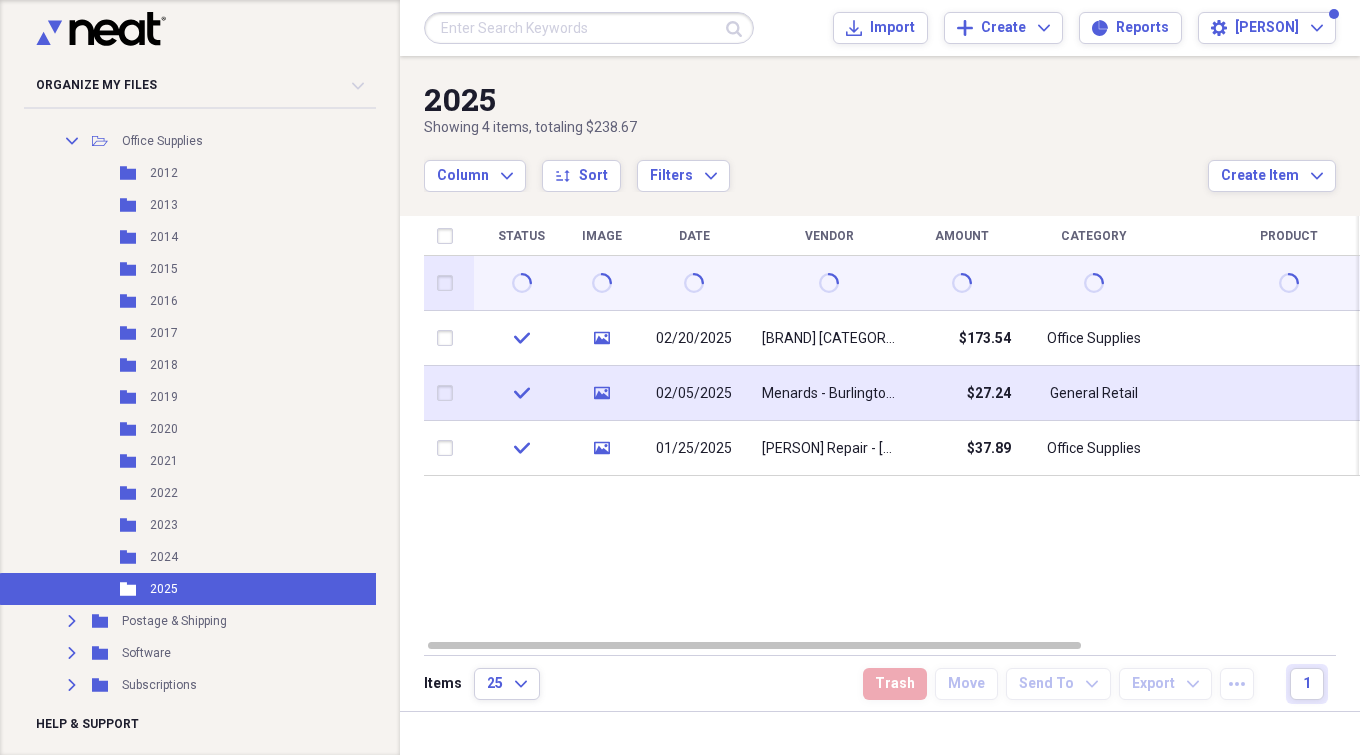 click on "02/05/2025" at bounding box center (694, 394) 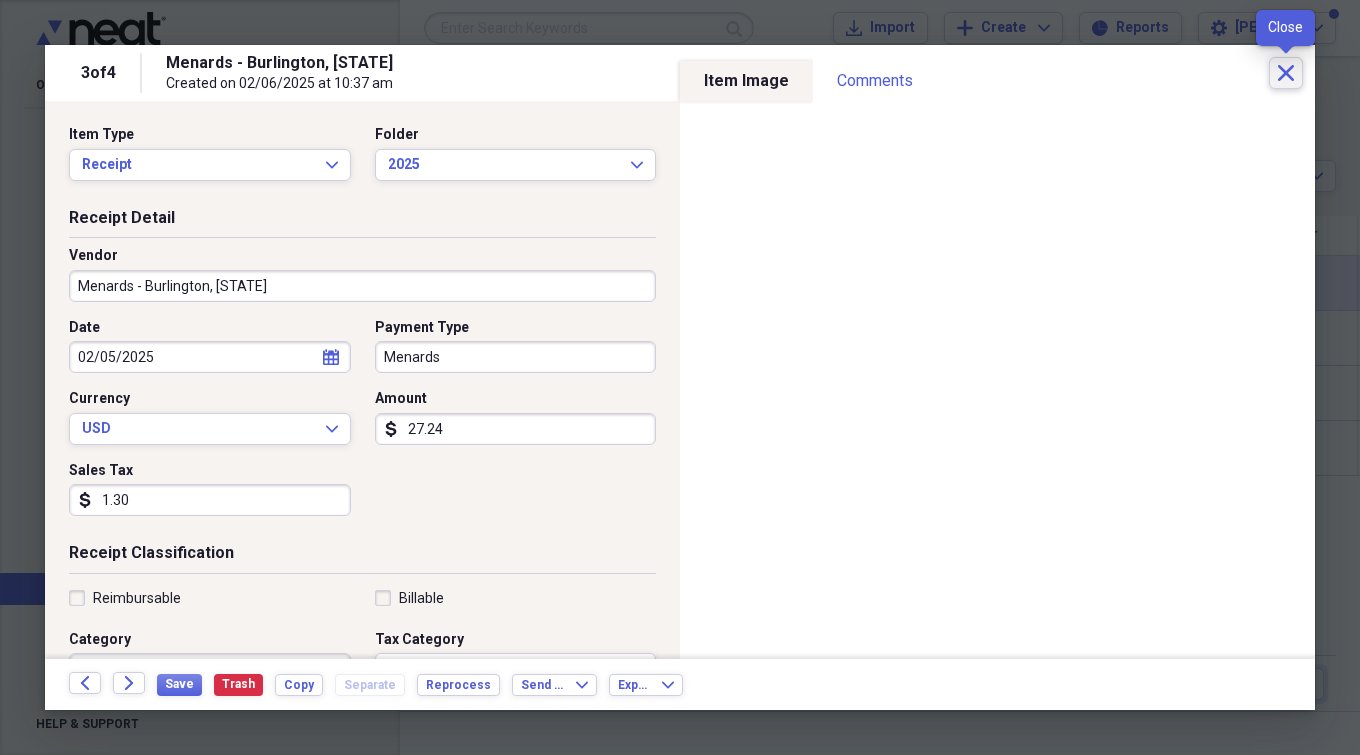click on "Close" 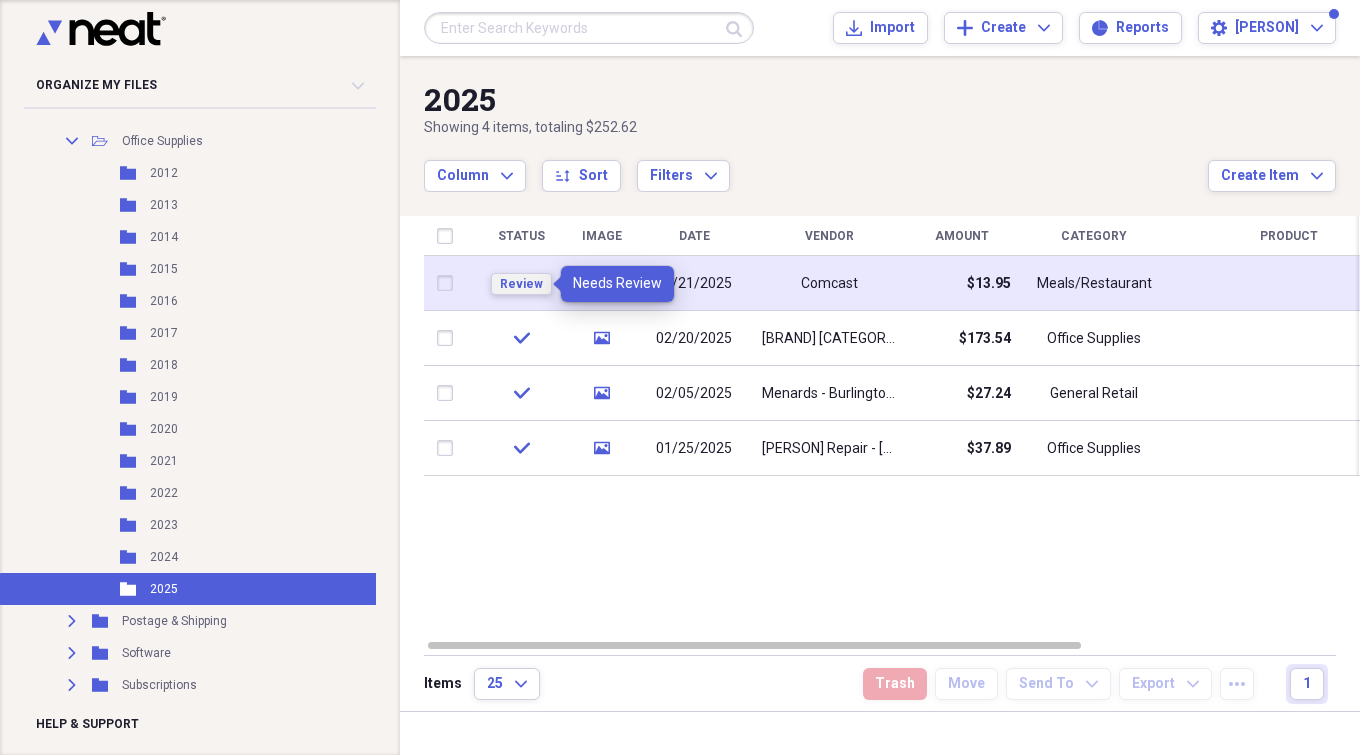 click on "Review" at bounding box center [521, 284] 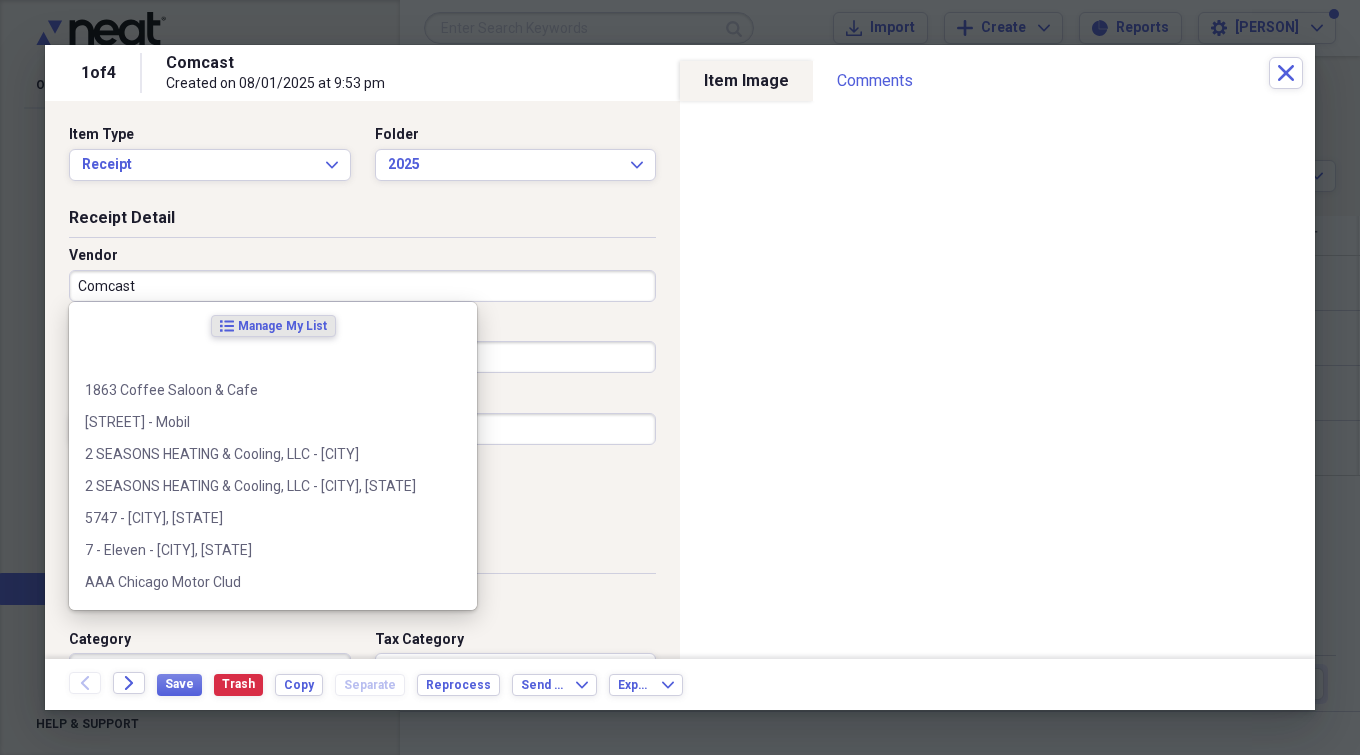 click on "Comcast" at bounding box center (362, 286) 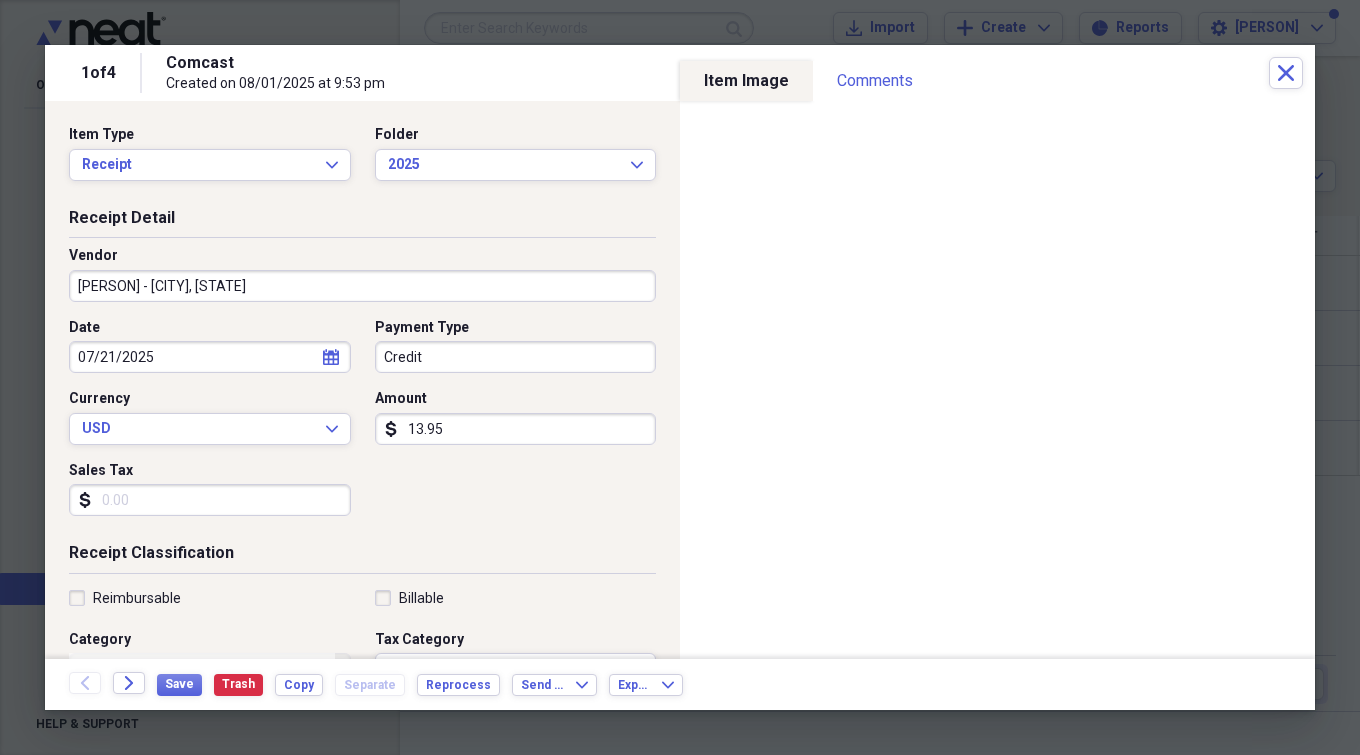 type on "[PERSON] - [CITY], [STATE]" 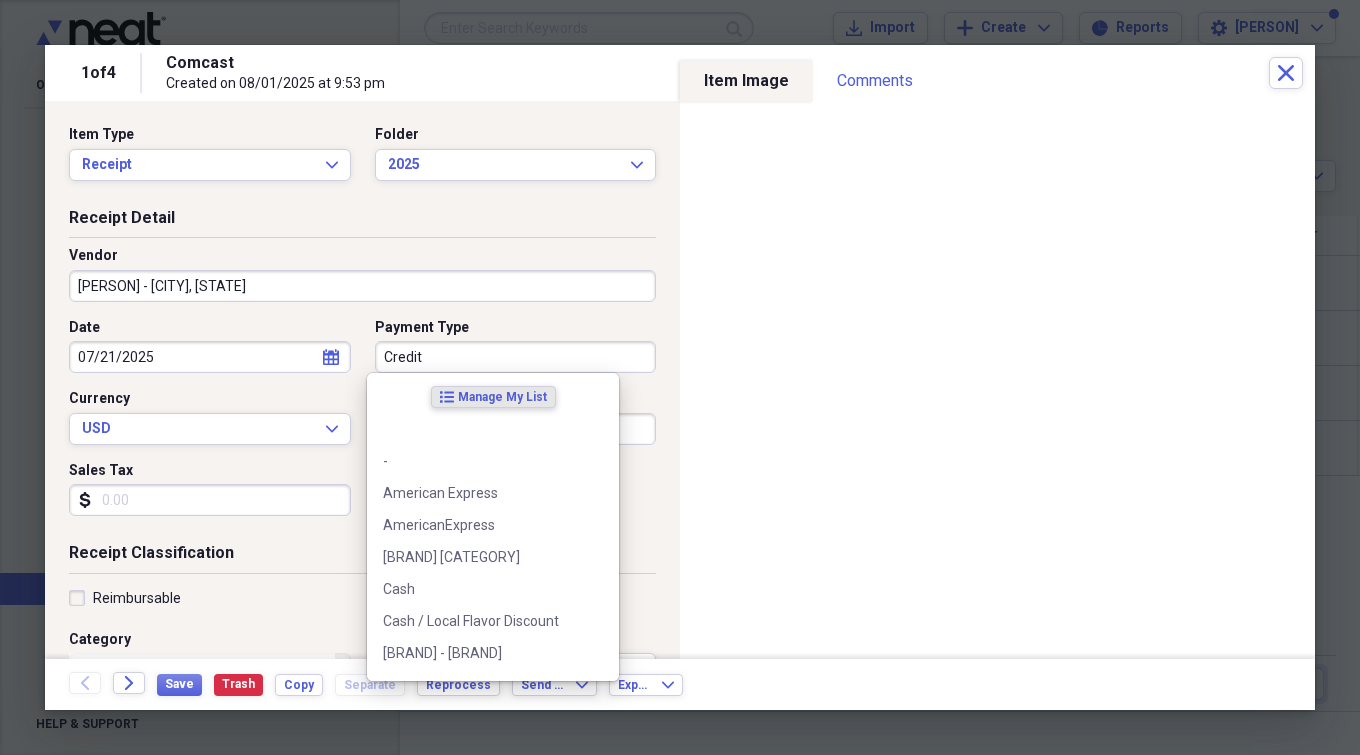 click on "Credit" at bounding box center (516, 357) 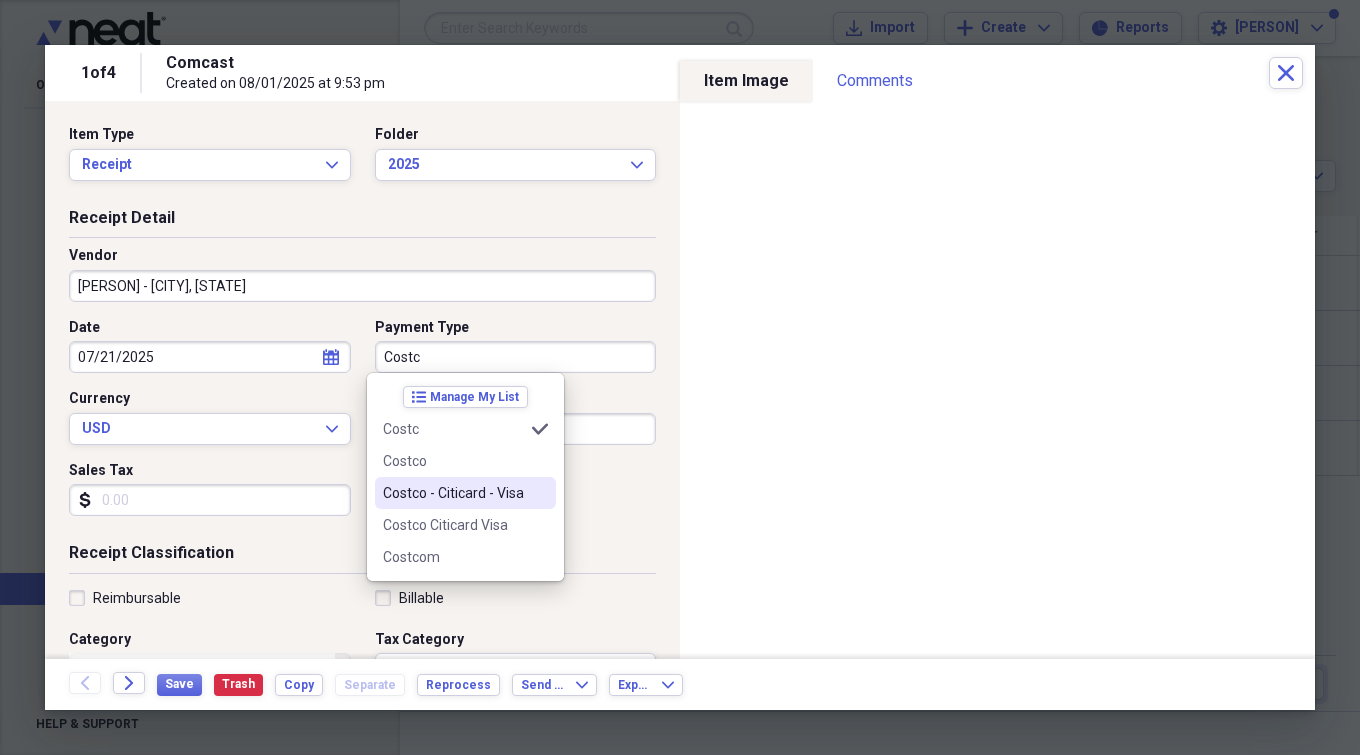 click on "Costco - Citicard - Visa" at bounding box center (453, 493) 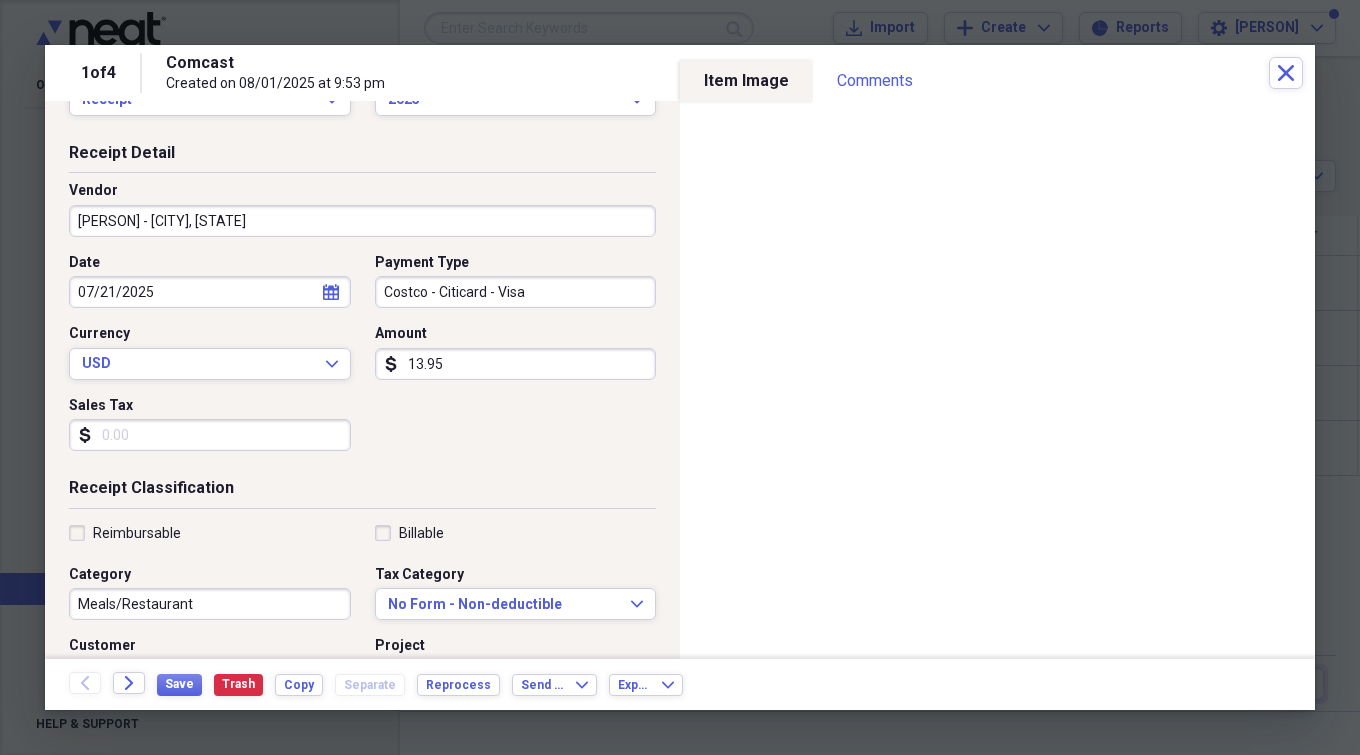 scroll, scrollTop: 100, scrollLeft: 0, axis: vertical 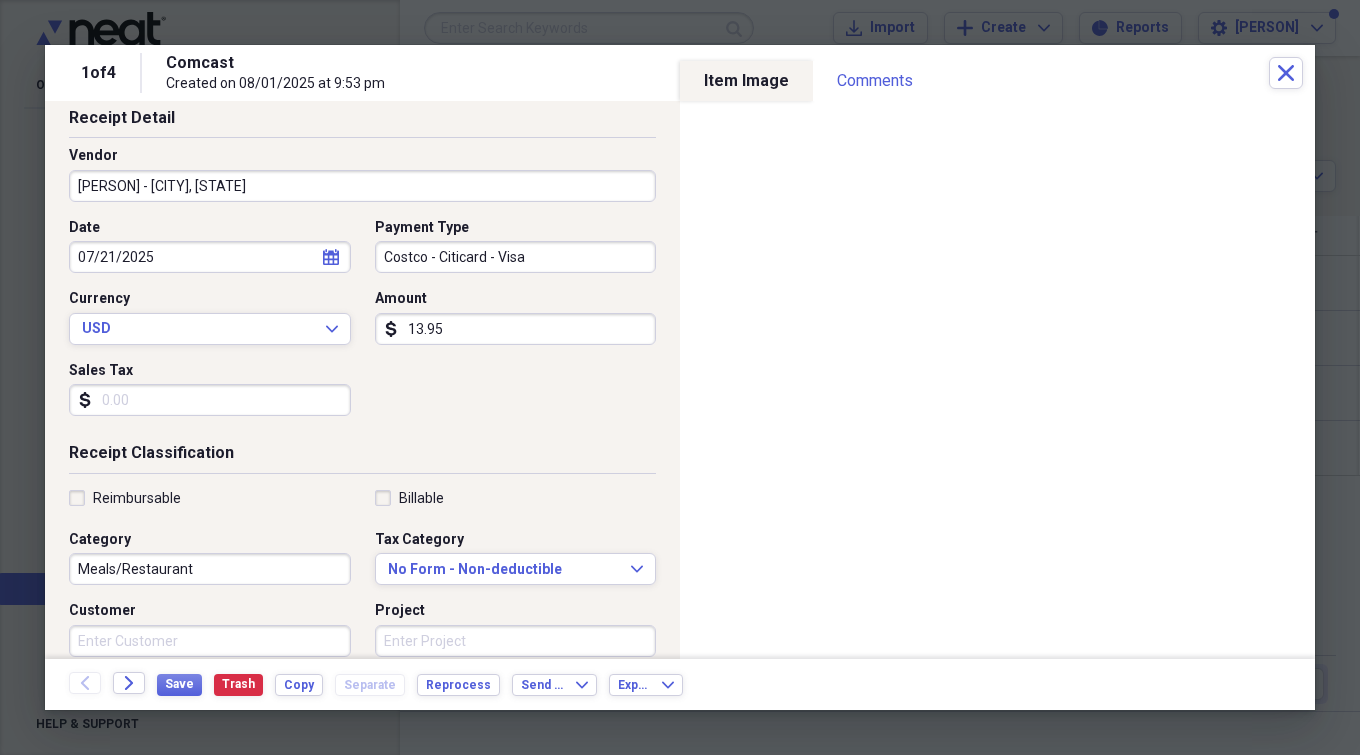 click on "Meals/Restaurant" at bounding box center [210, 569] 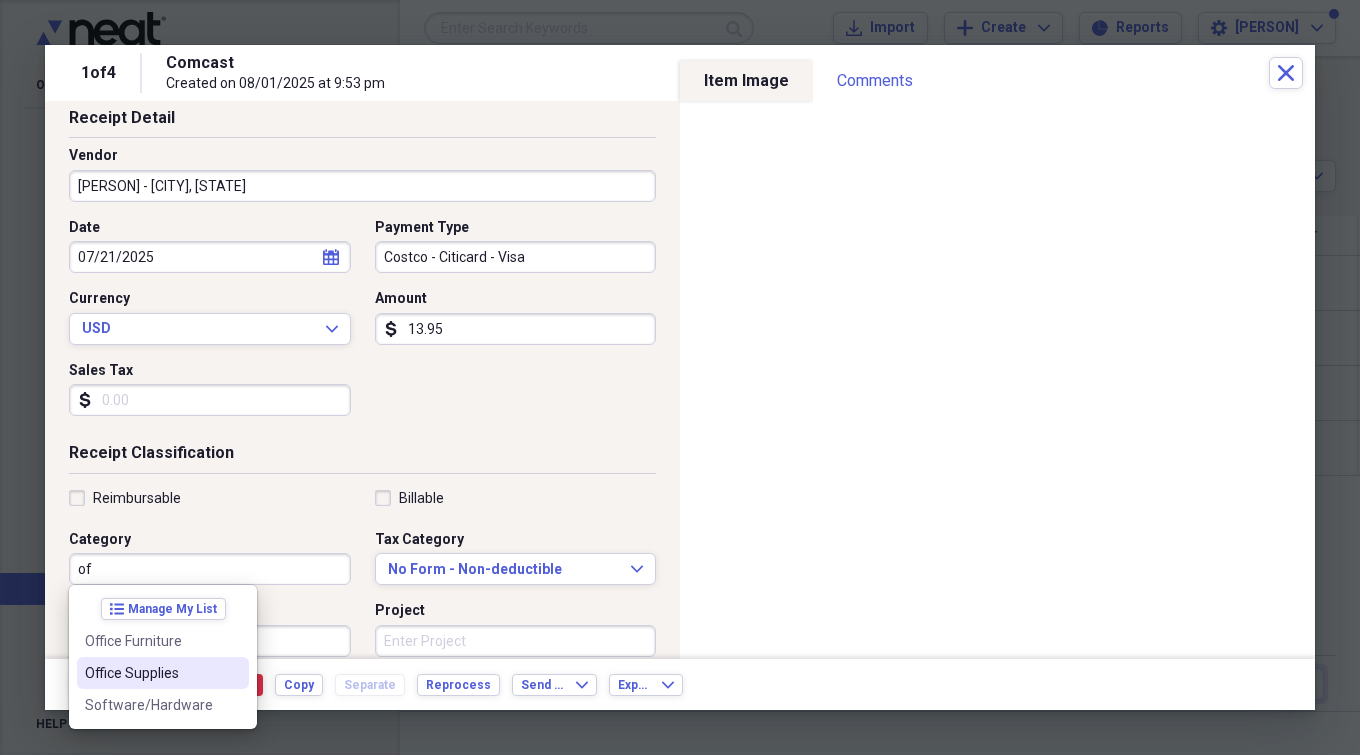 click on "Office Supplies" at bounding box center [151, 673] 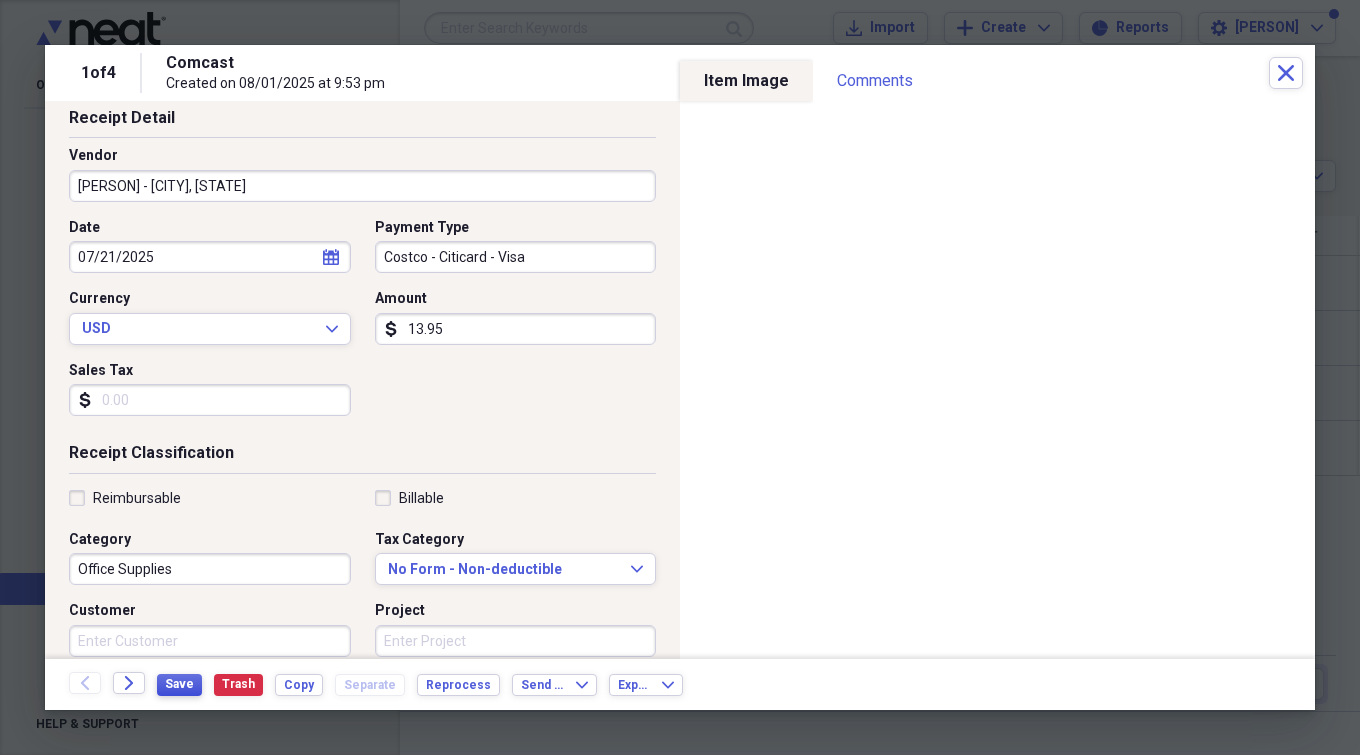 click on "Save" at bounding box center [179, 684] 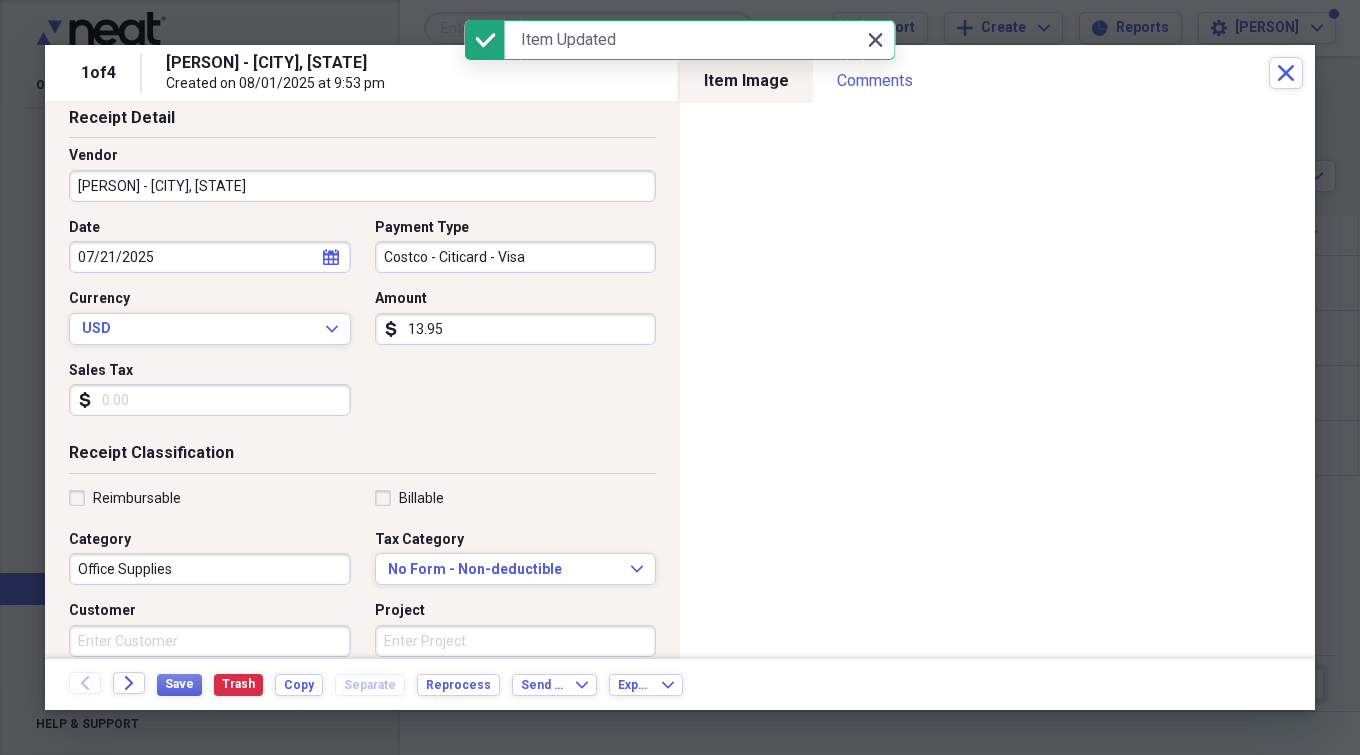 click 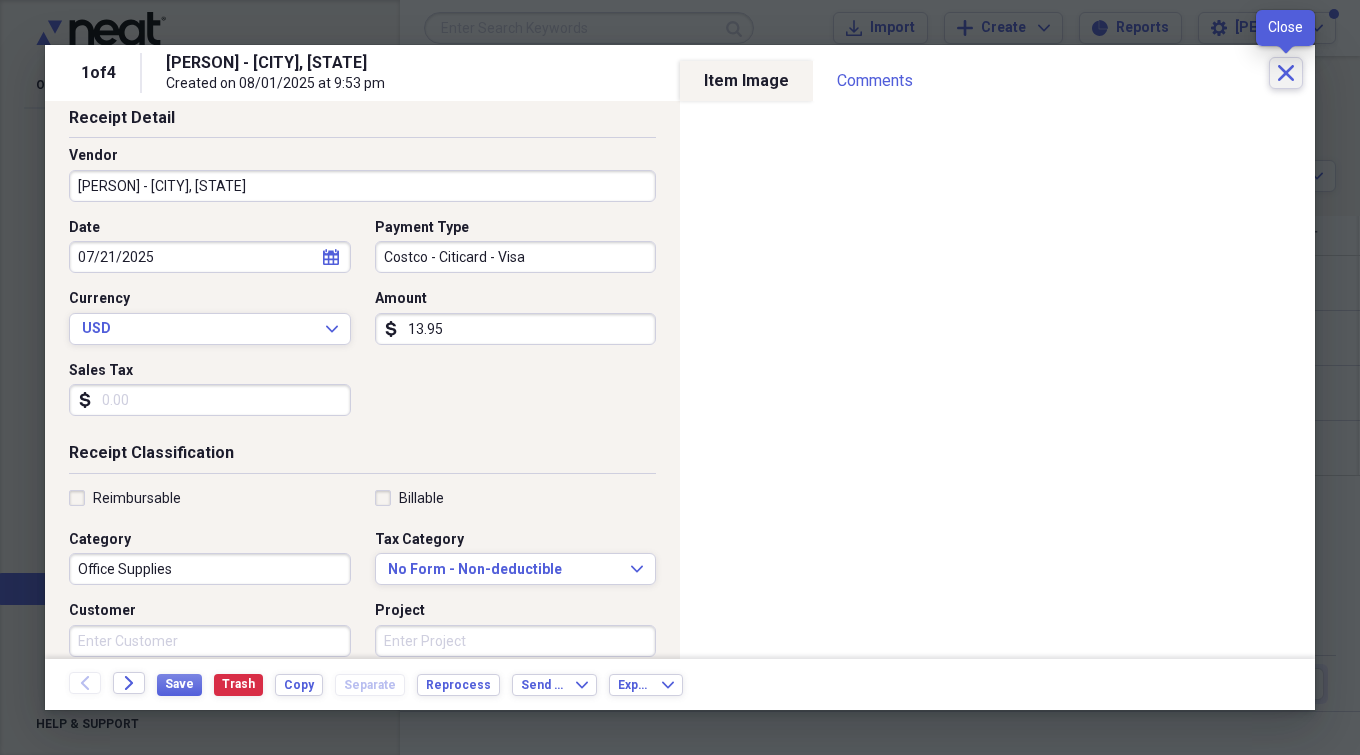 click 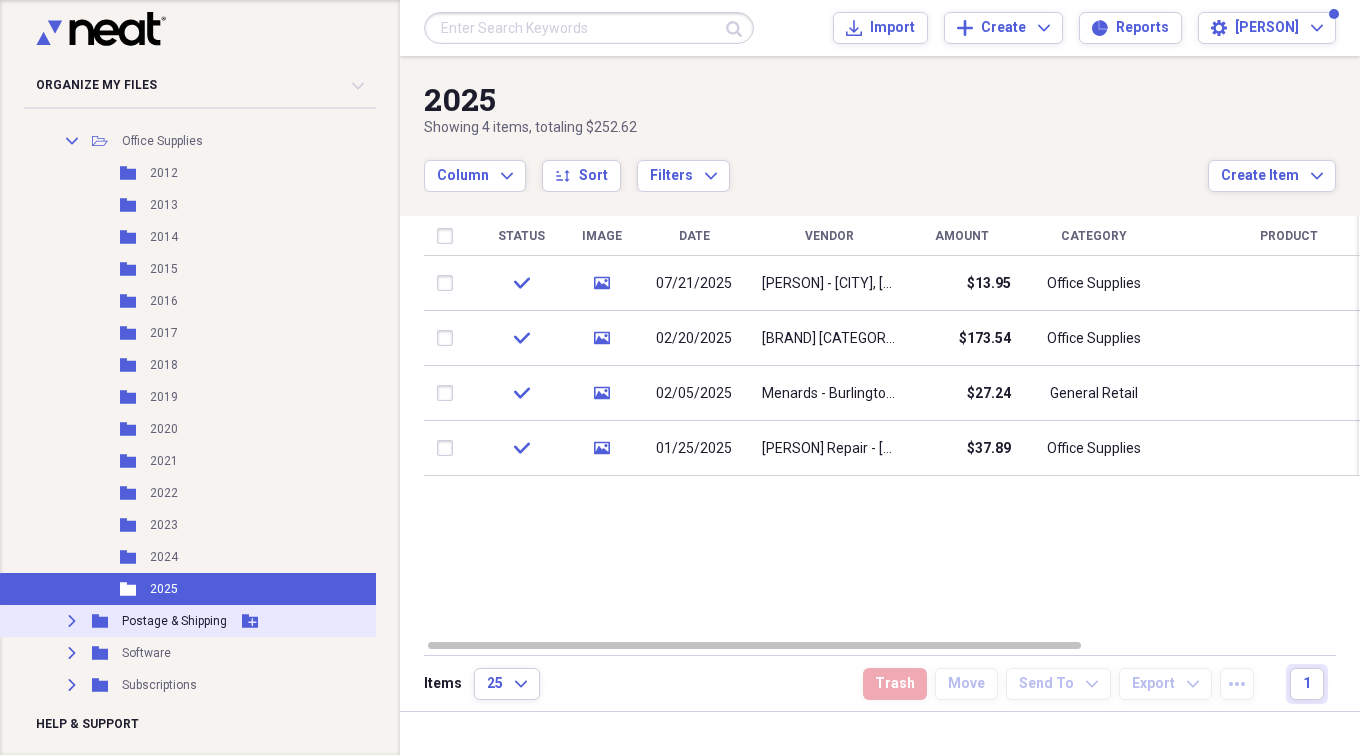 drag, startPoint x: 69, startPoint y: 140, endPoint x: 72, endPoint y: 173, distance: 33.13608 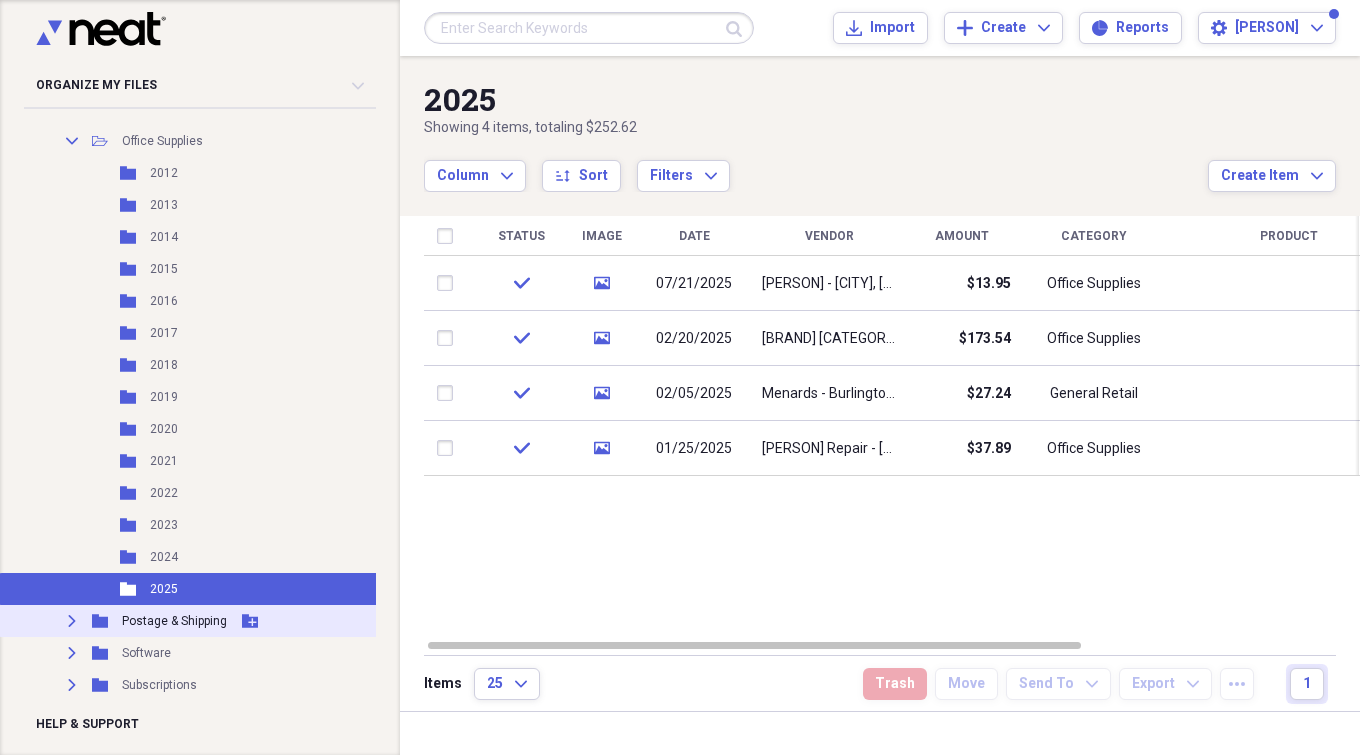 click 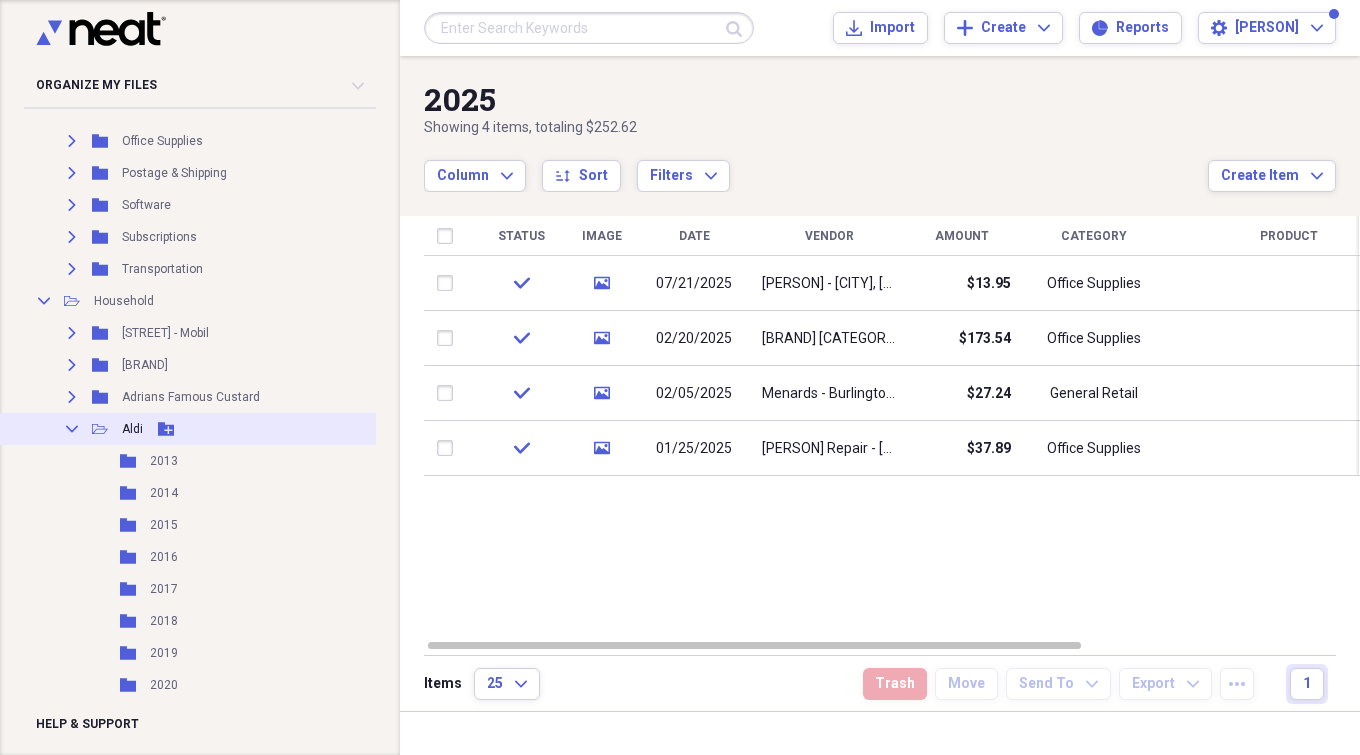 click 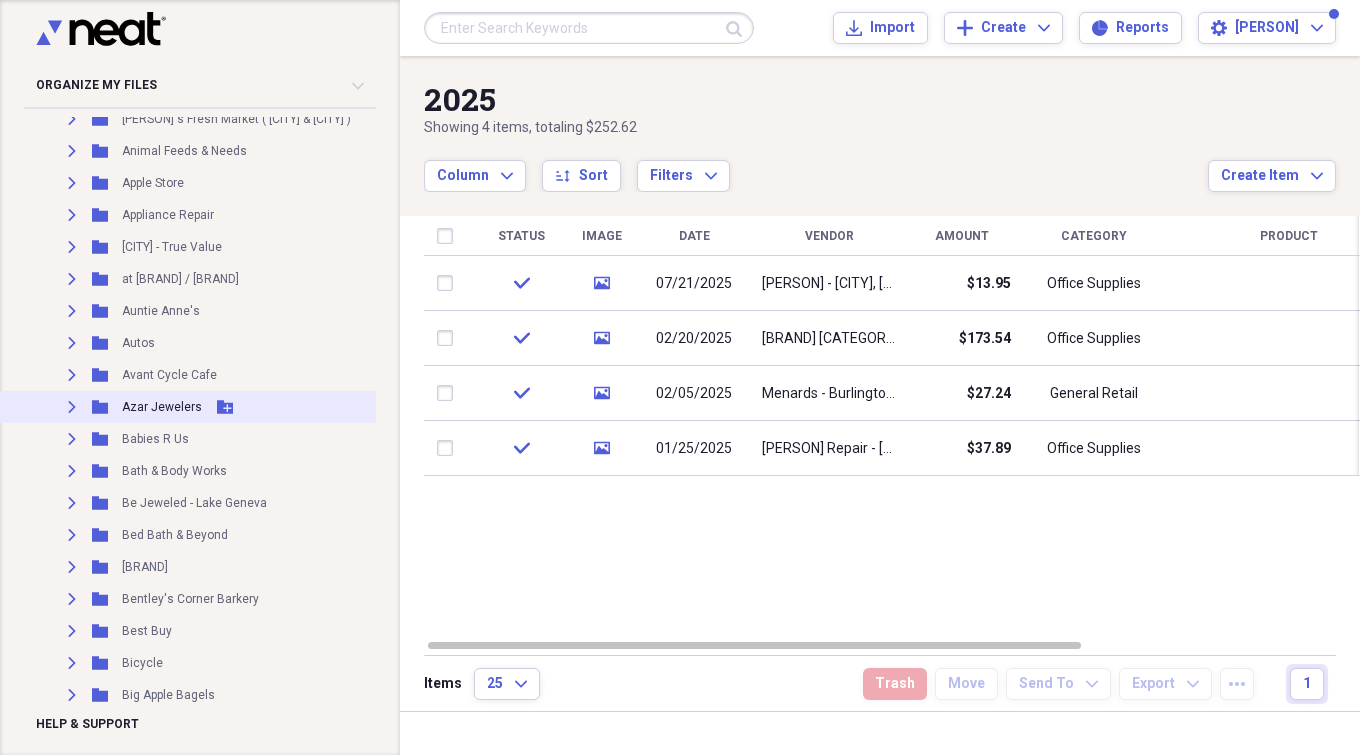 scroll, scrollTop: 1200, scrollLeft: 0, axis: vertical 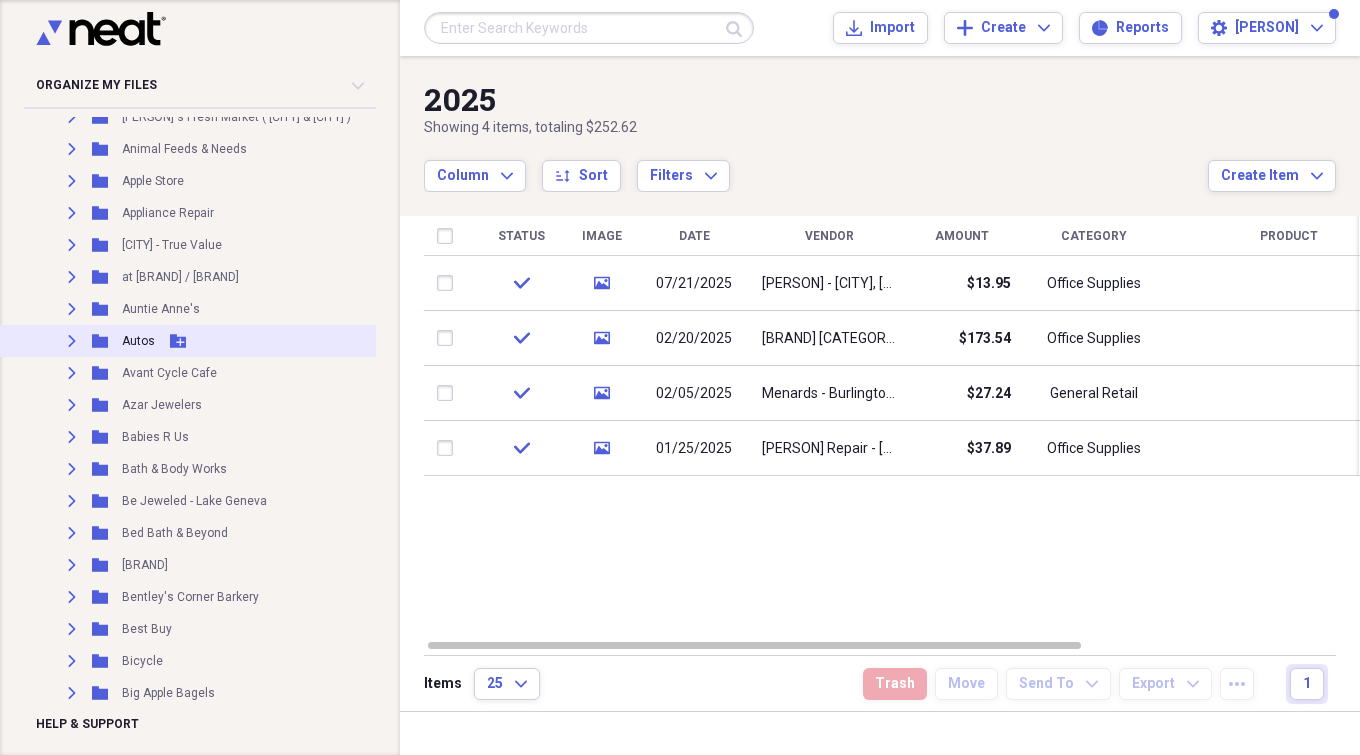 click on "Expand" at bounding box center (72, 341) 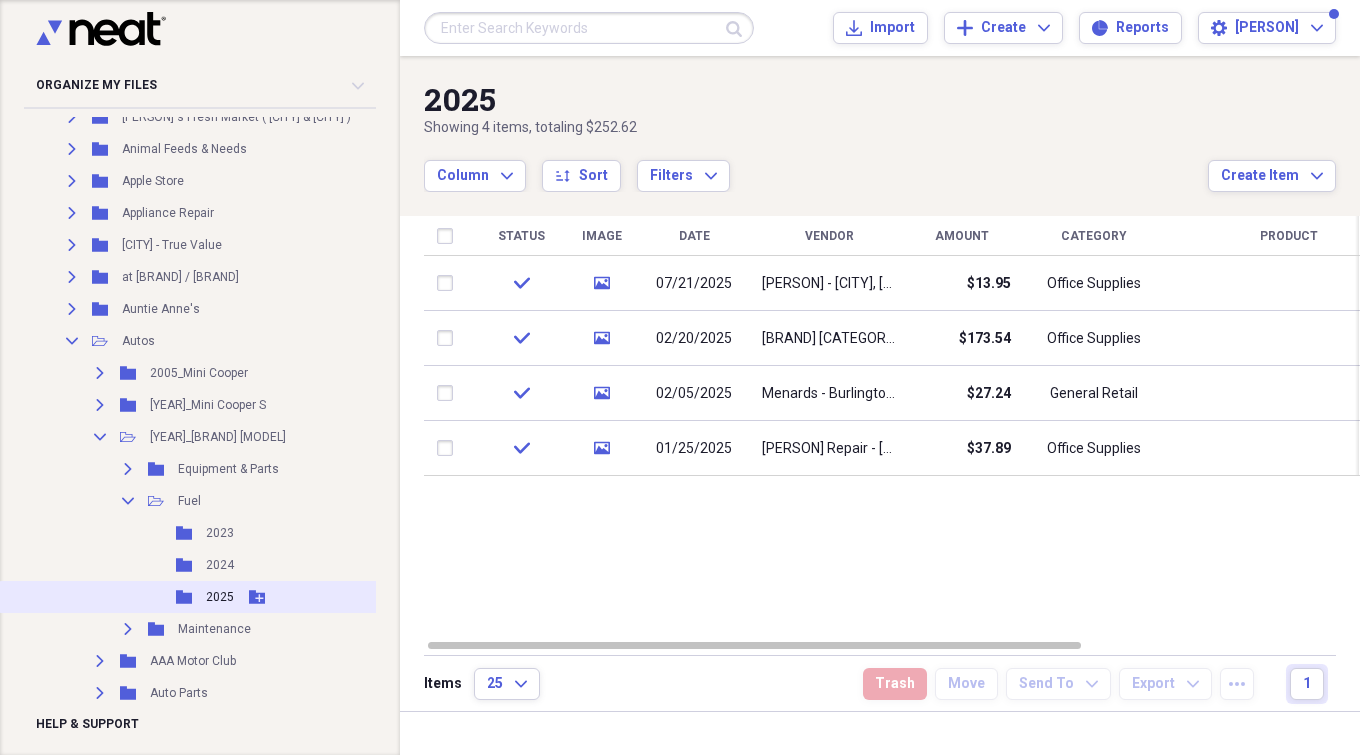click on "Folder 2025 Add Folder" at bounding box center [222, 597] 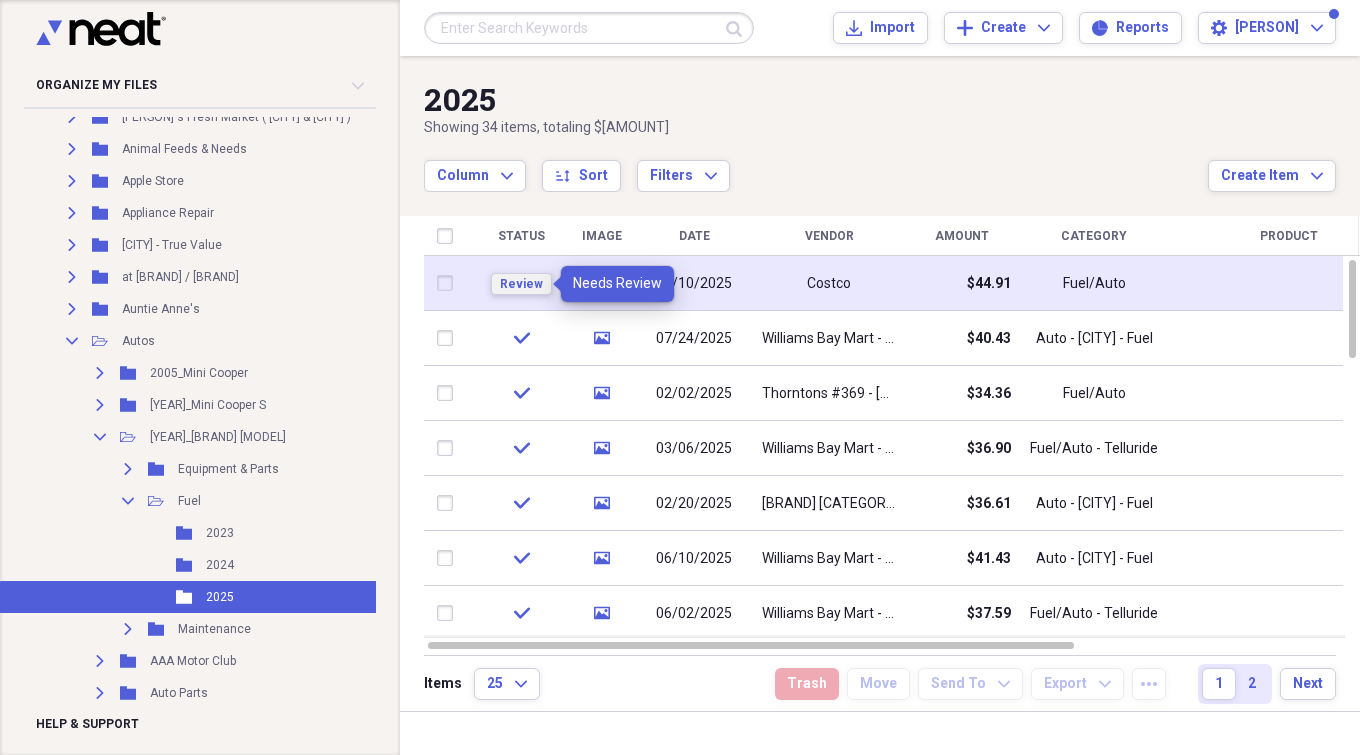 click on "Review" at bounding box center (521, 284) 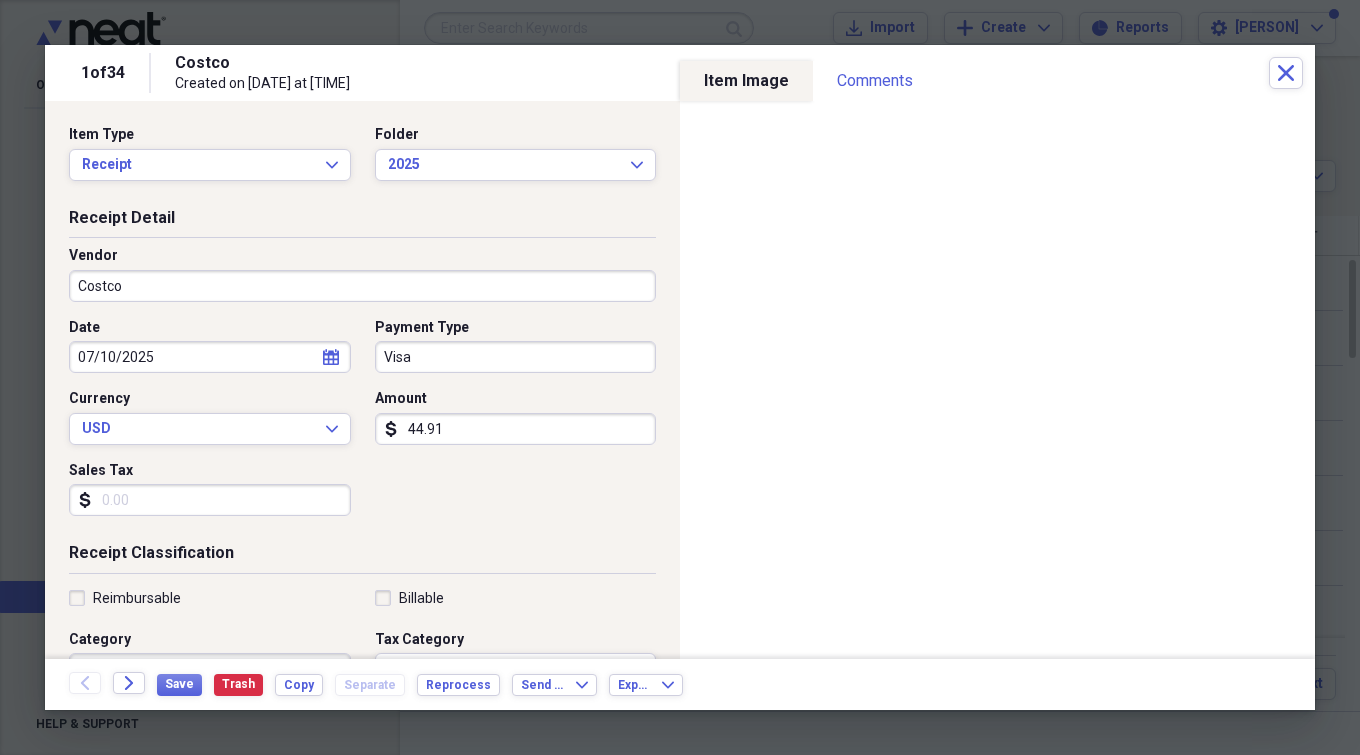 click on "Costco" at bounding box center [362, 286] 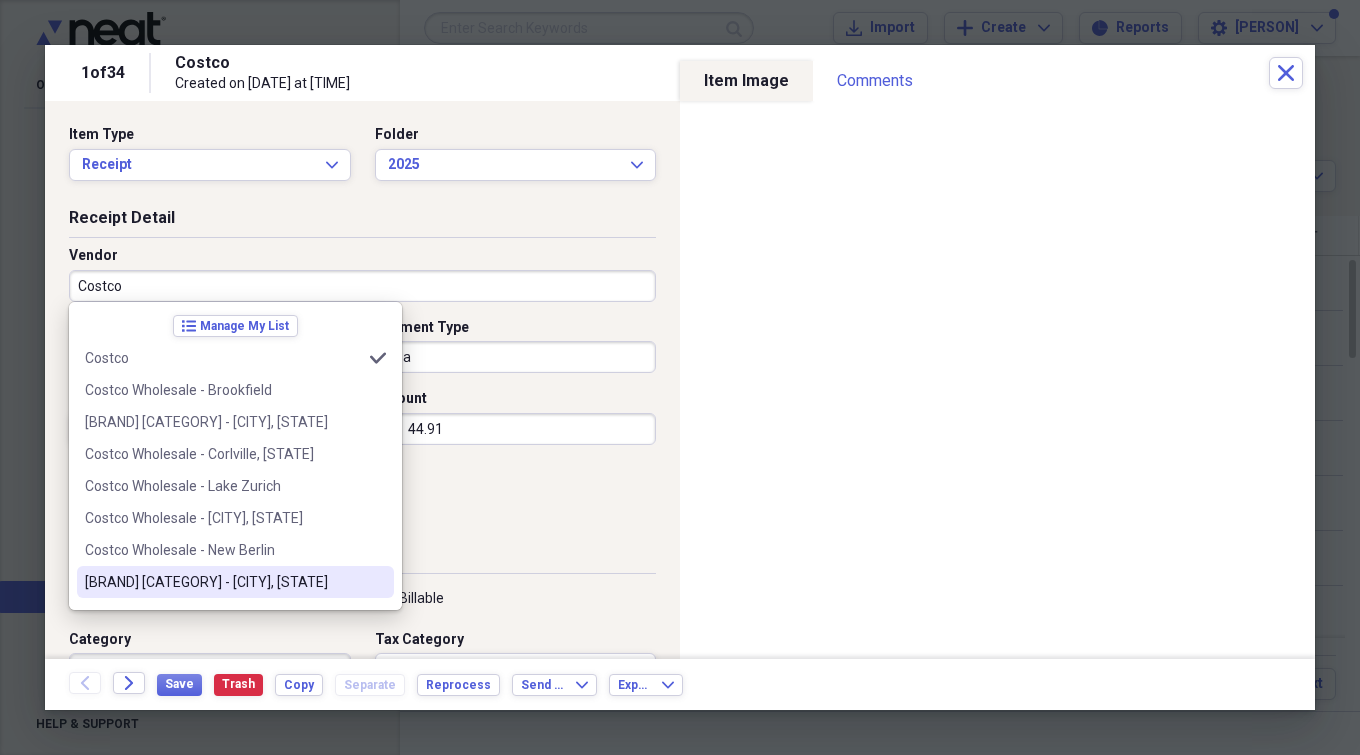 click on "[BRAND] [CATEGORY] - [CITY], [STATE]" at bounding box center [223, 582] 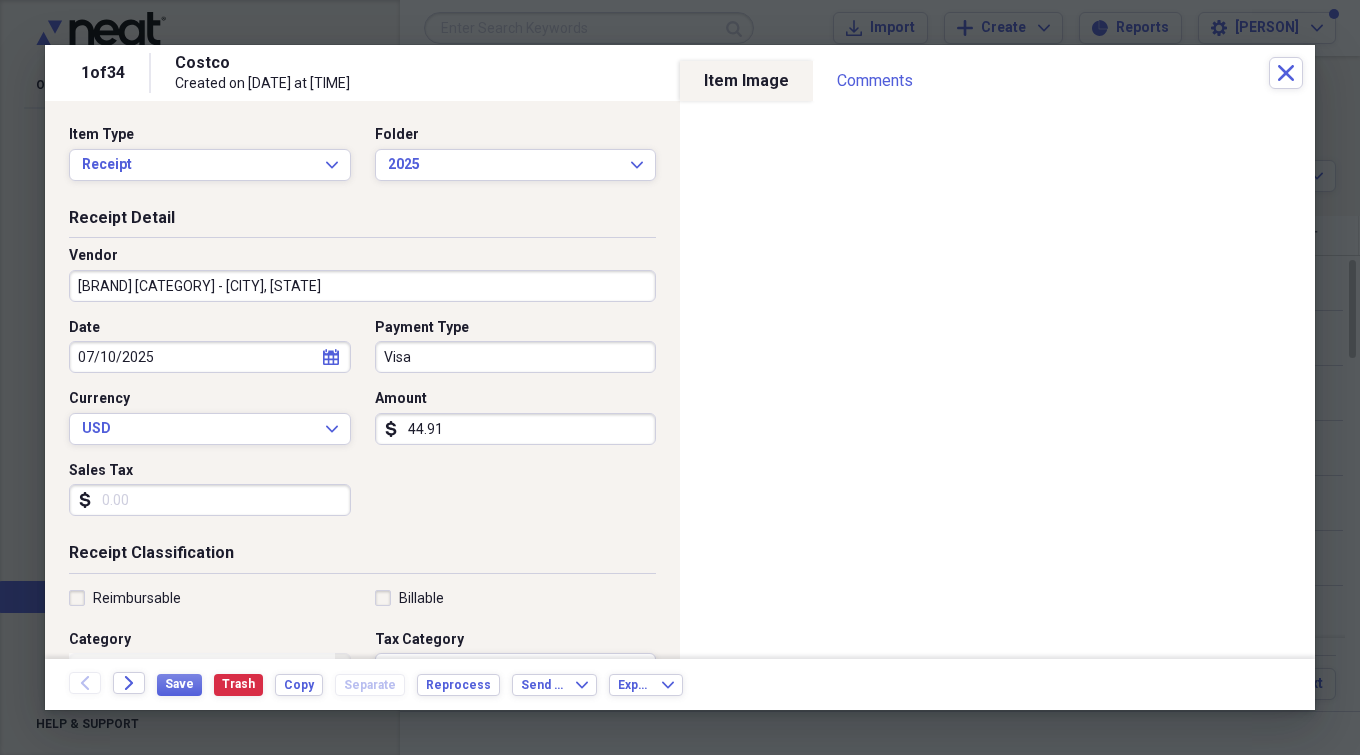 type on "Warehouse Club - Pharmacy" 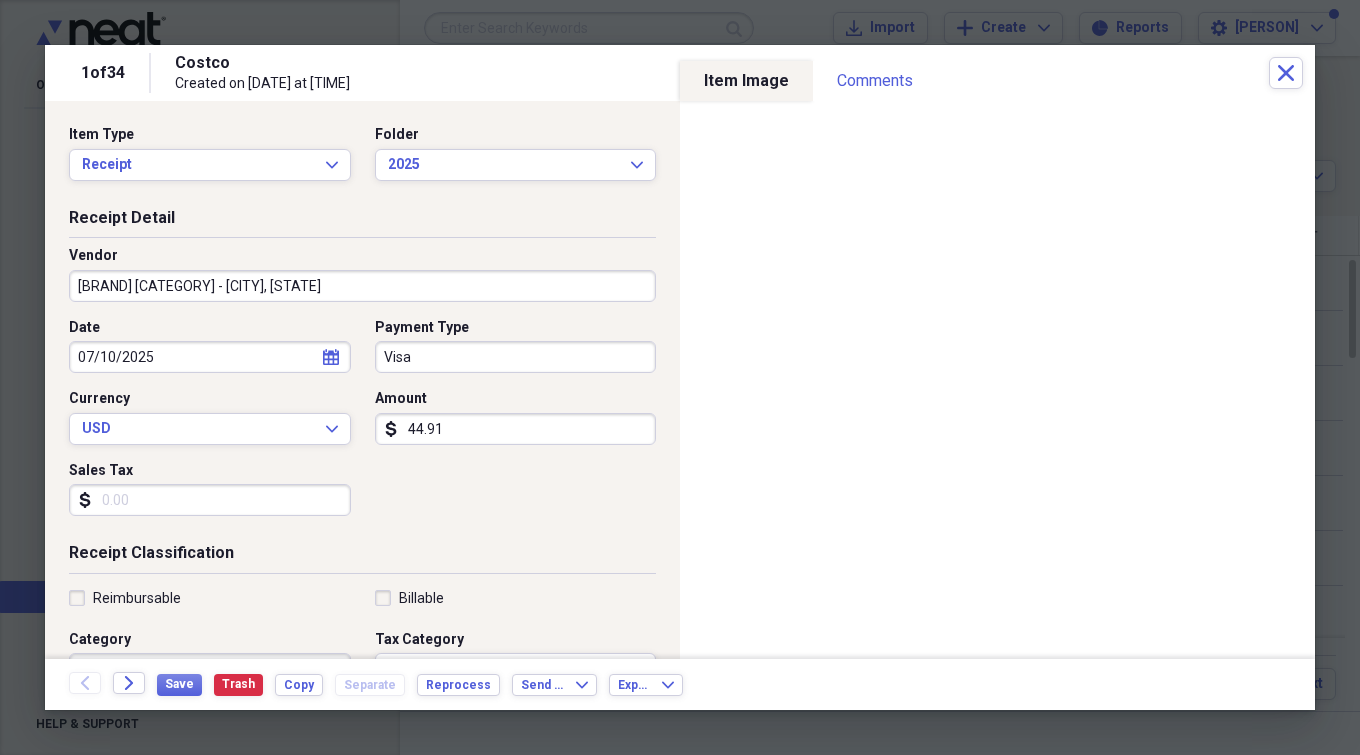 click on "Visa" at bounding box center [516, 357] 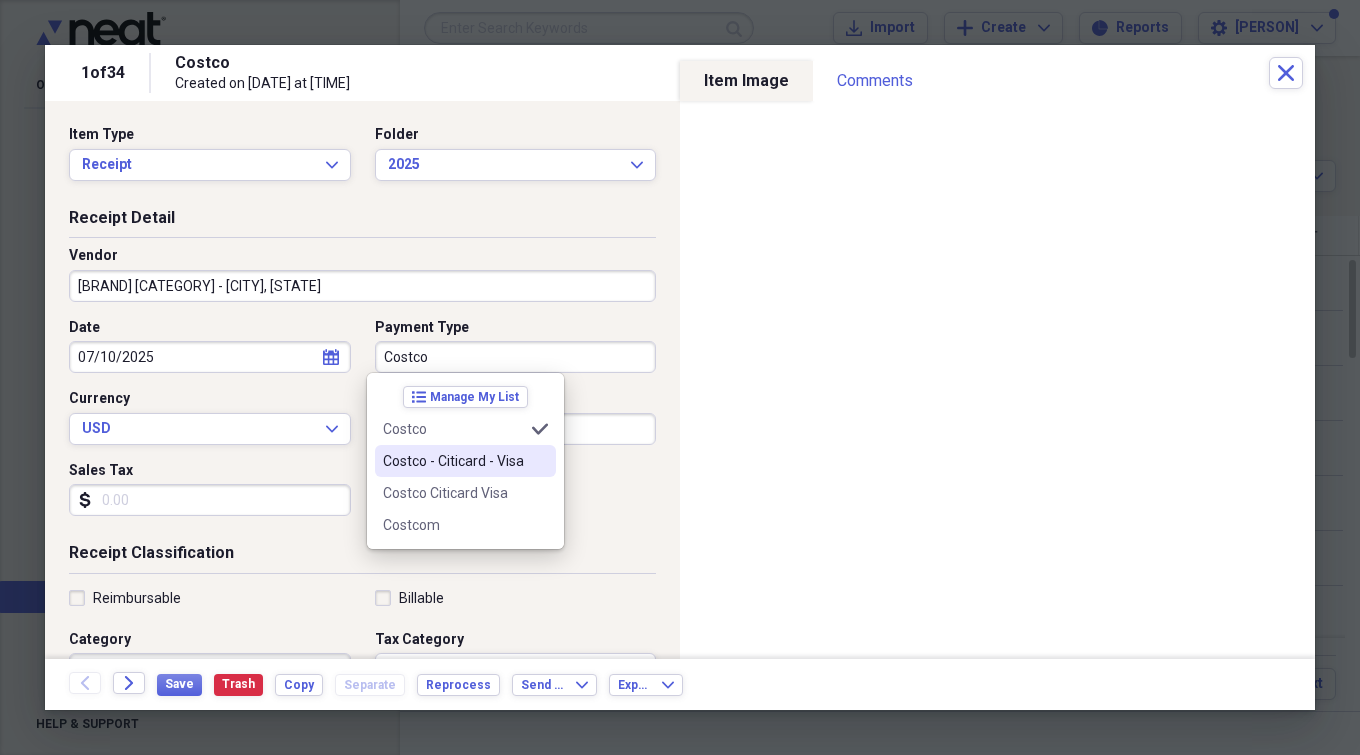 click on "Costco - Citicard - Visa" at bounding box center [453, 461] 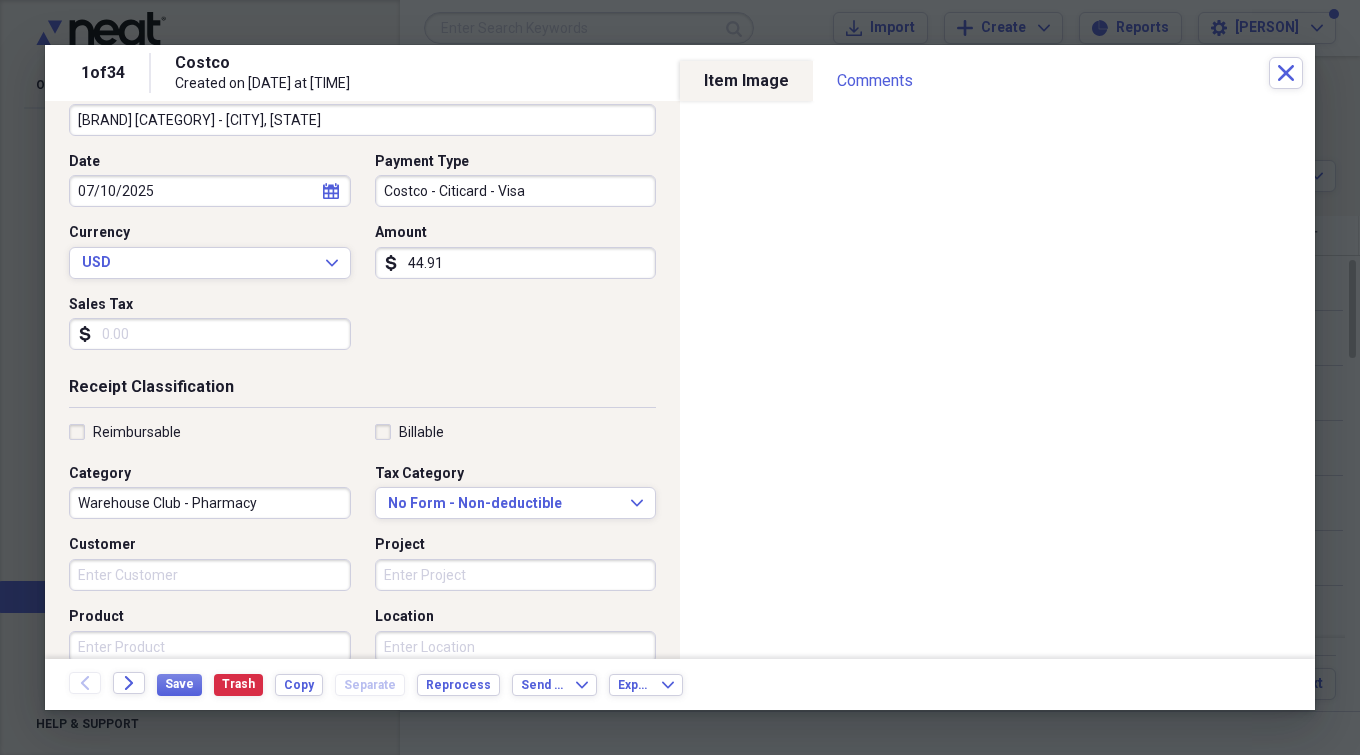 scroll, scrollTop: 200, scrollLeft: 0, axis: vertical 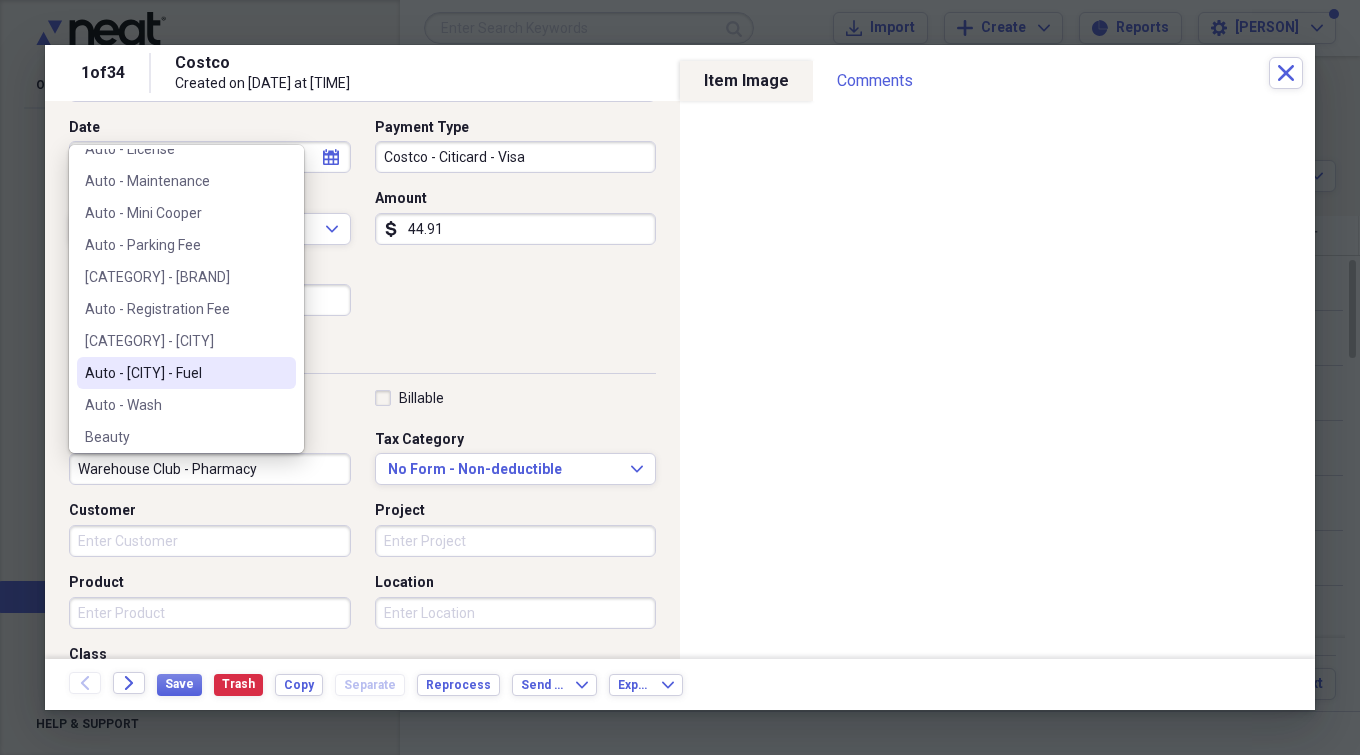click on "Auto - [CITY] - Fuel" at bounding box center [174, 373] 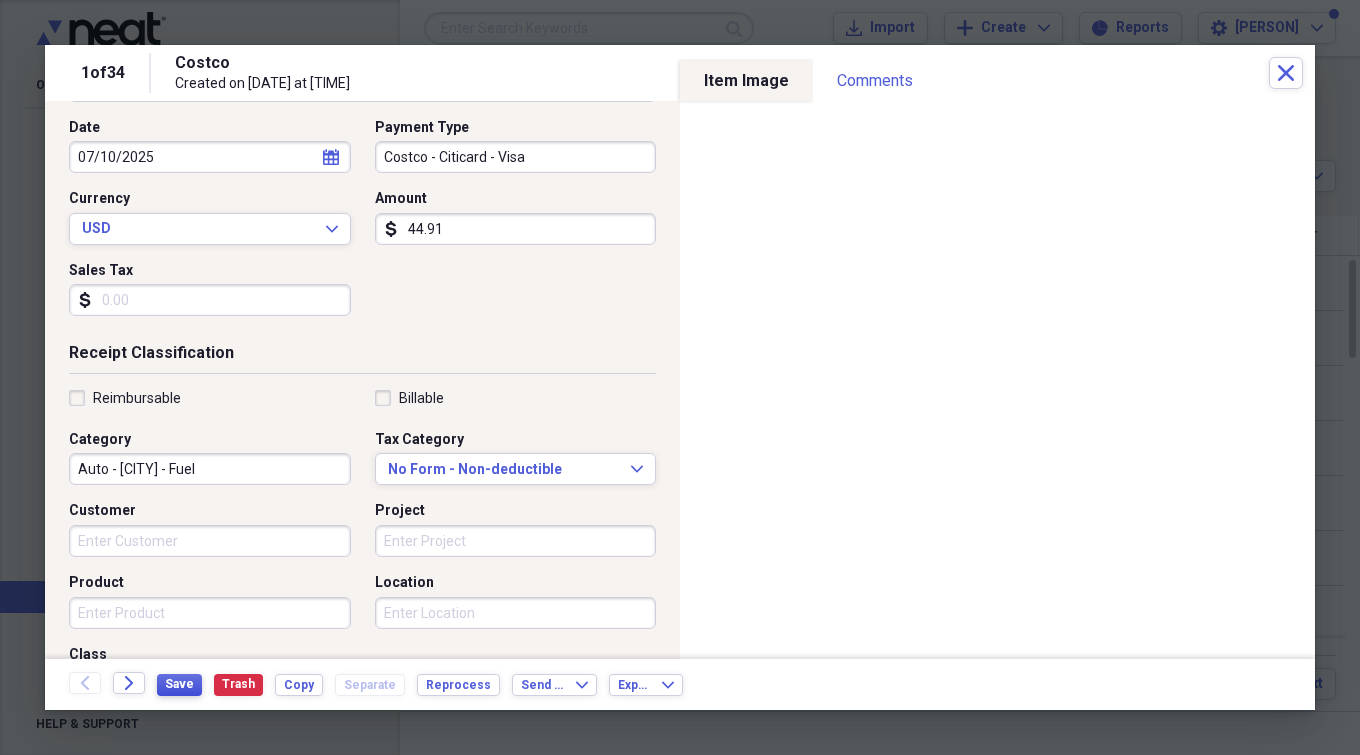 click on "Save" at bounding box center (179, 684) 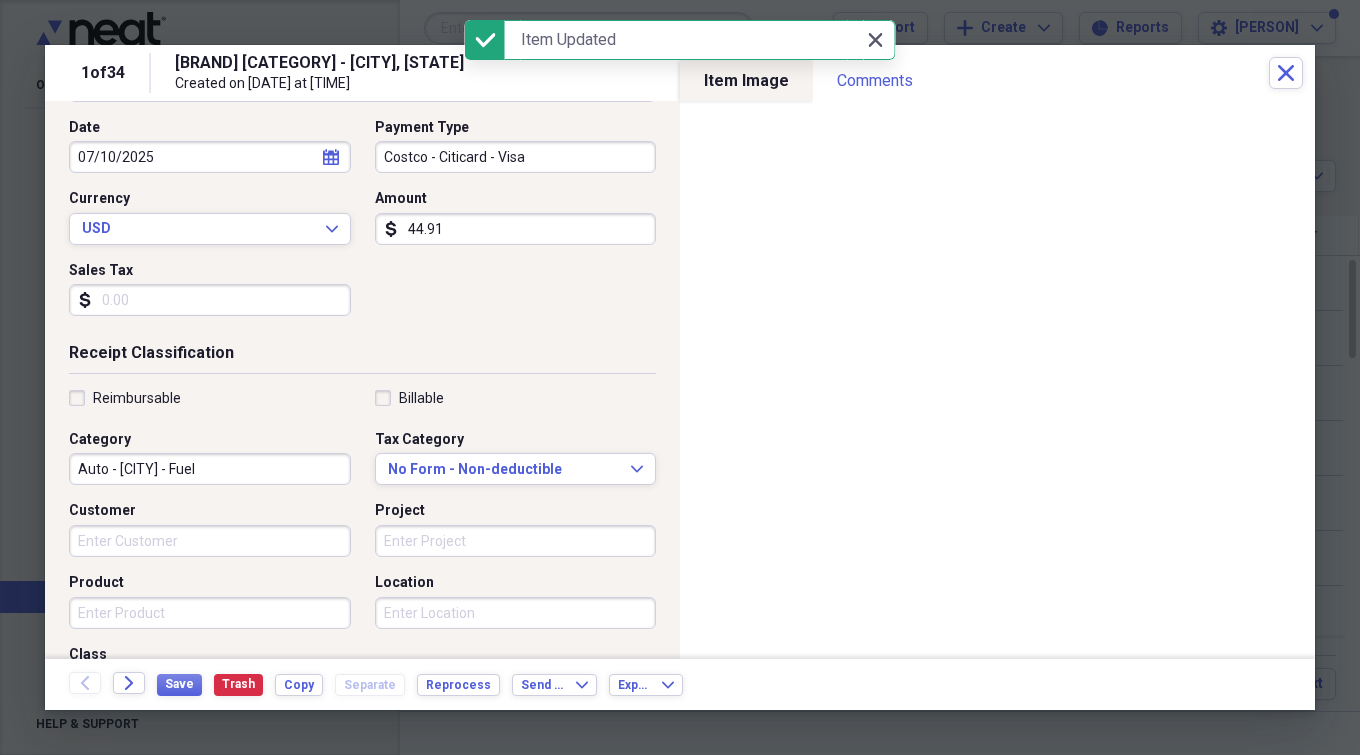 click 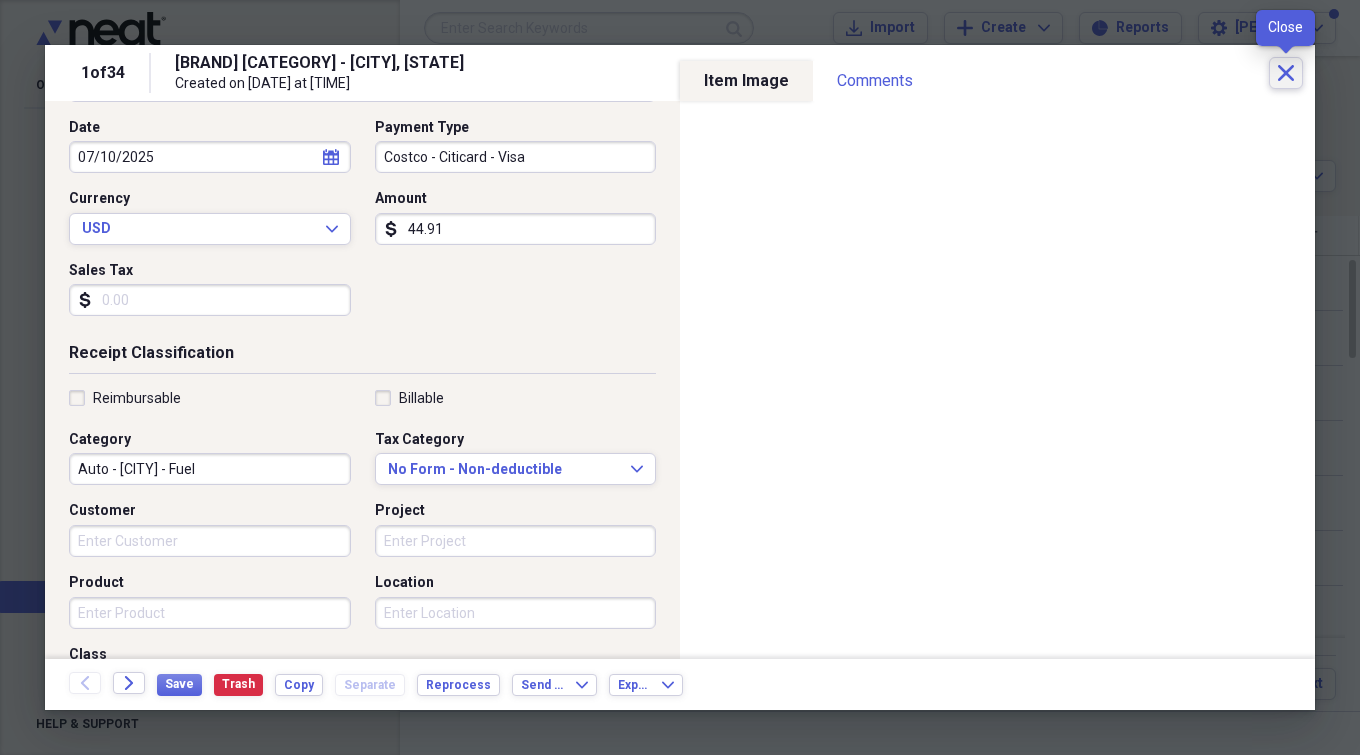 click on "Close" 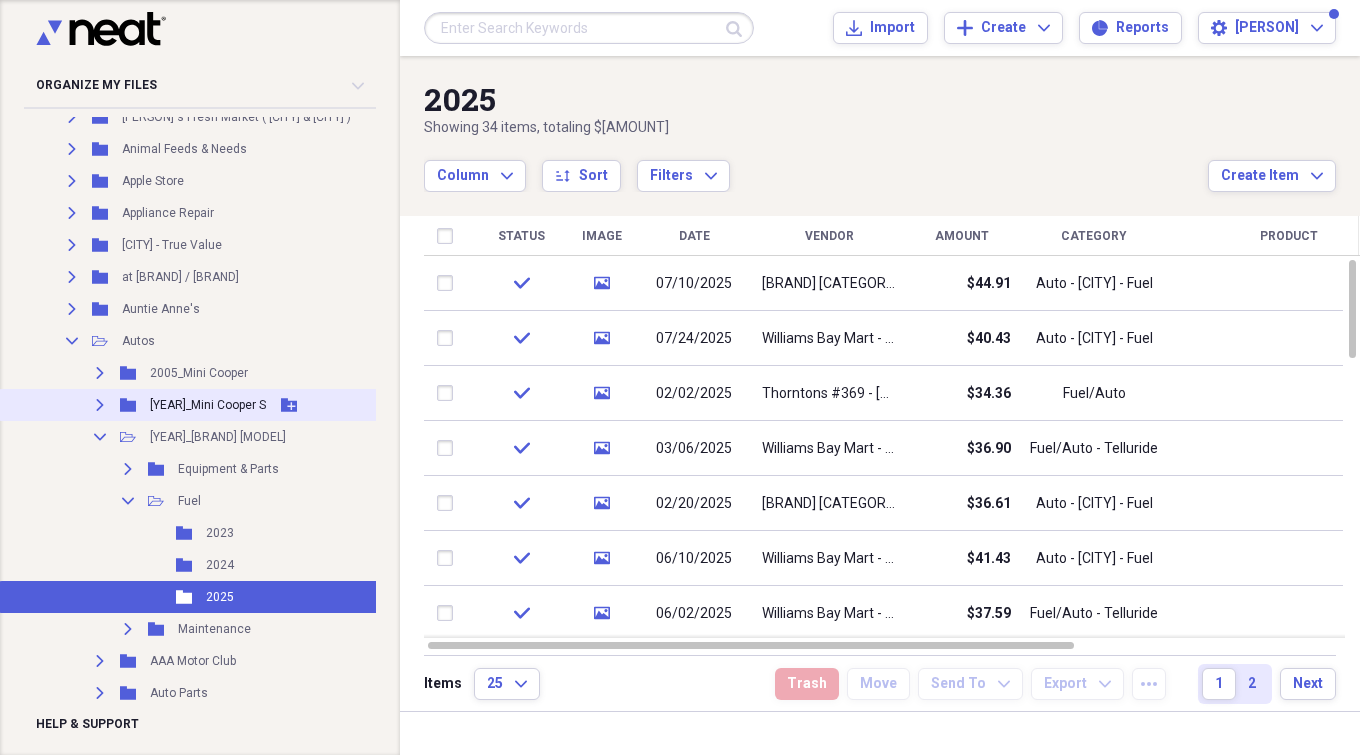 click on "Expand" 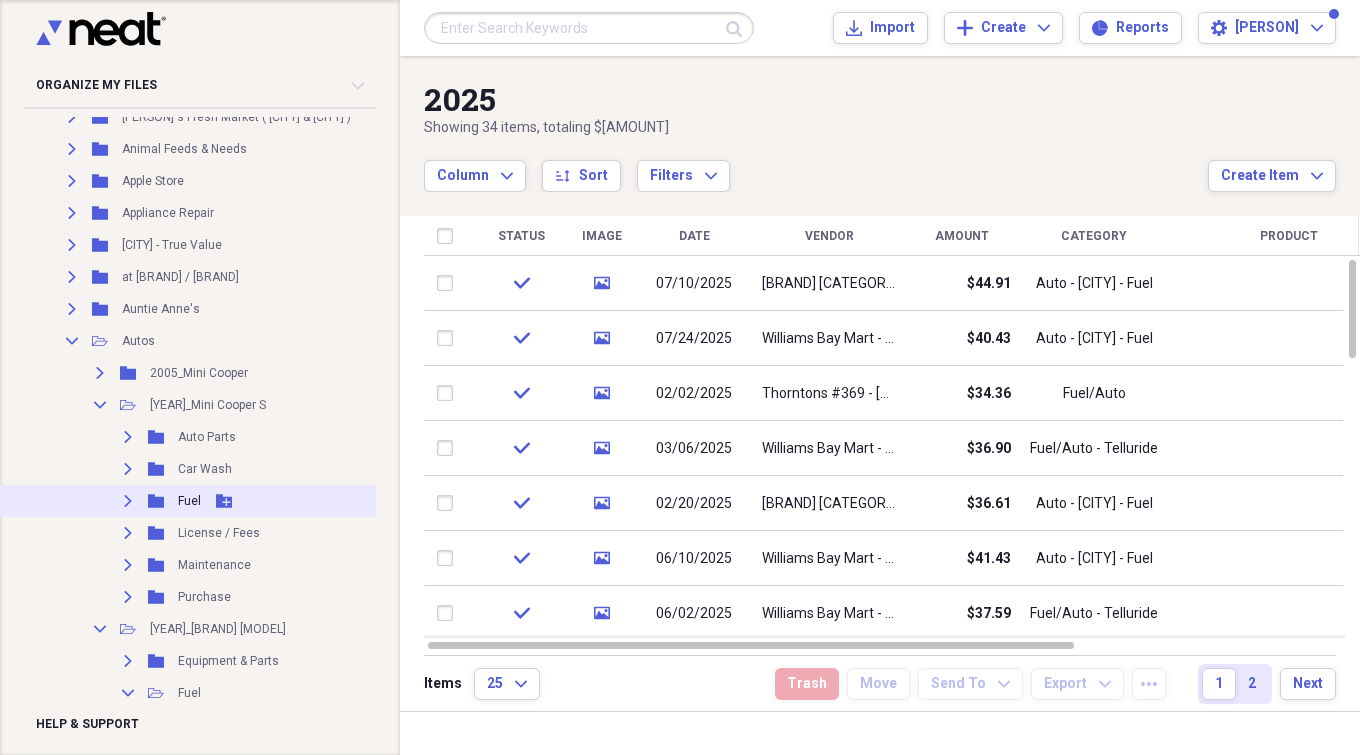 click on "Expand" 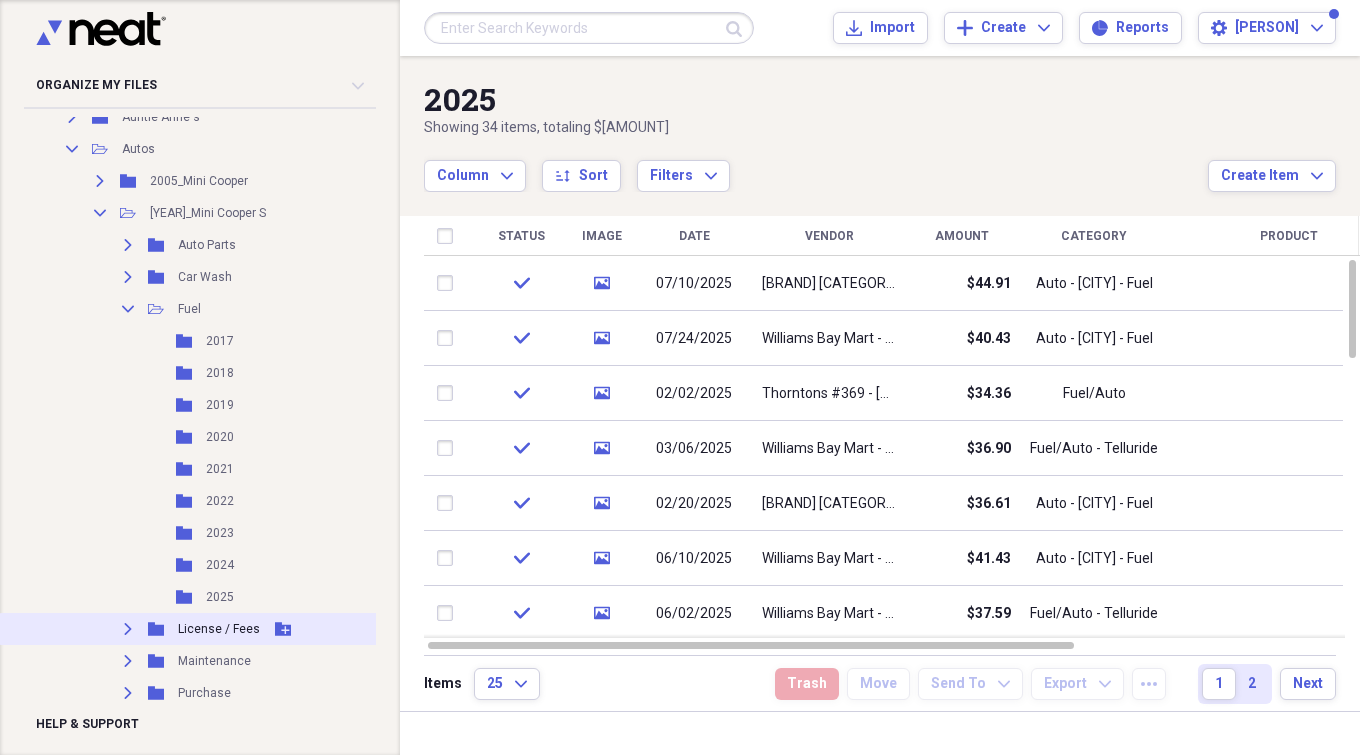 scroll, scrollTop: 1400, scrollLeft: 0, axis: vertical 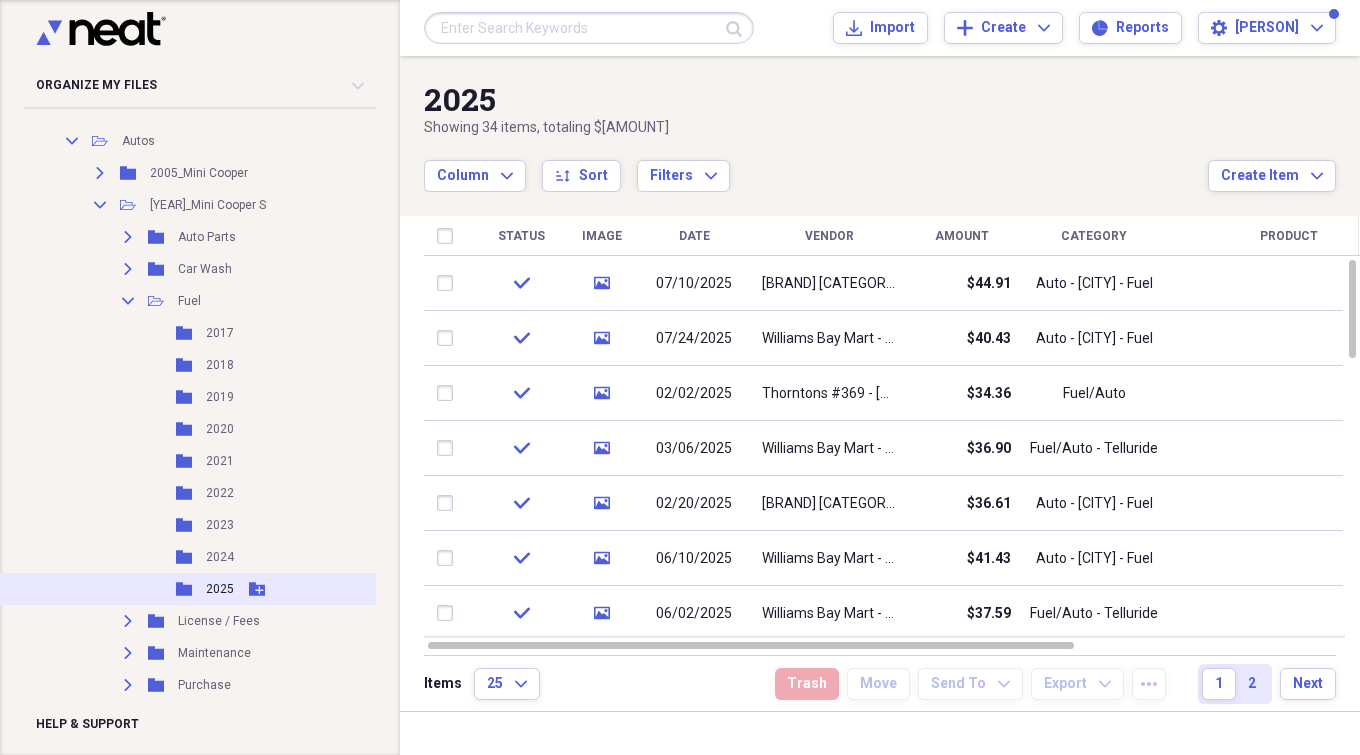 click on "2025" at bounding box center (220, 589) 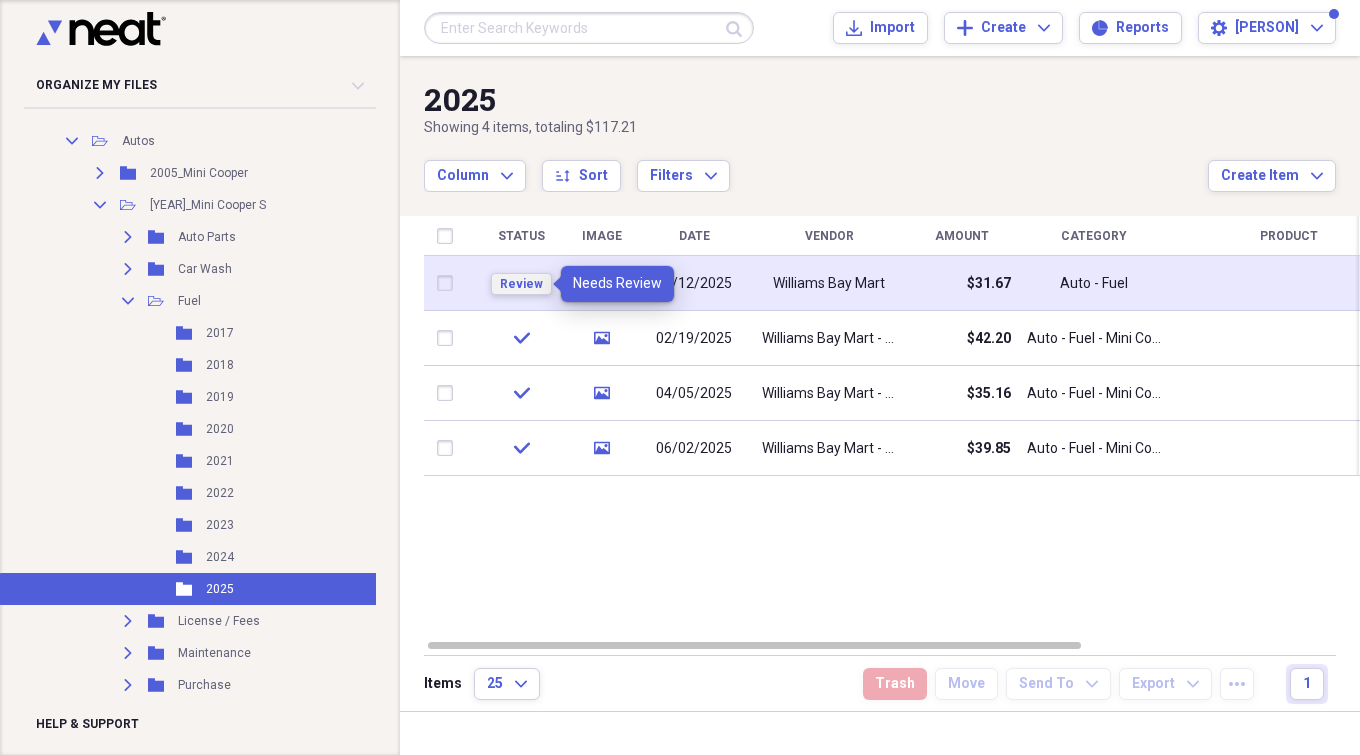click on "Review" at bounding box center [521, 284] 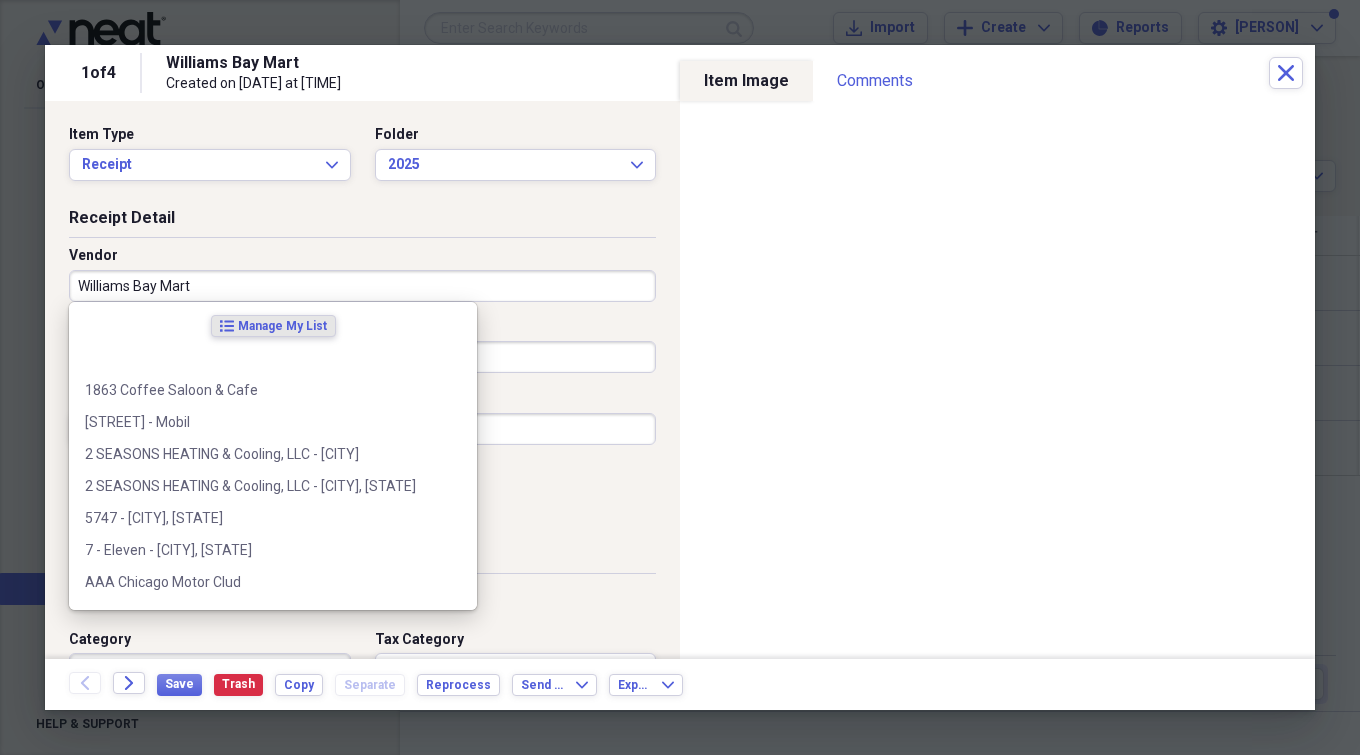 click on "Williams Bay Mart" at bounding box center (362, 286) 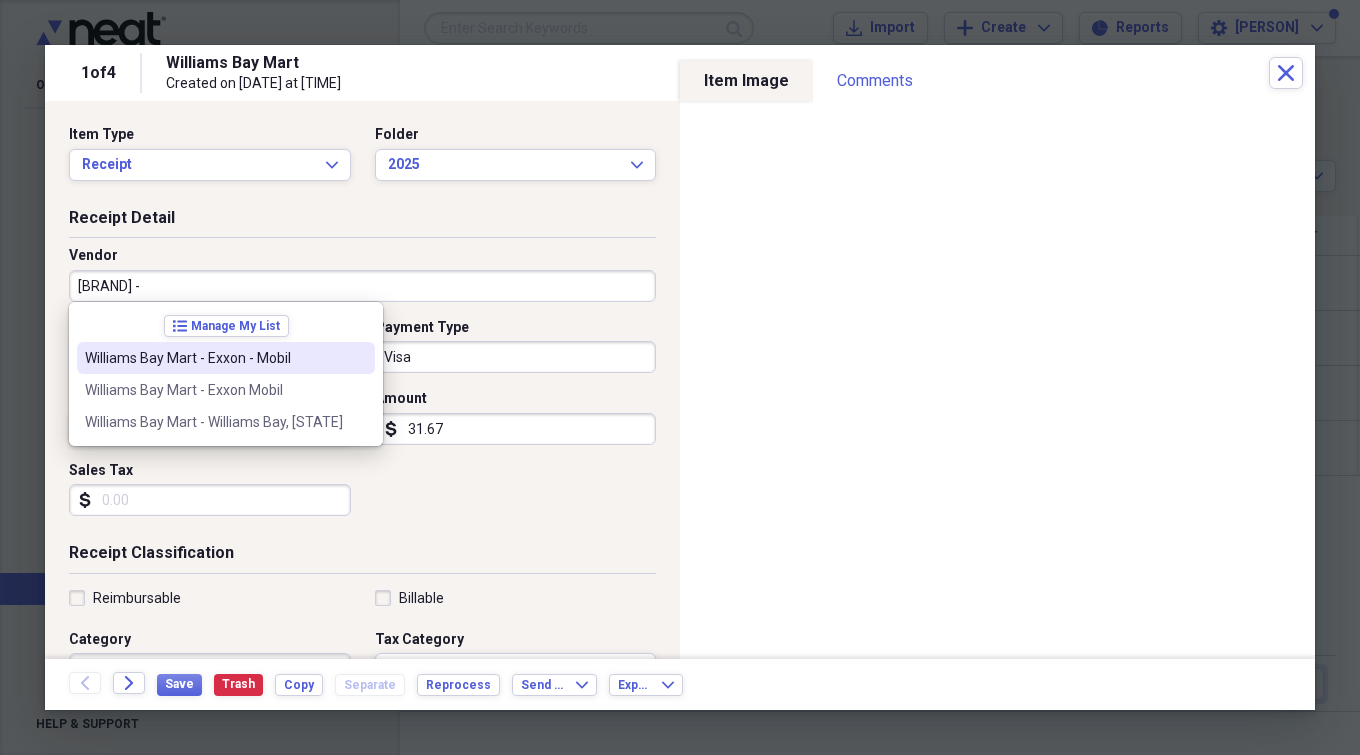 click on "Williams Bay Mart - Exxon - Mobil" at bounding box center [214, 358] 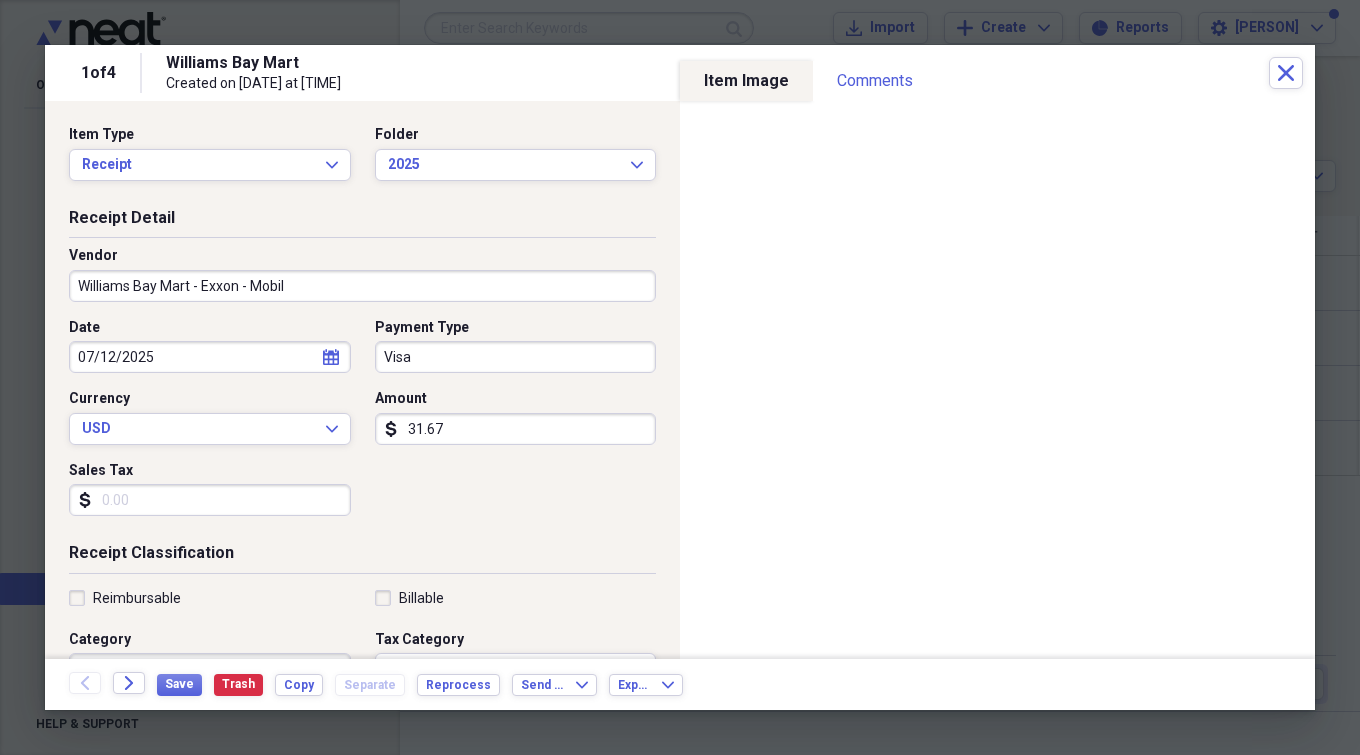 type on "Auto - [CITY] - Fuel" 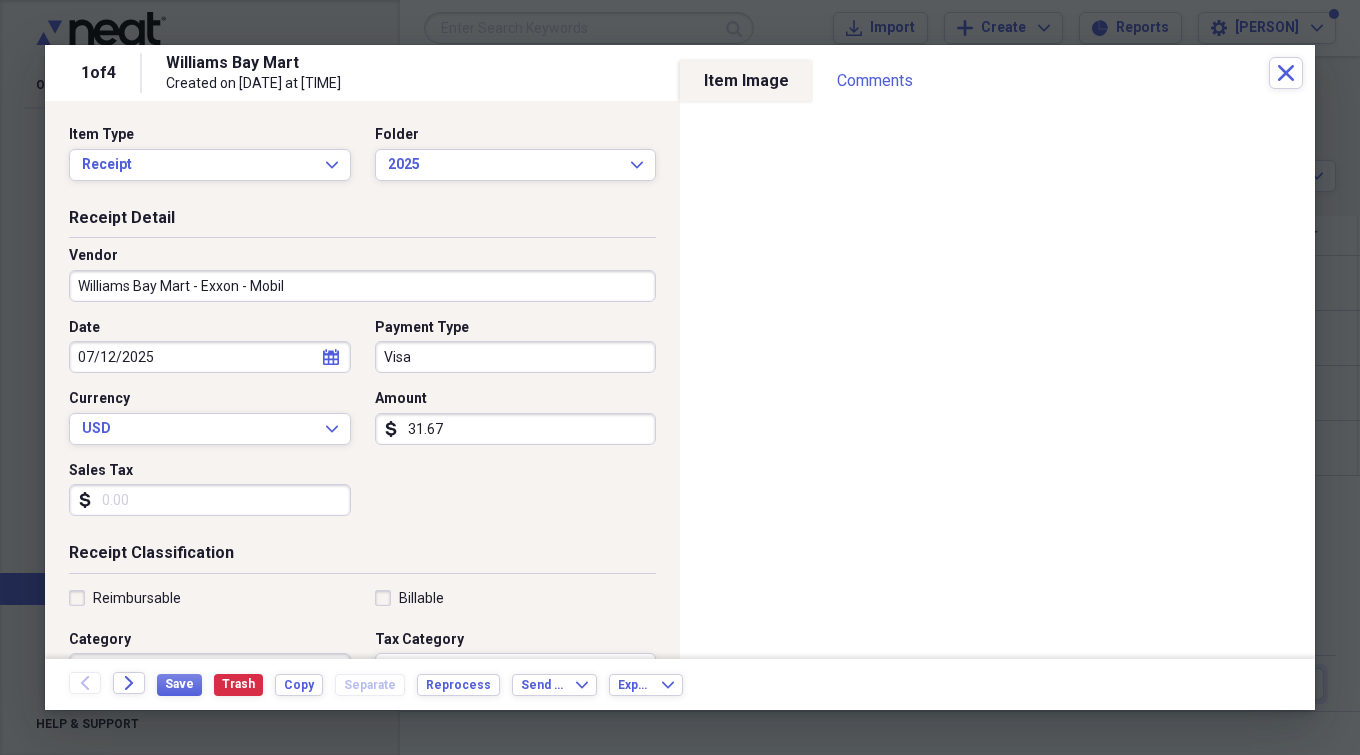 click on "Visa" at bounding box center (516, 357) 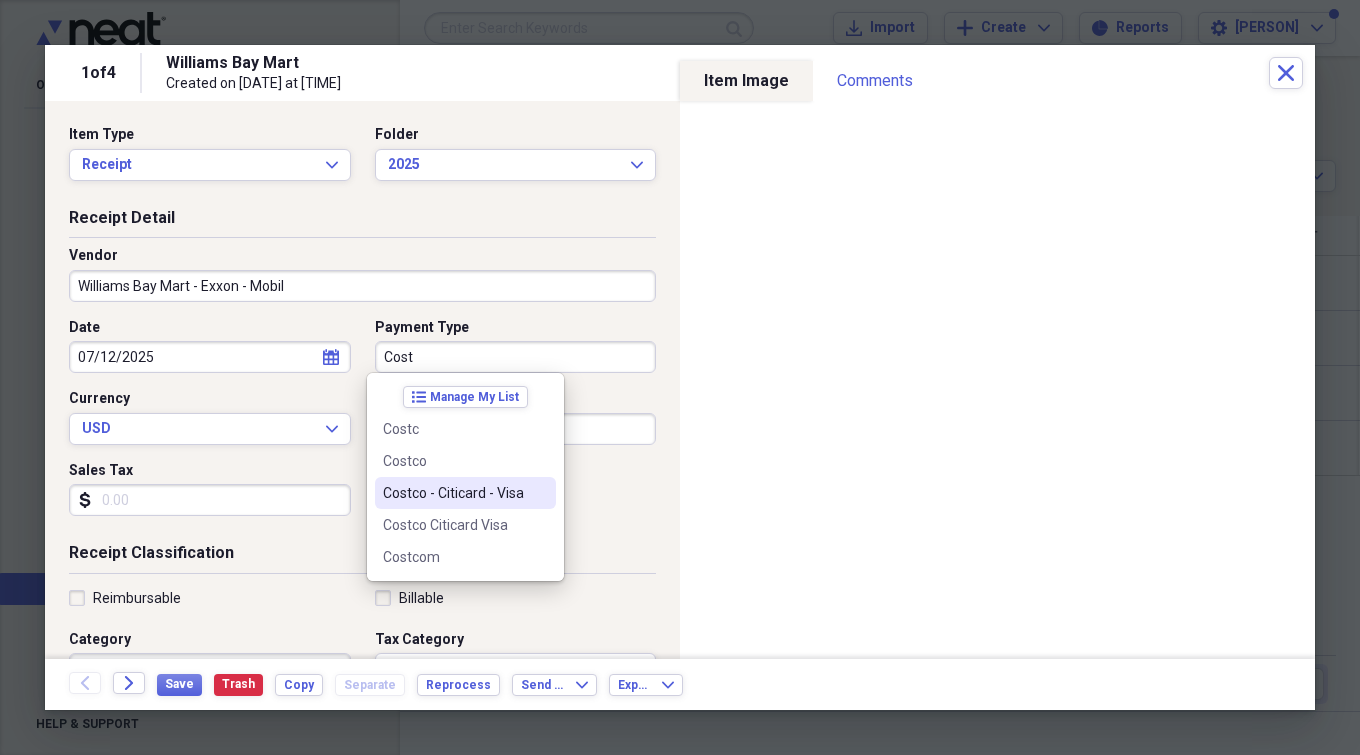 click on "Costco - Citicard - Visa" at bounding box center (453, 493) 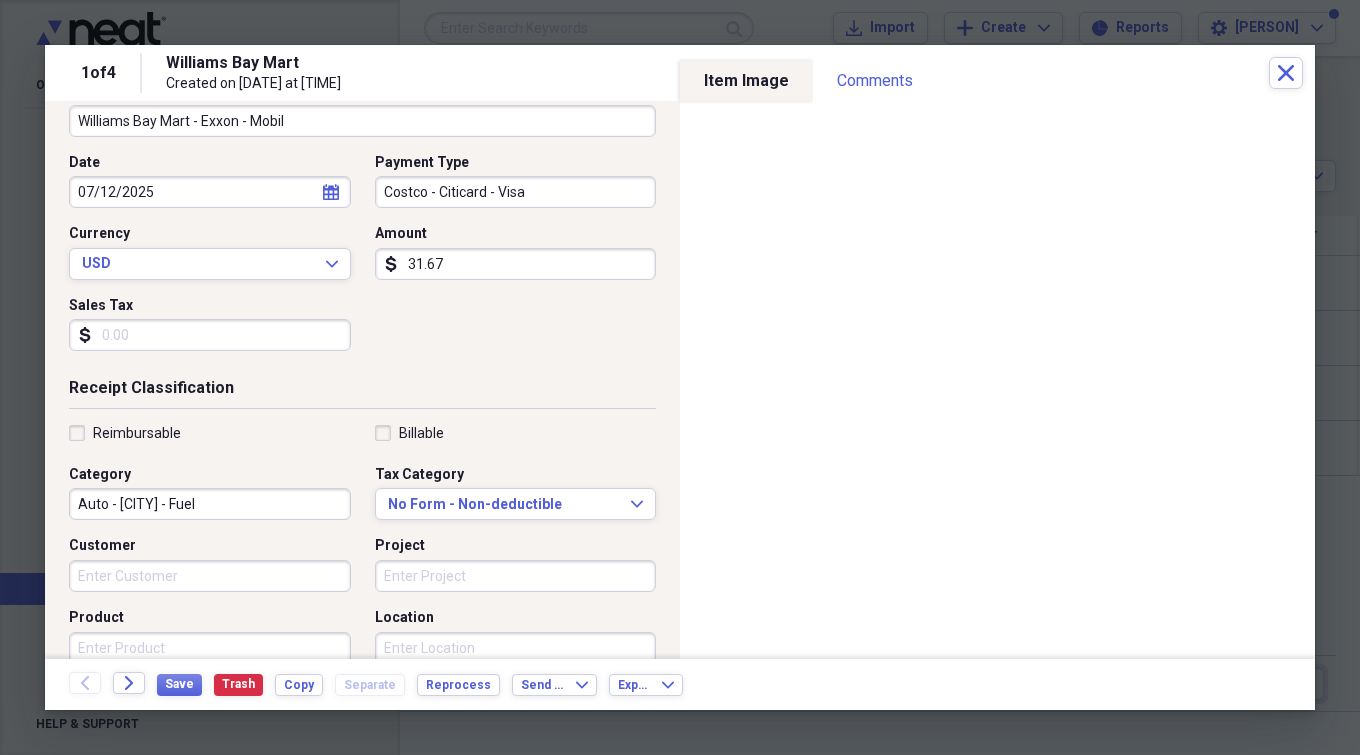 scroll, scrollTop: 200, scrollLeft: 0, axis: vertical 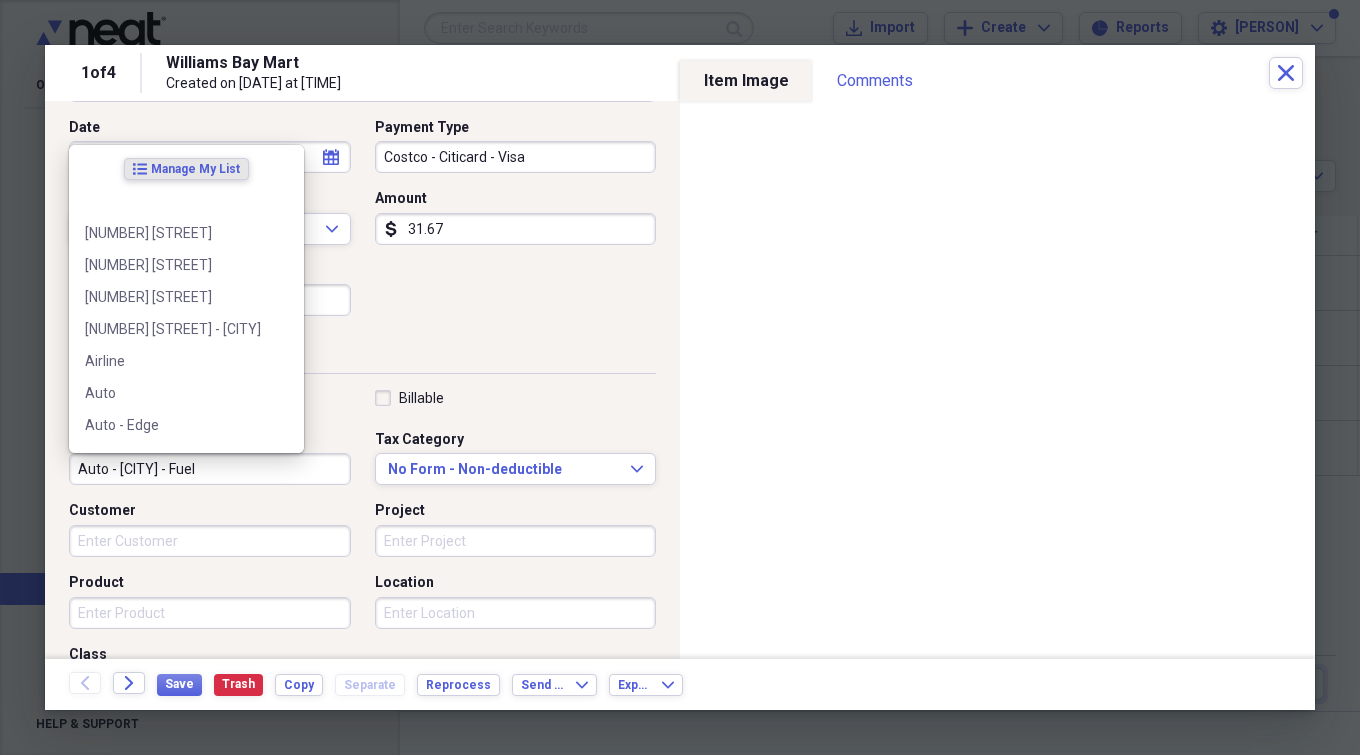 click on "Auto - [CITY] - Fuel" at bounding box center [210, 469] 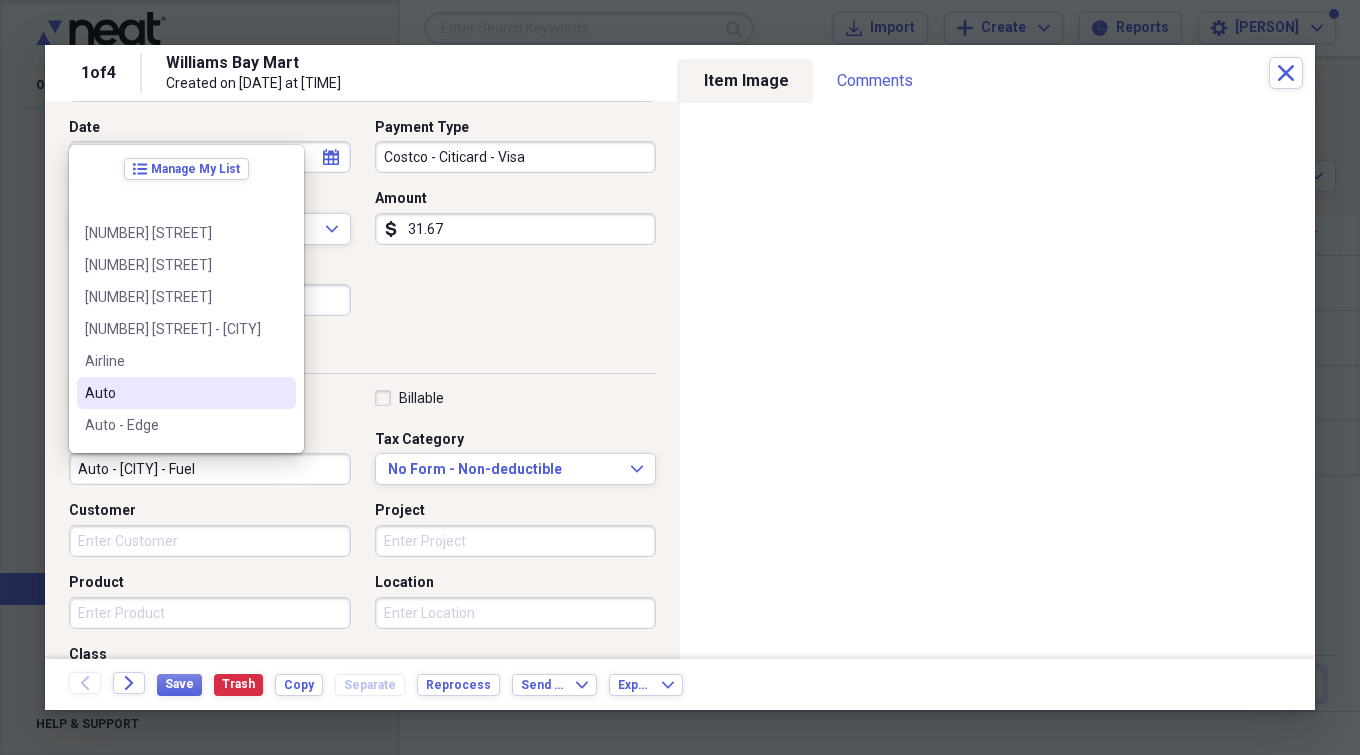 click on "Auto" at bounding box center (174, 393) 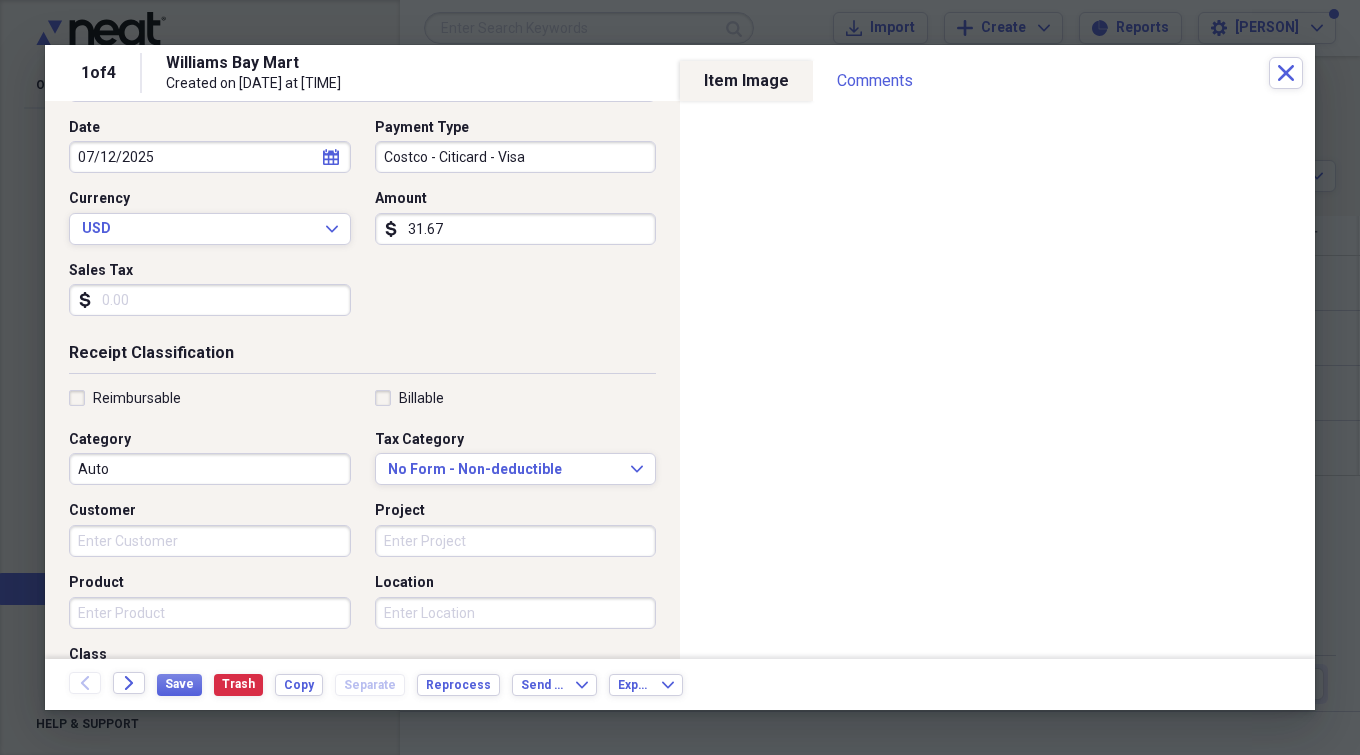 click on "Auto" at bounding box center (210, 469) 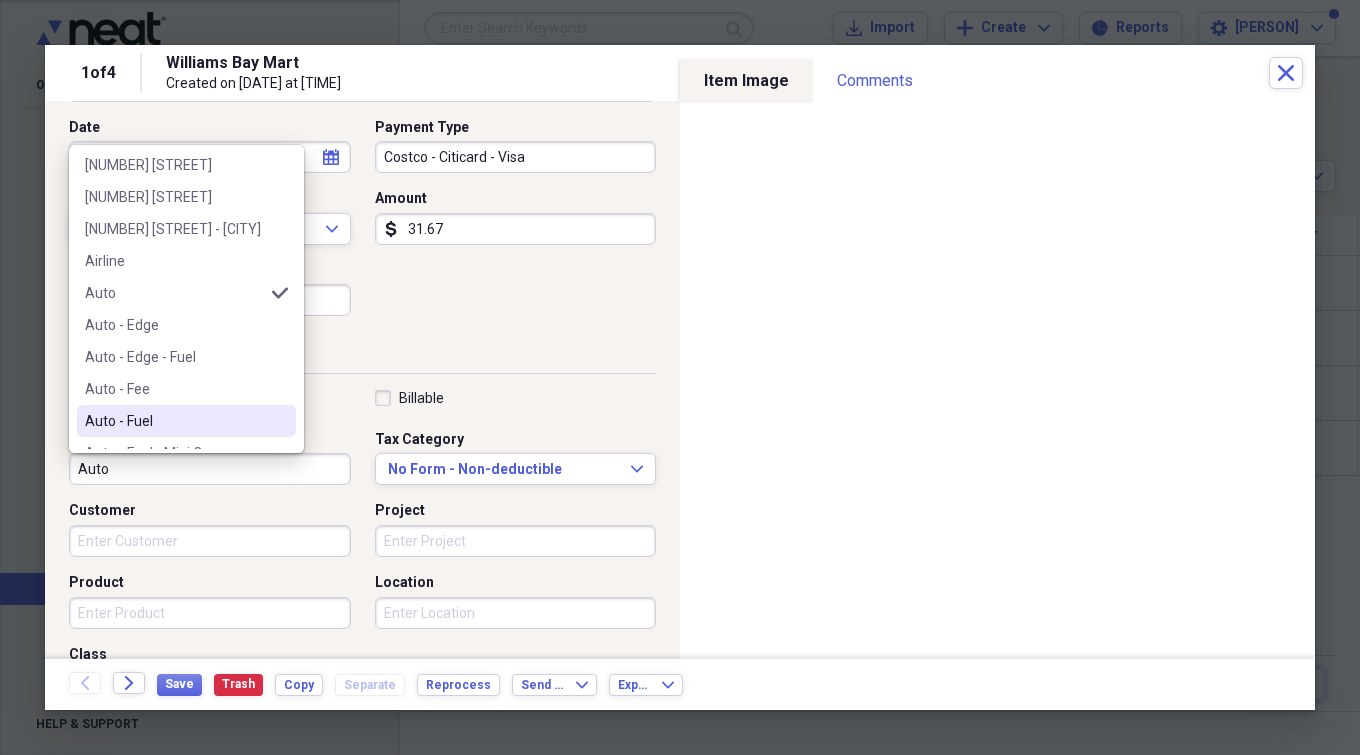 scroll, scrollTop: 200, scrollLeft: 0, axis: vertical 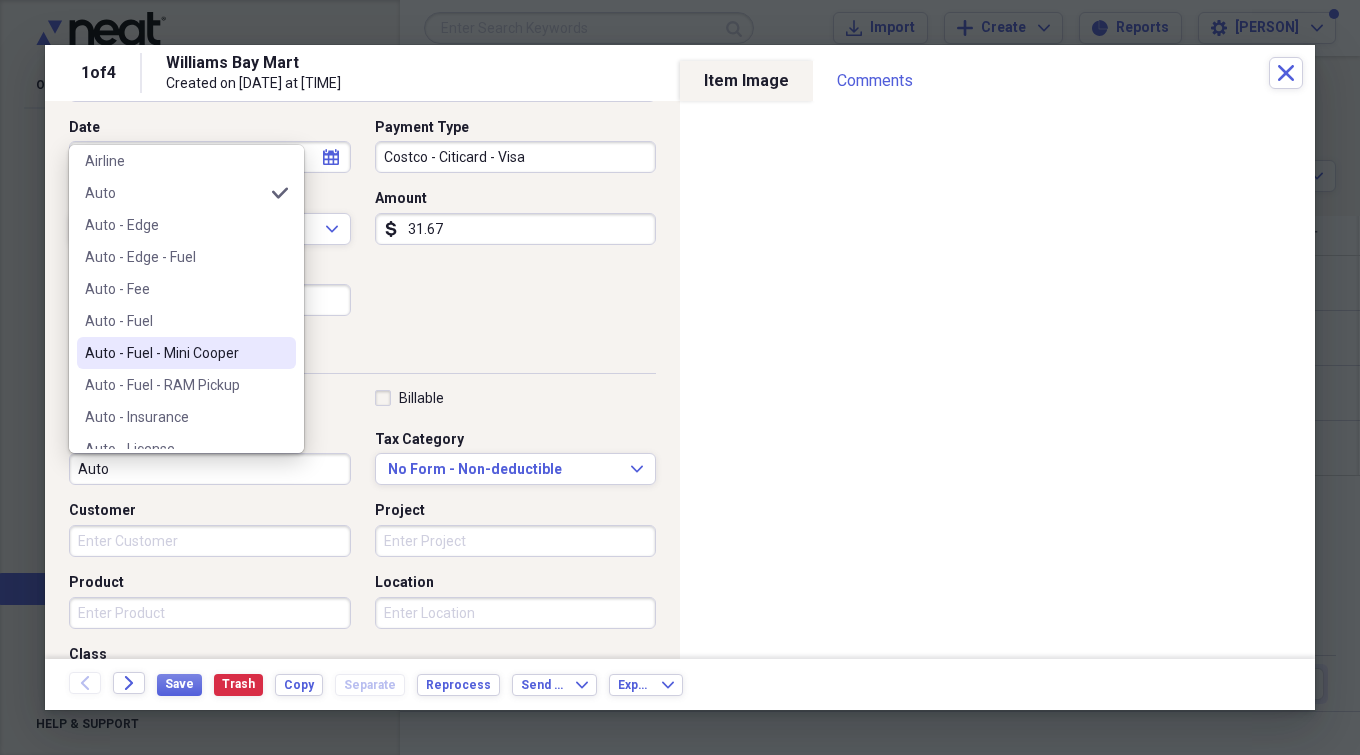 click on "Auto - Fuel - Mini Cooper" at bounding box center [174, 353] 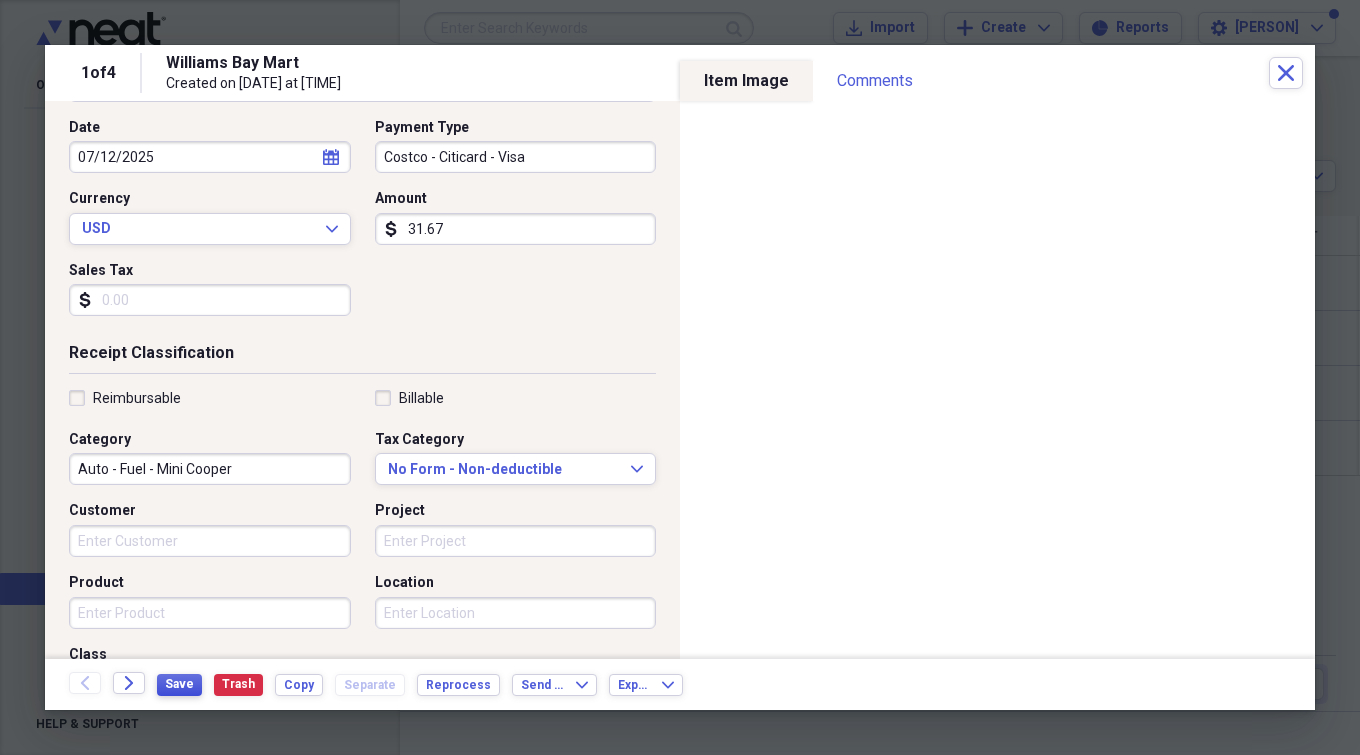 click on "Save" at bounding box center (179, 684) 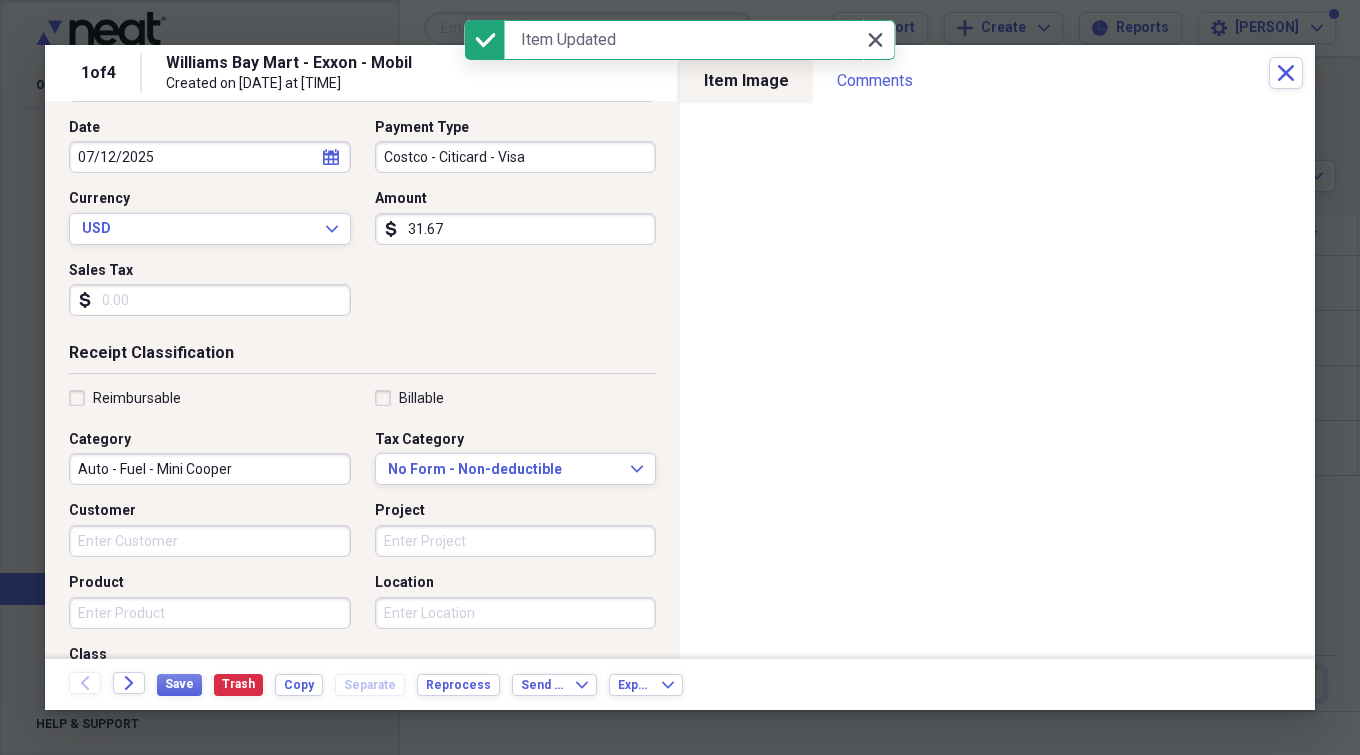 click on "Close" 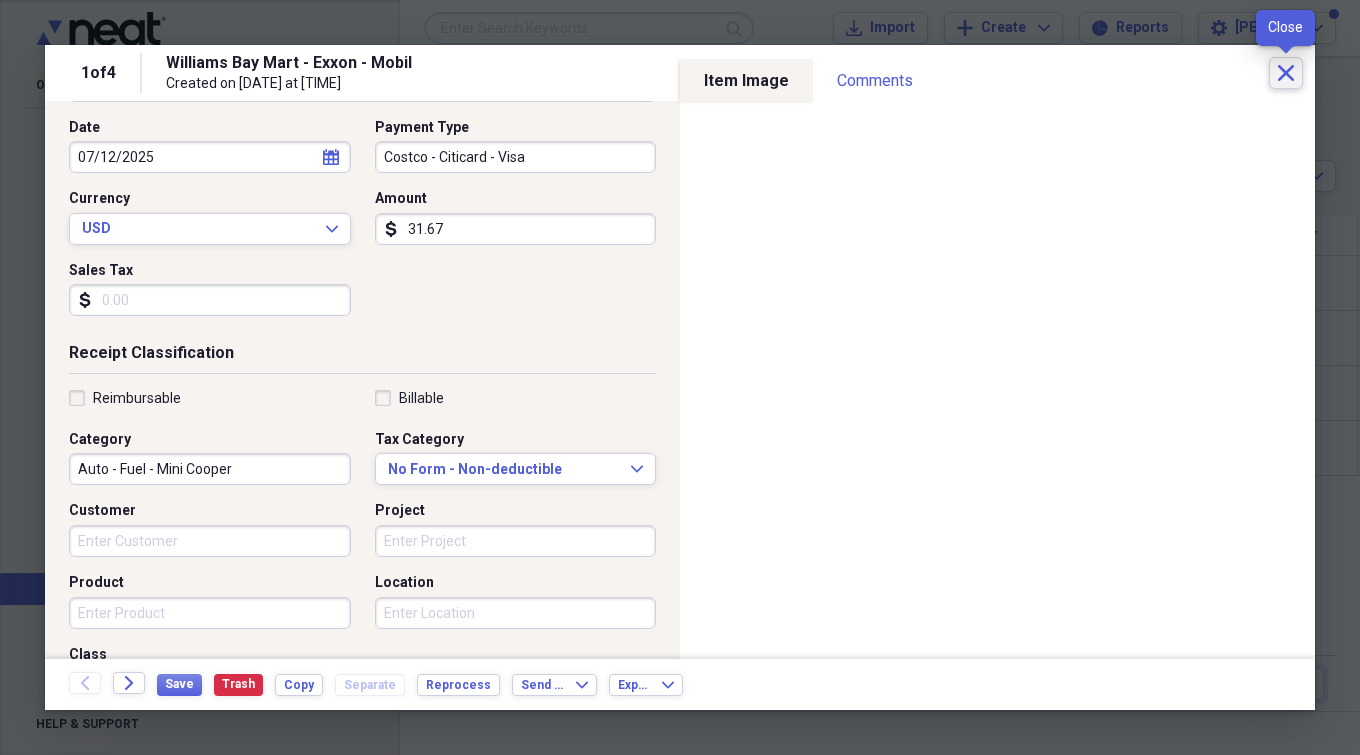 click on "Close" at bounding box center [1286, 73] 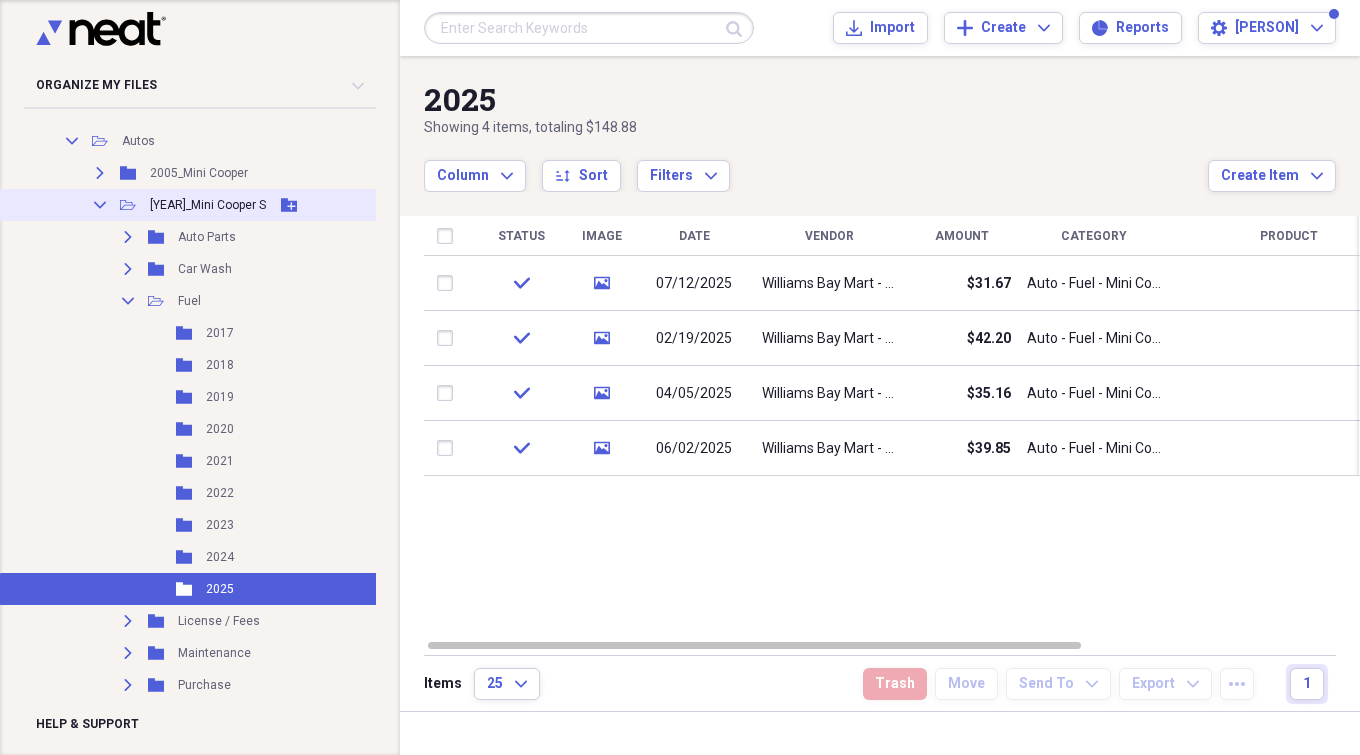 click on "Collapse" 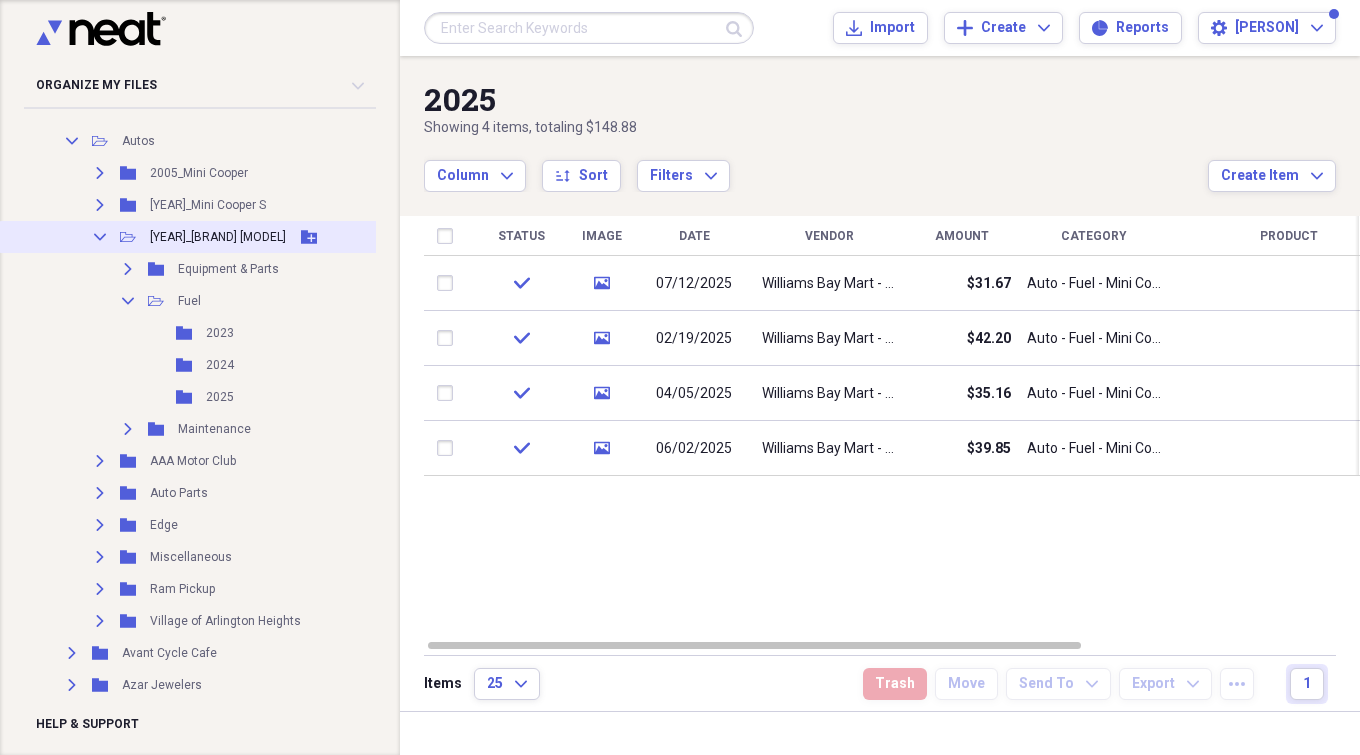 click 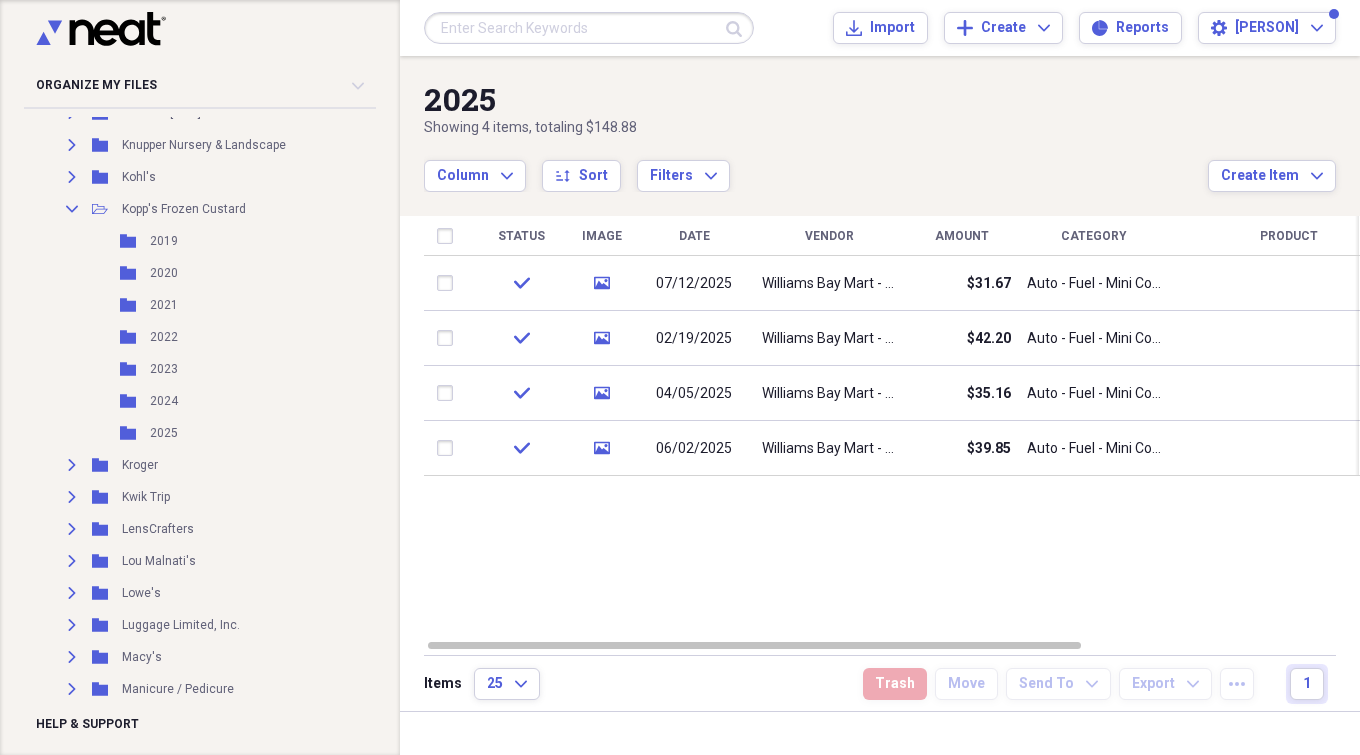 scroll, scrollTop: 12544, scrollLeft: 0, axis: vertical 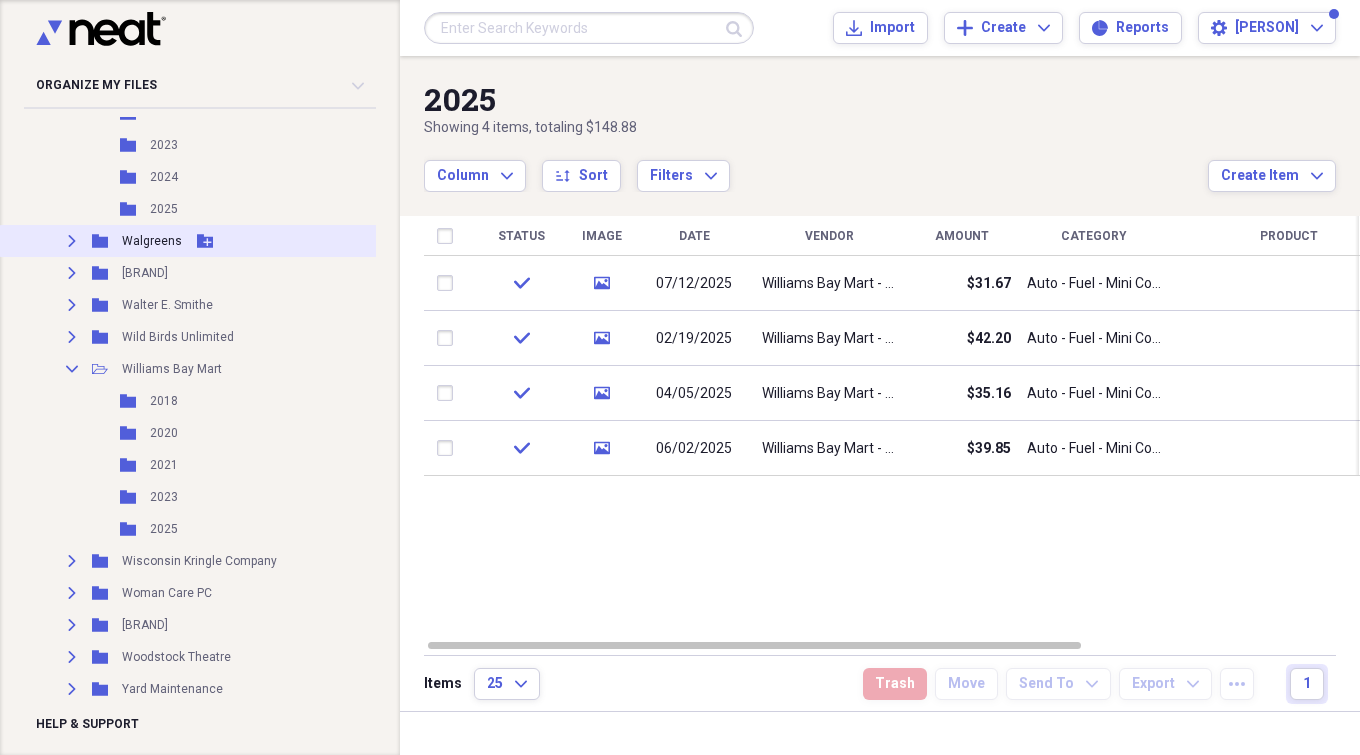 click on "Expand" 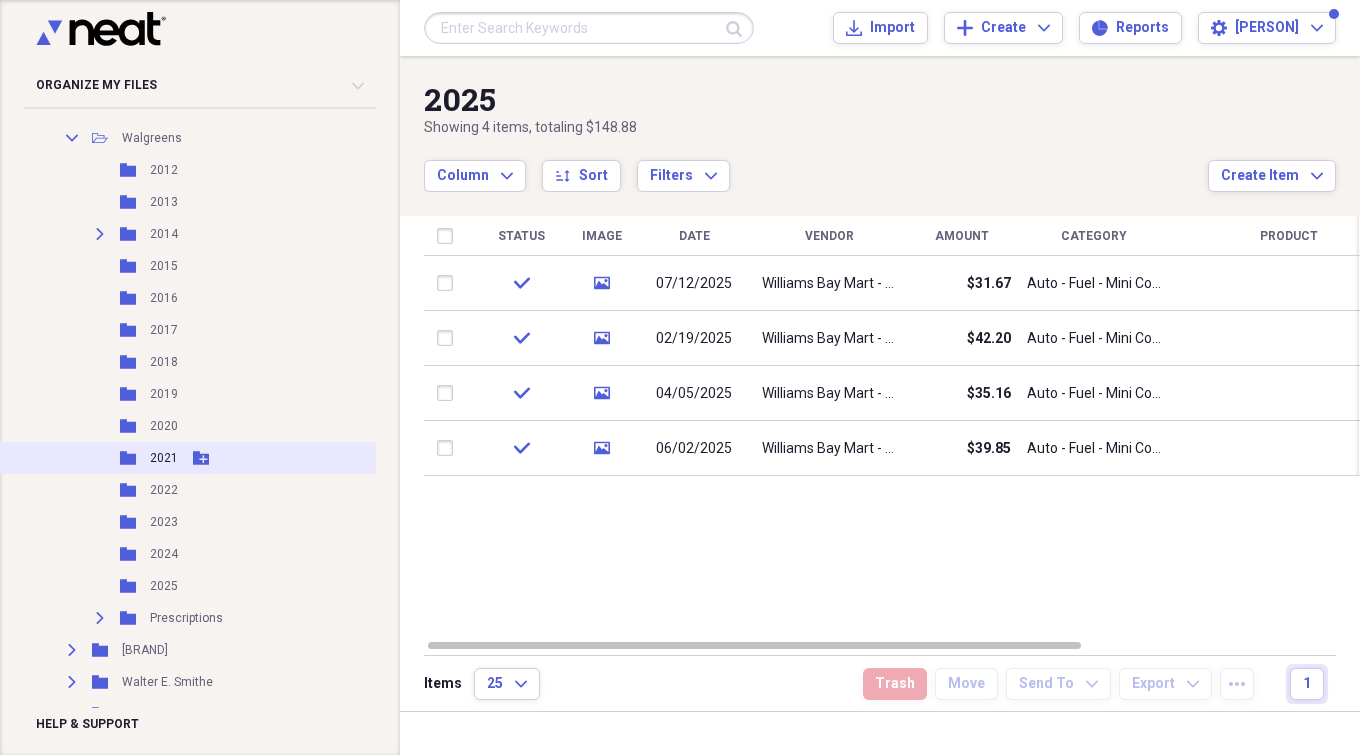 scroll, scrollTop: 12444, scrollLeft: 0, axis: vertical 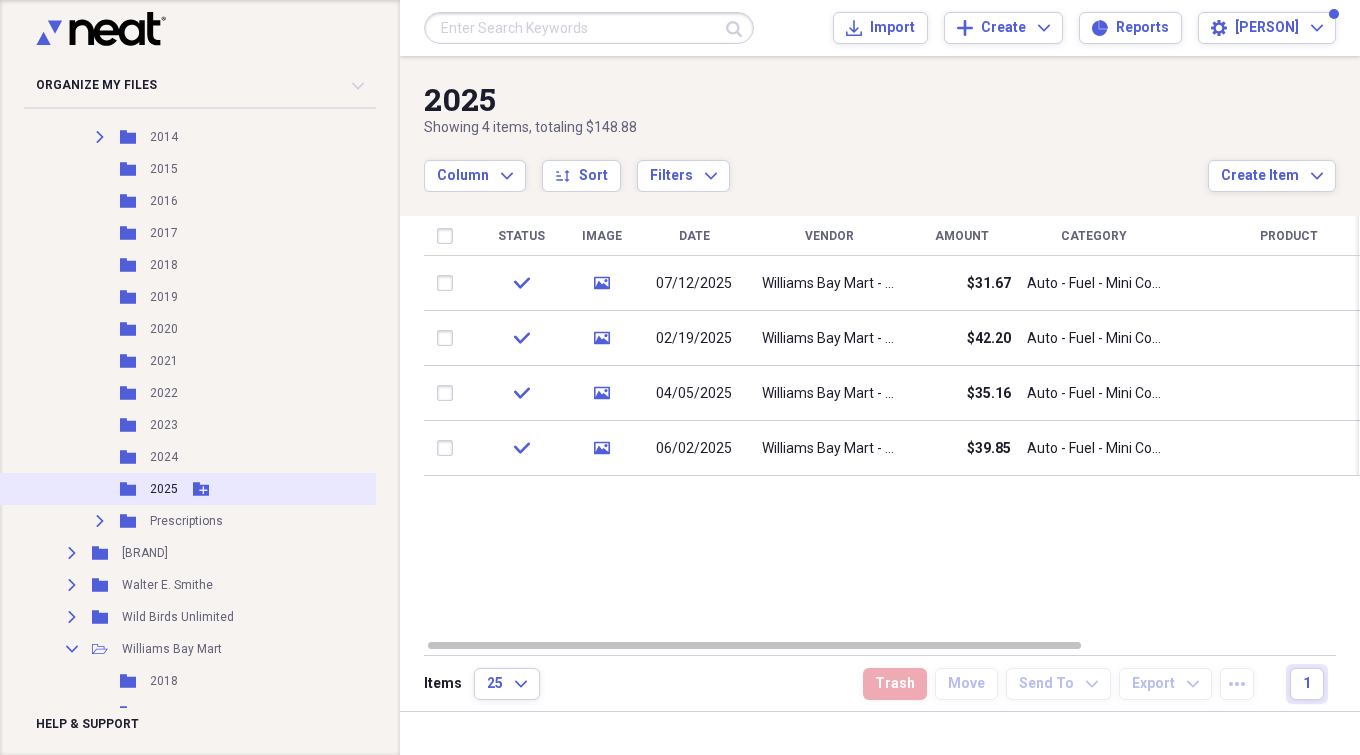 click 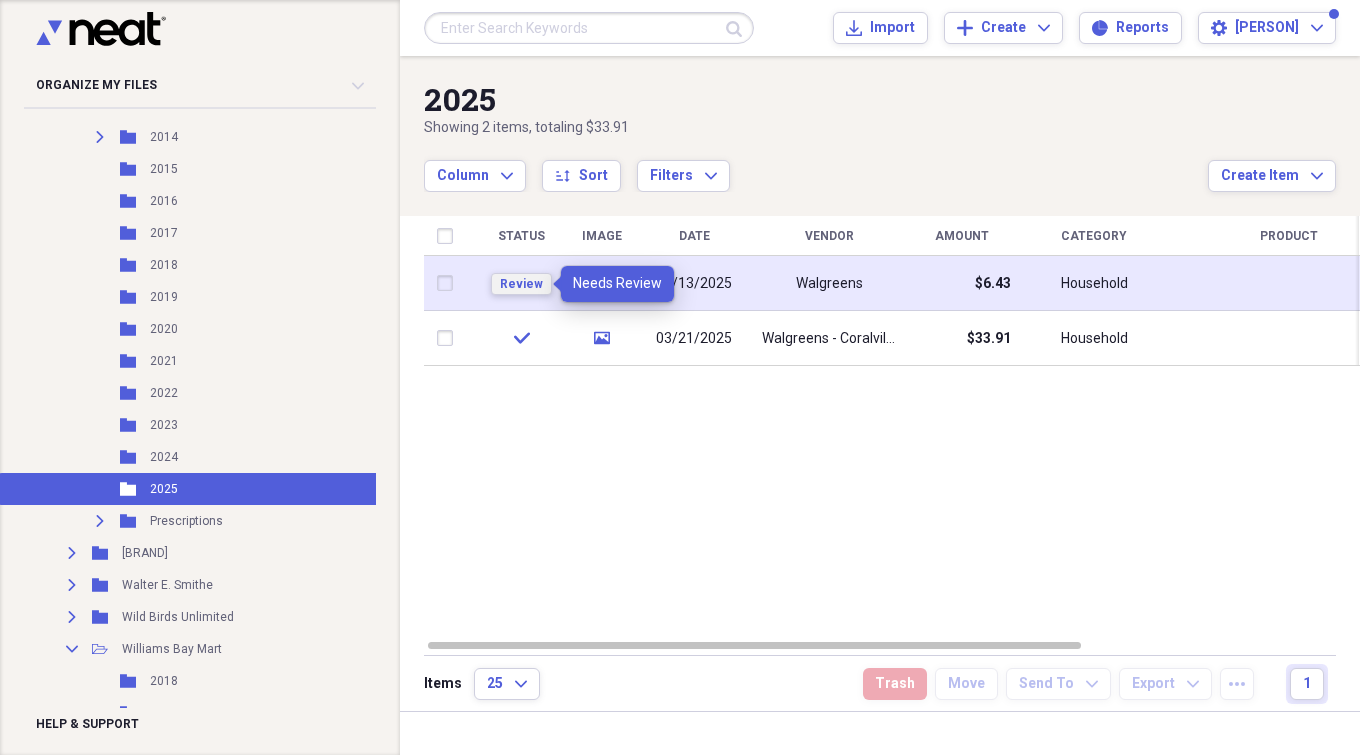 click on "Review" at bounding box center (521, 284) 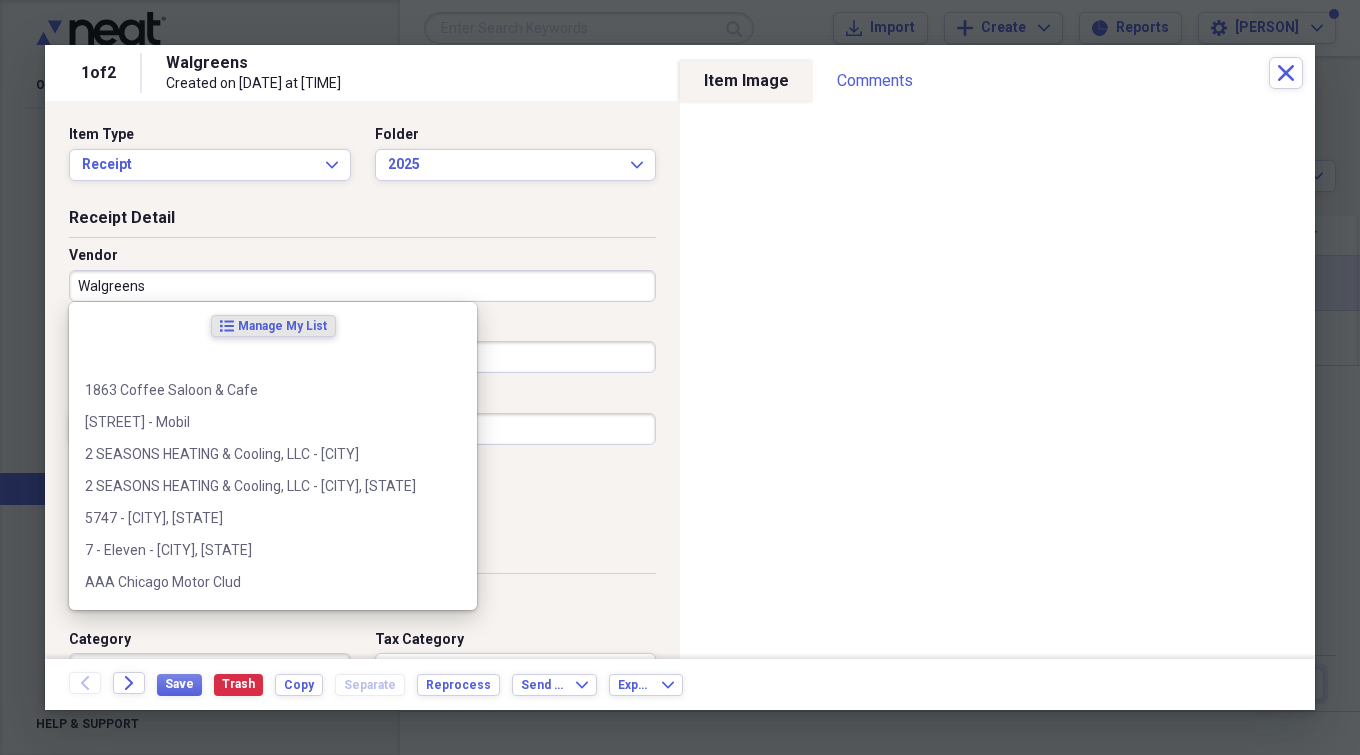 click on "Walgreens" at bounding box center [362, 286] 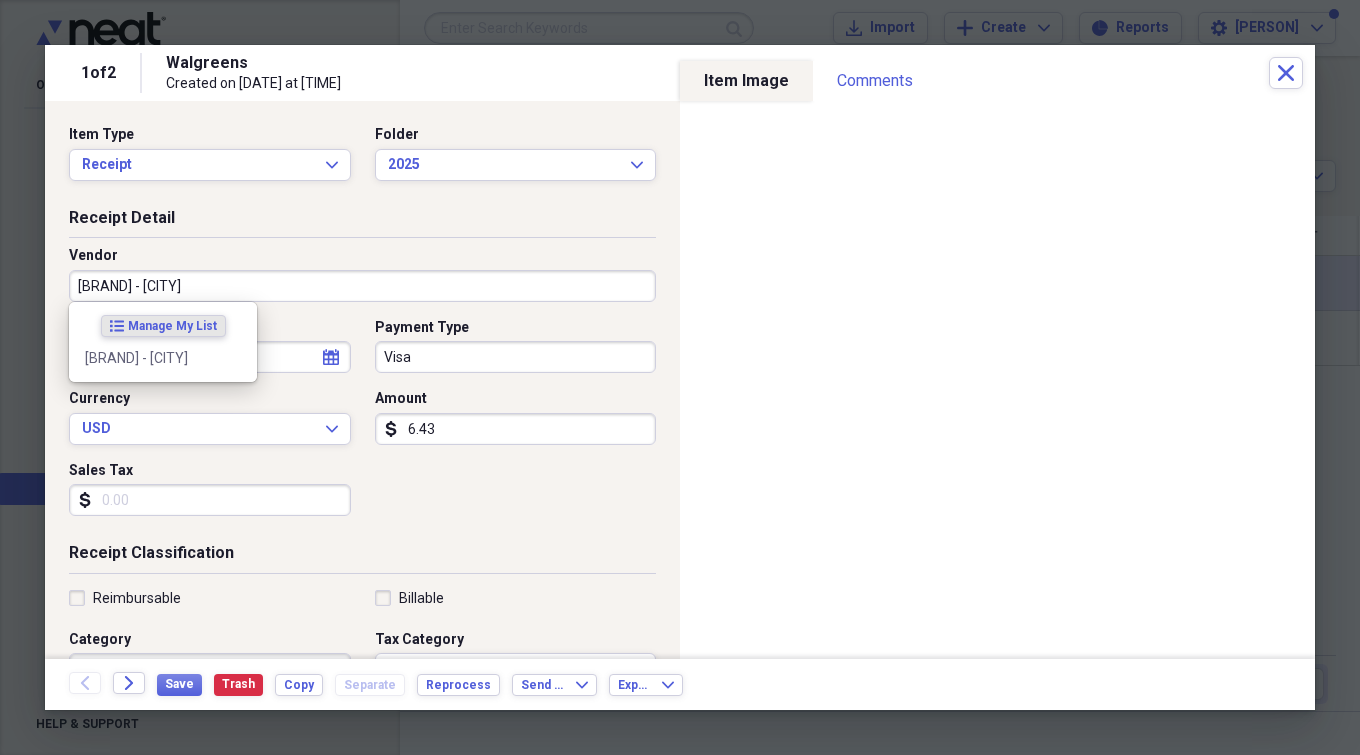 type on "[BRAND] - [CITY]" 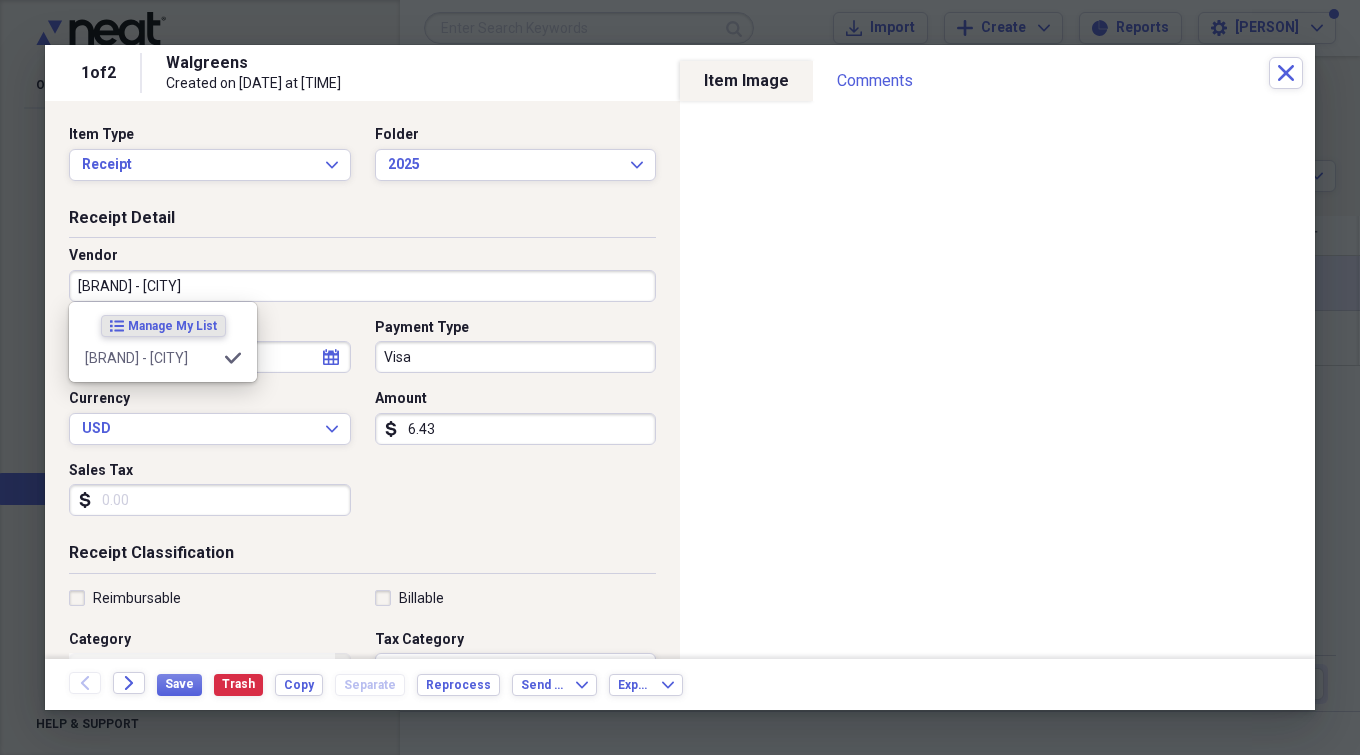 type on "Transportation" 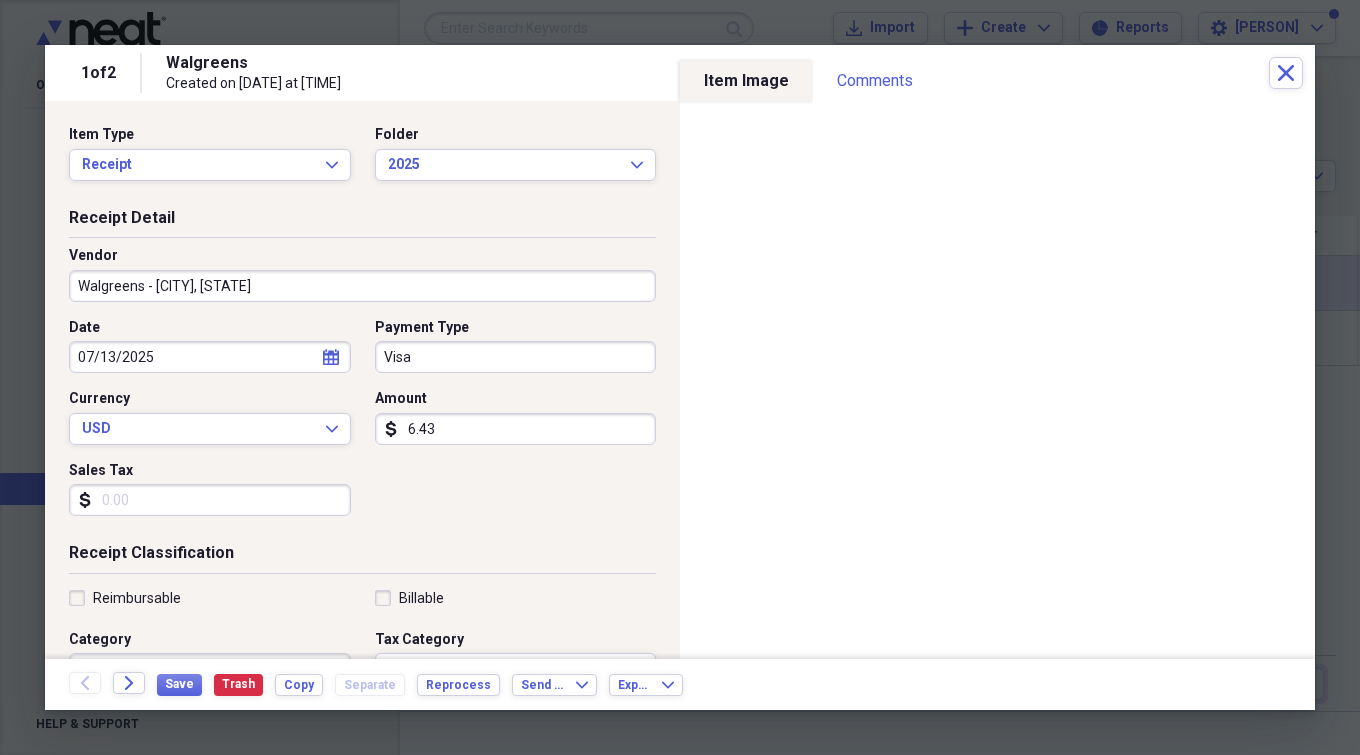 type on "Walgreens - [CITY], [STATE]" 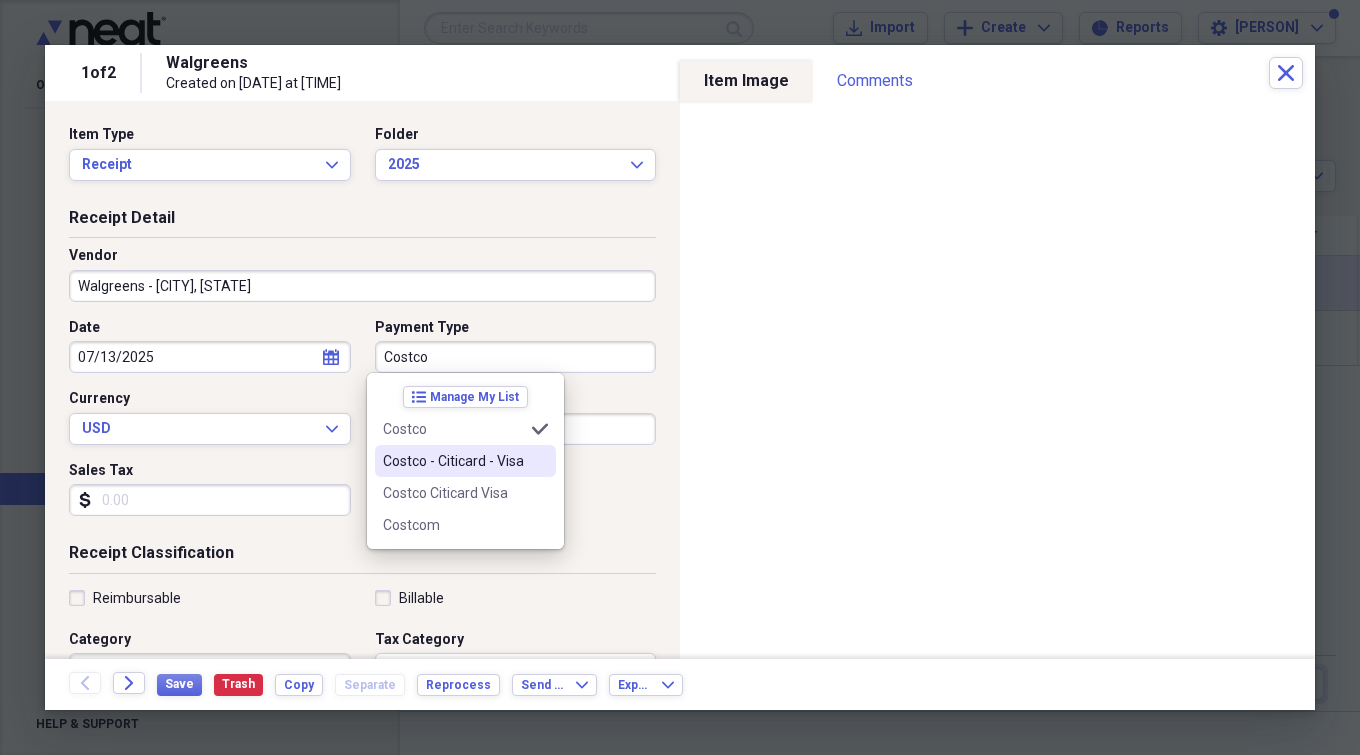 click on "Costco - Citicard - Visa" at bounding box center [453, 461] 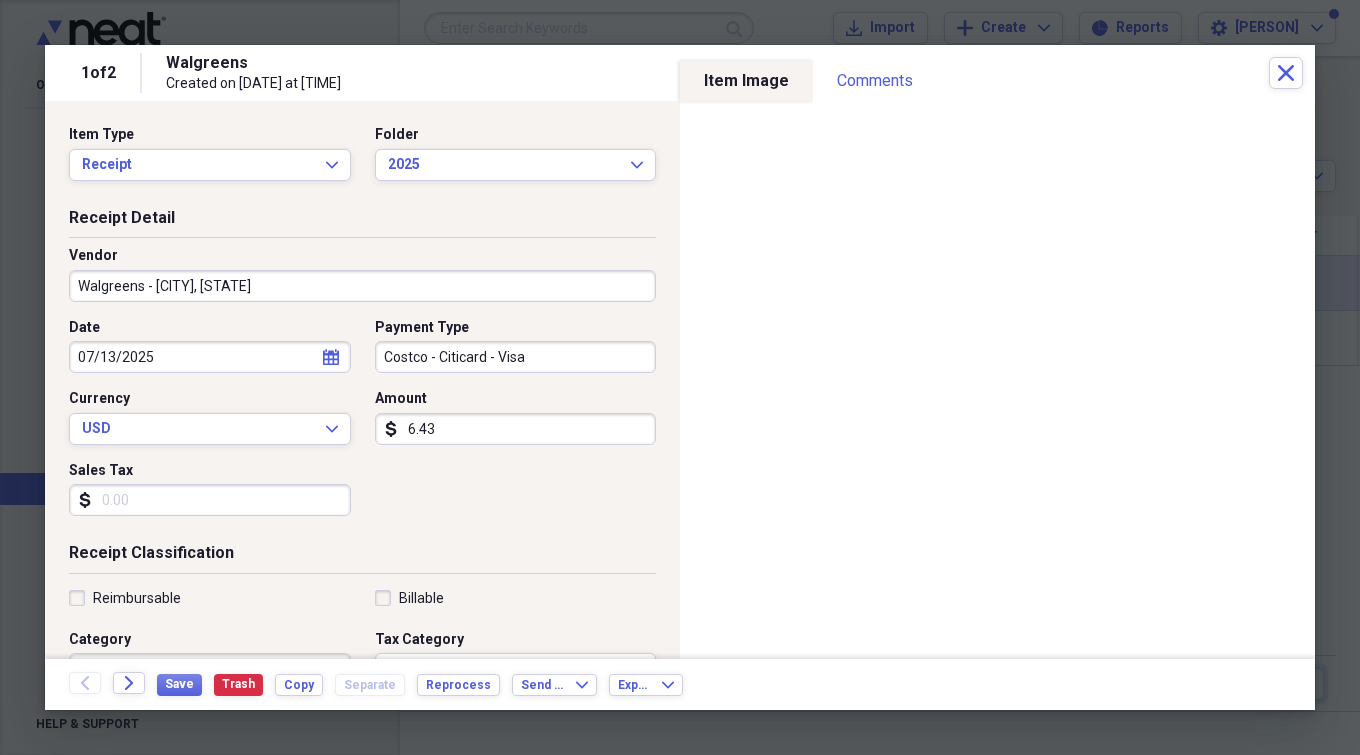 click on "6.43" at bounding box center [516, 429] 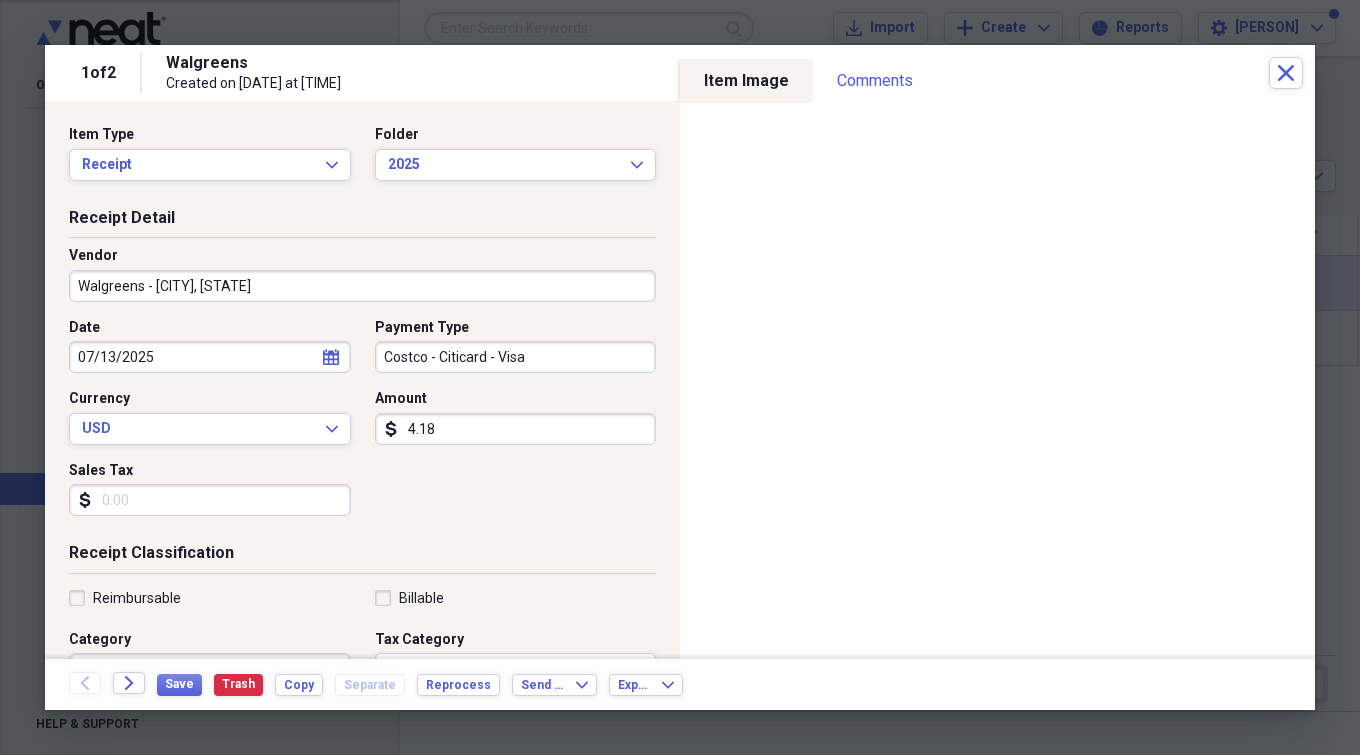 type on "4.18" 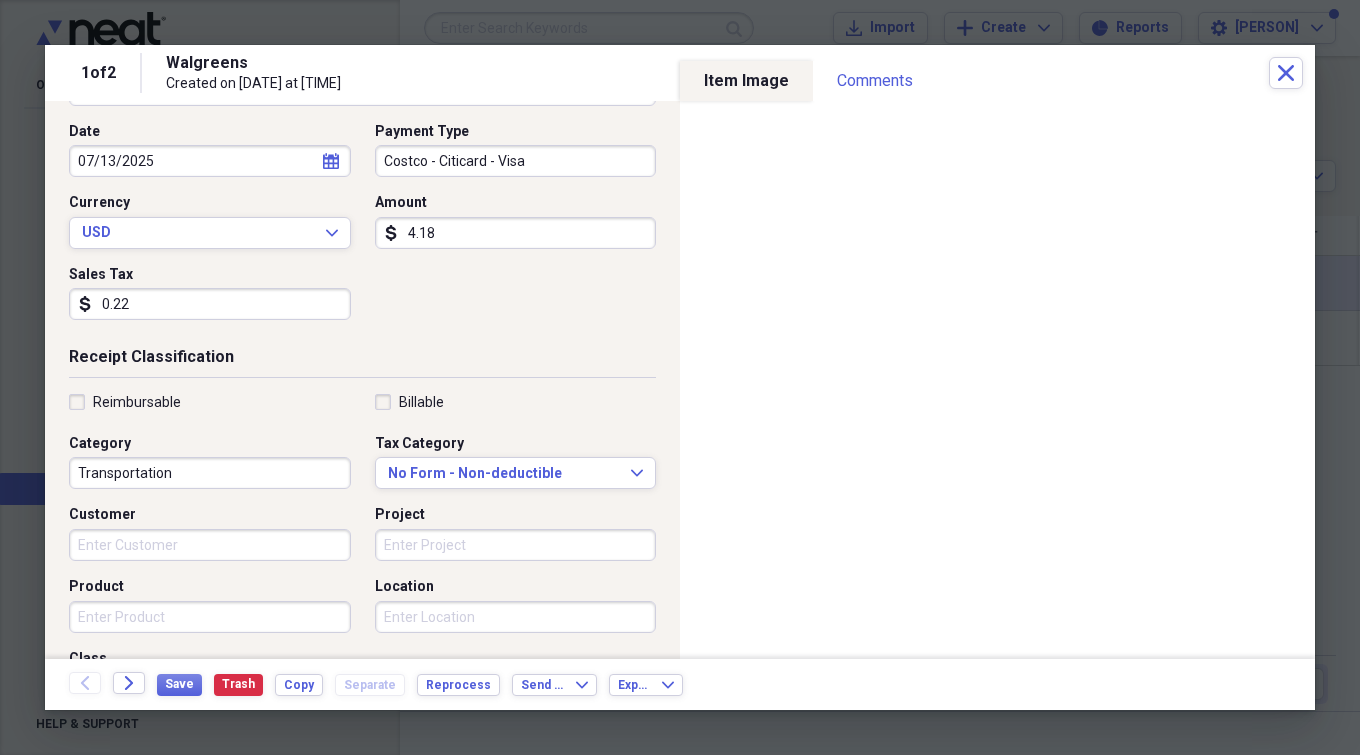 scroll, scrollTop: 200, scrollLeft: 0, axis: vertical 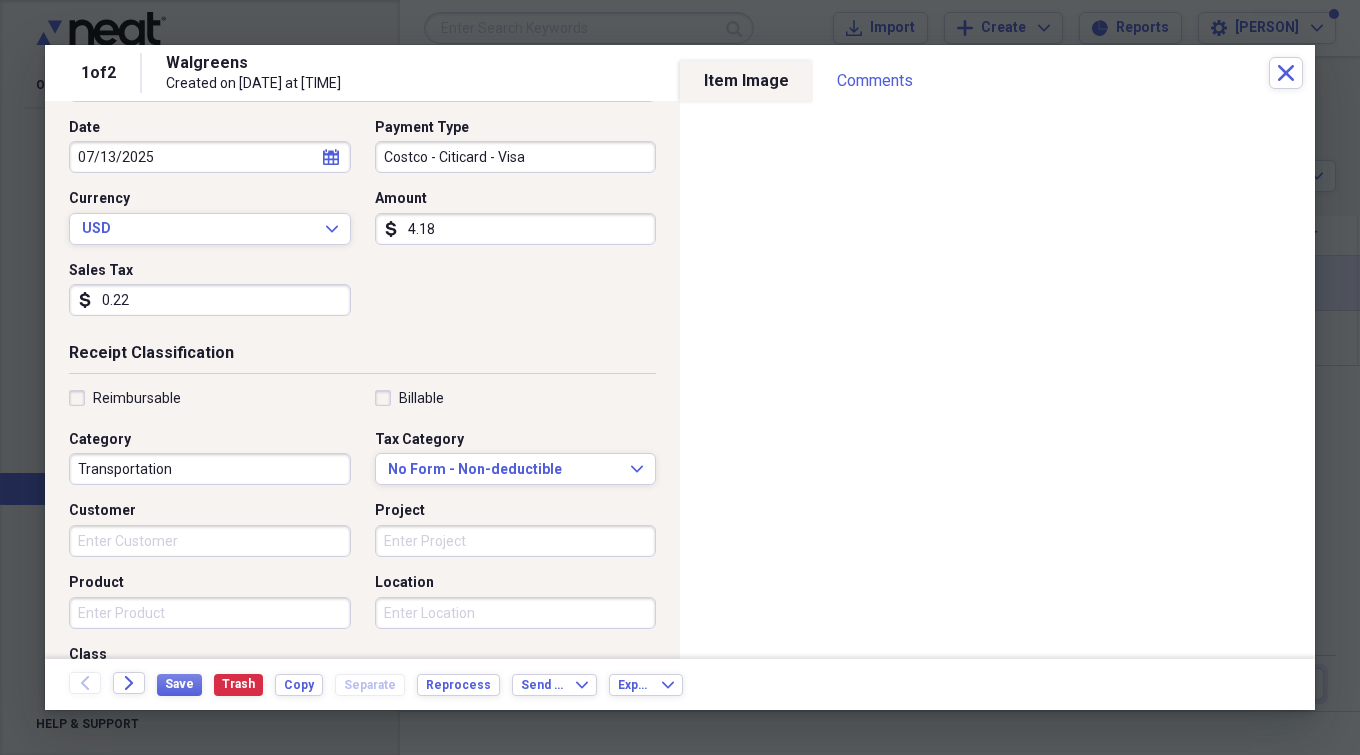 type on "0.22" 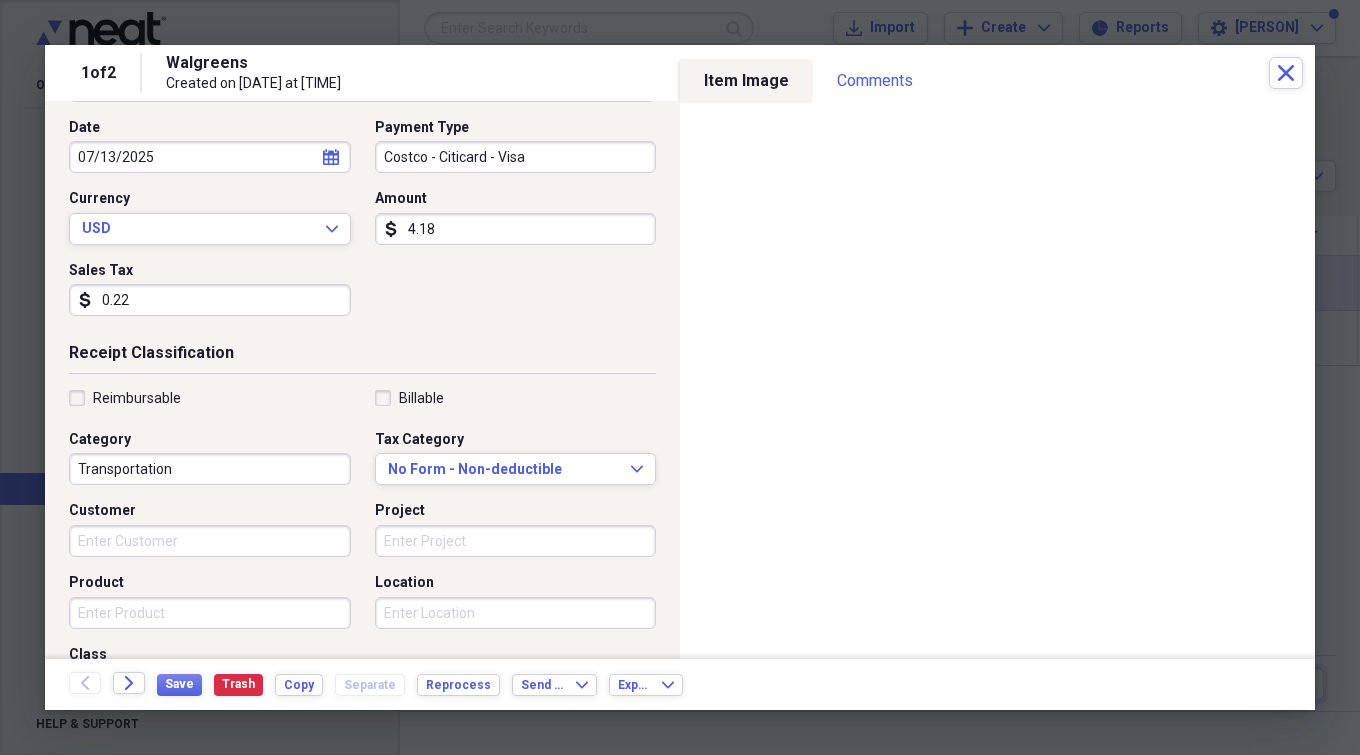 click on "Transportation" at bounding box center [210, 469] 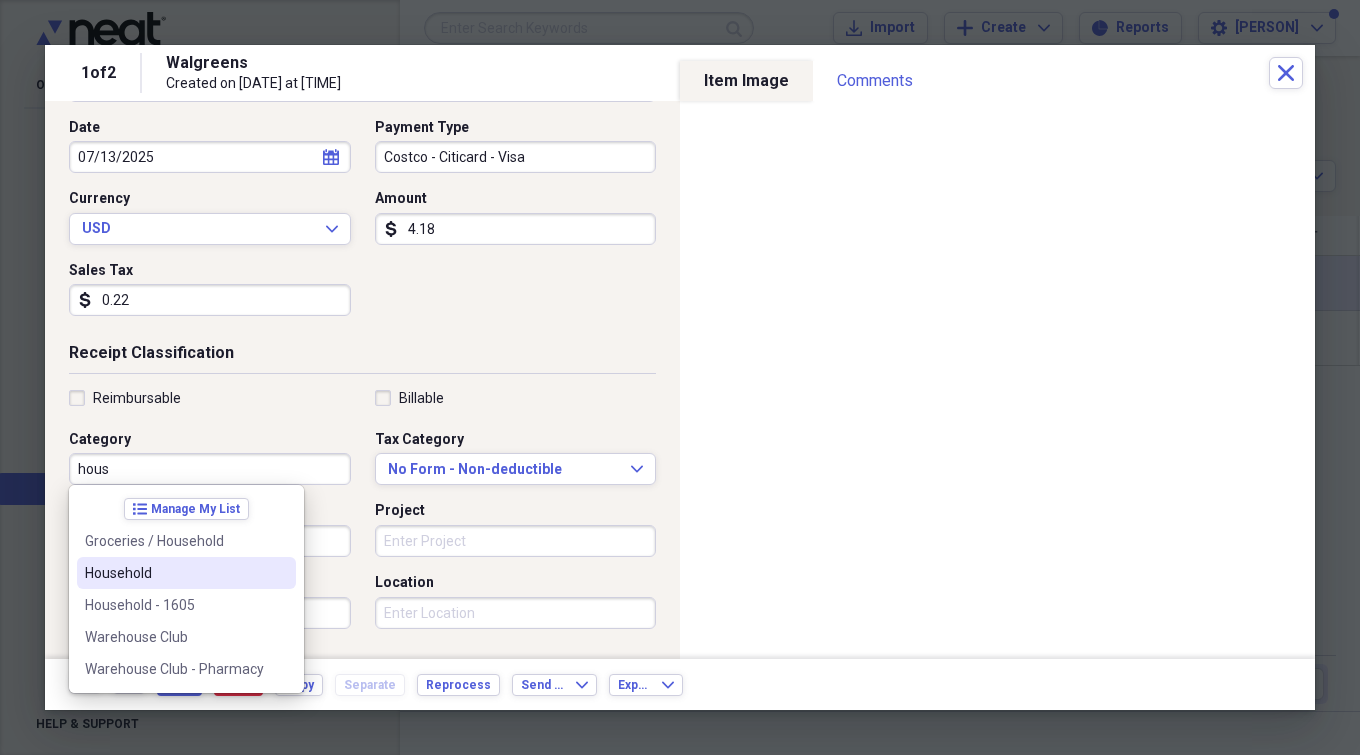 click on "Household" at bounding box center [174, 573] 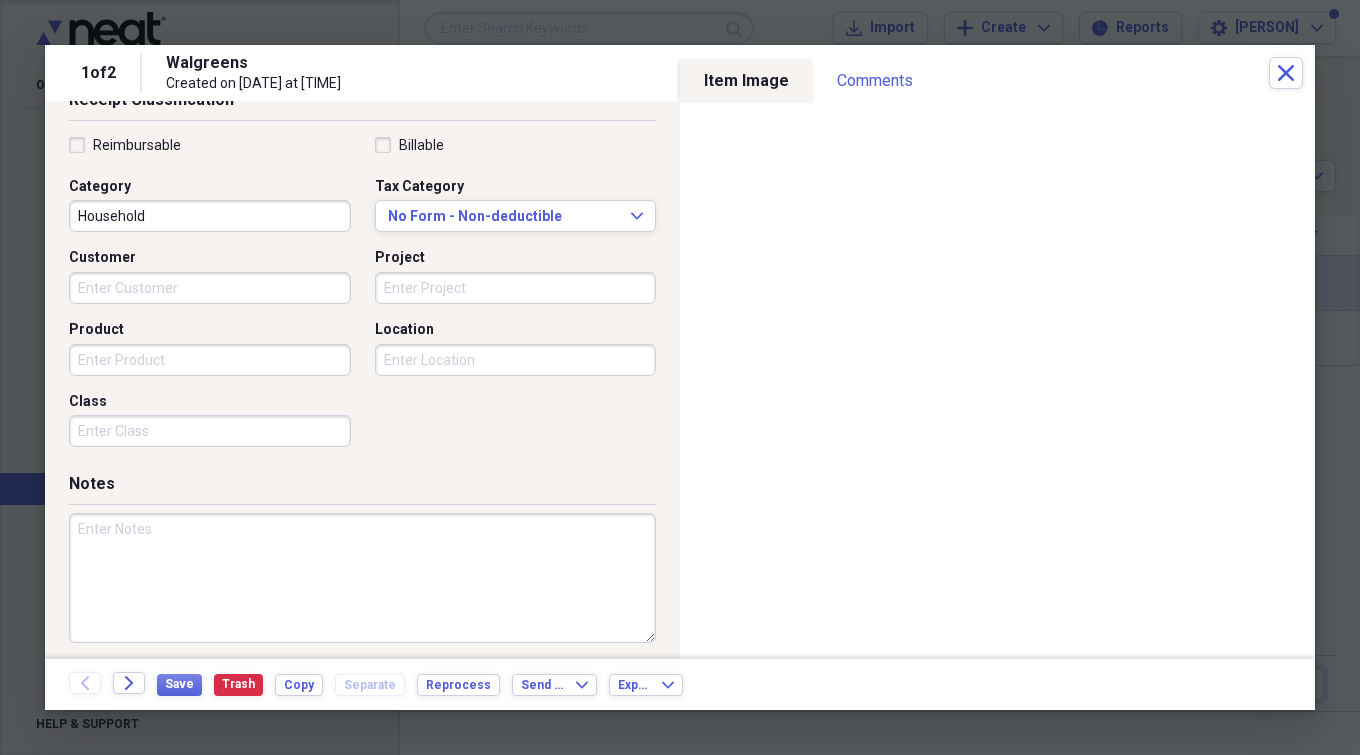 scroll, scrollTop: 463, scrollLeft: 0, axis: vertical 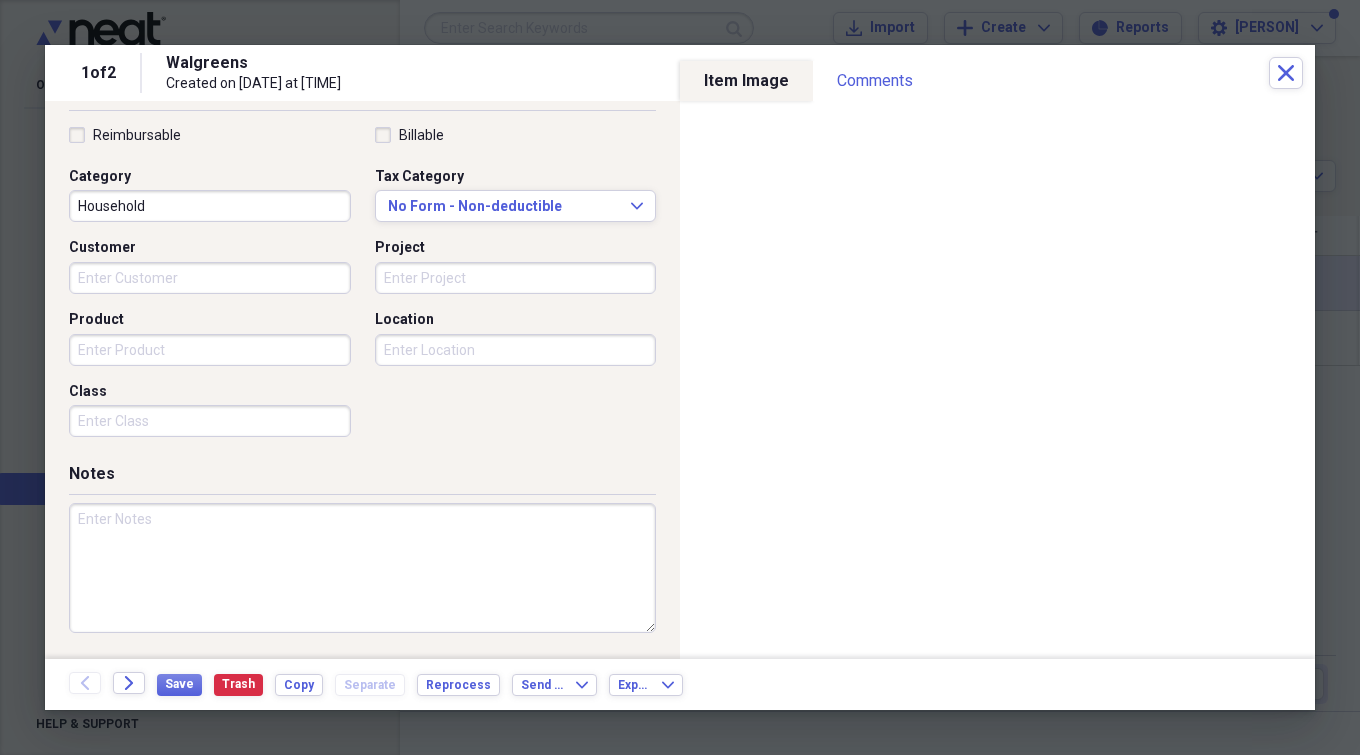 click at bounding box center [362, 568] 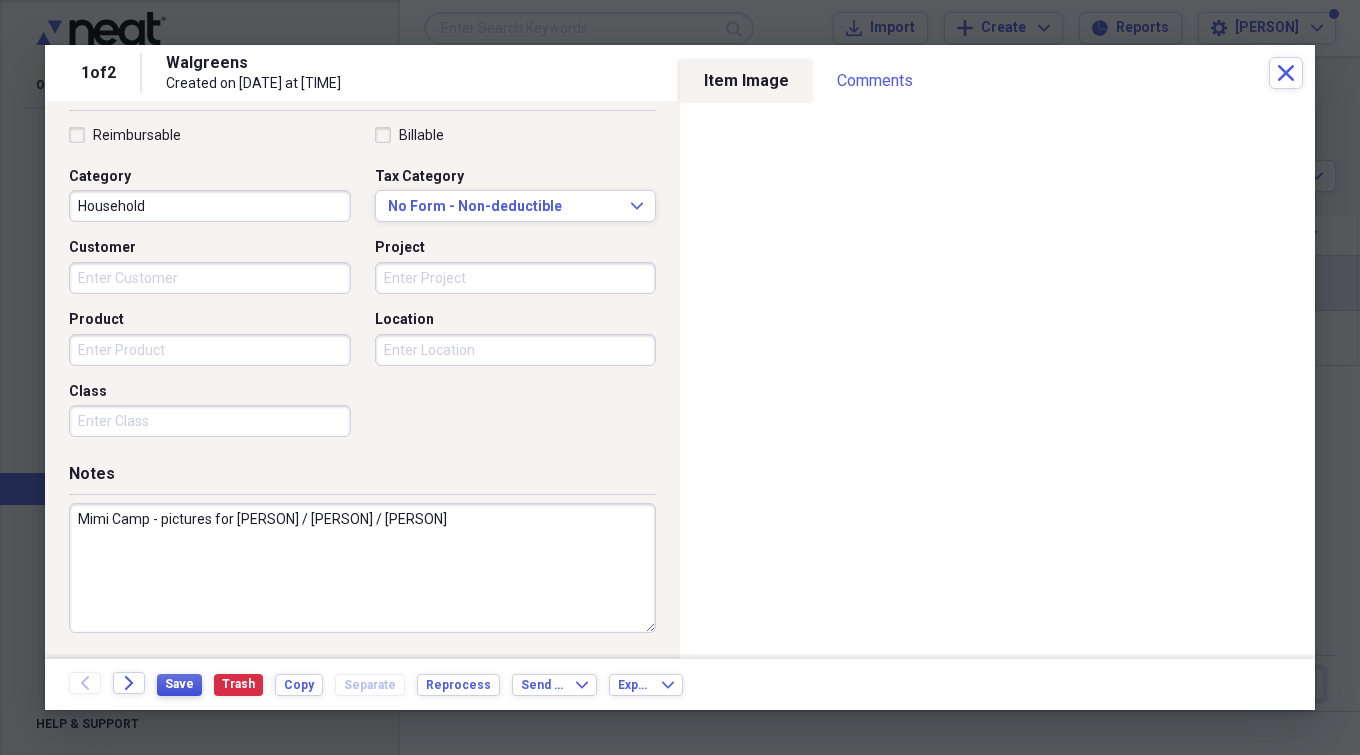 type on "Mimi Camp - pictures for [PERSON] / [PERSON] / [PERSON]" 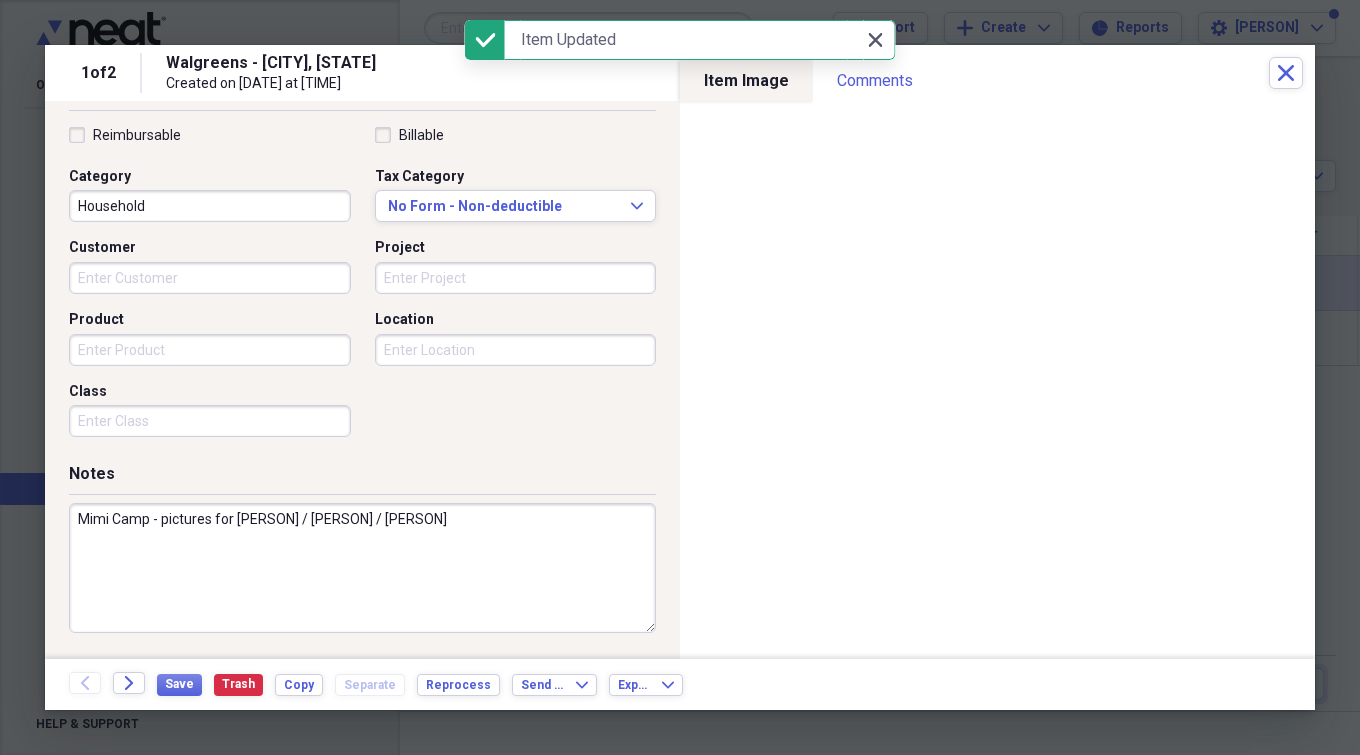click on "Close" 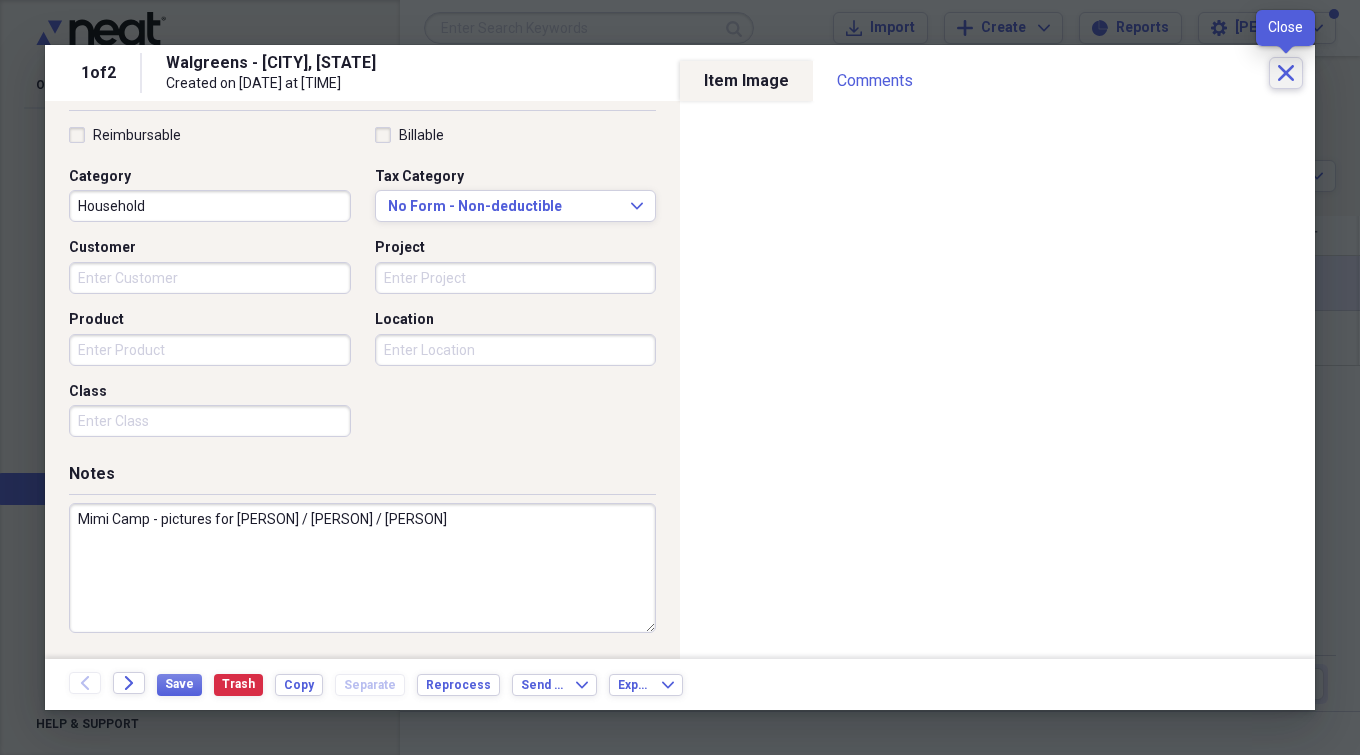 click on "Close" 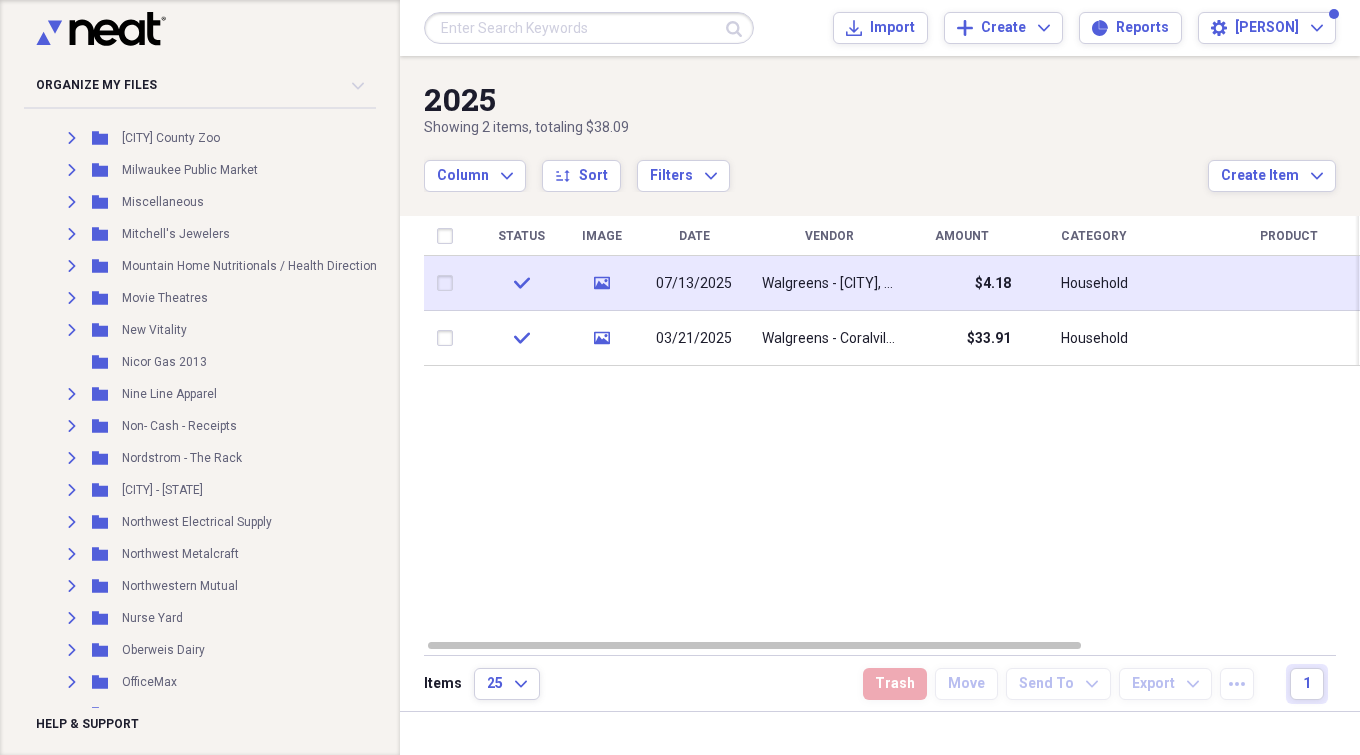 scroll, scrollTop: 8213, scrollLeft: 0, axis: vertical 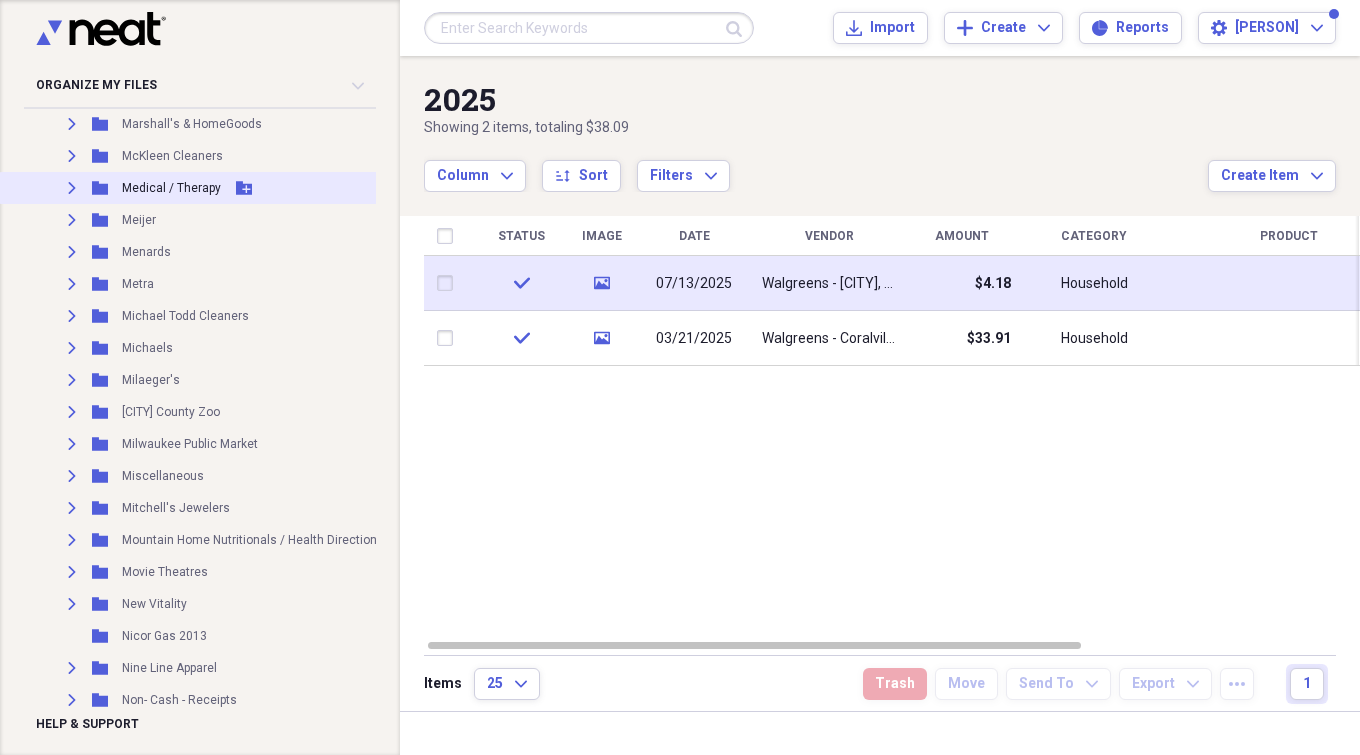 drag, startPoint x: 152, startPoint y: 182, endPoint x: 116, endPoint y: 187, distance: 36.345562 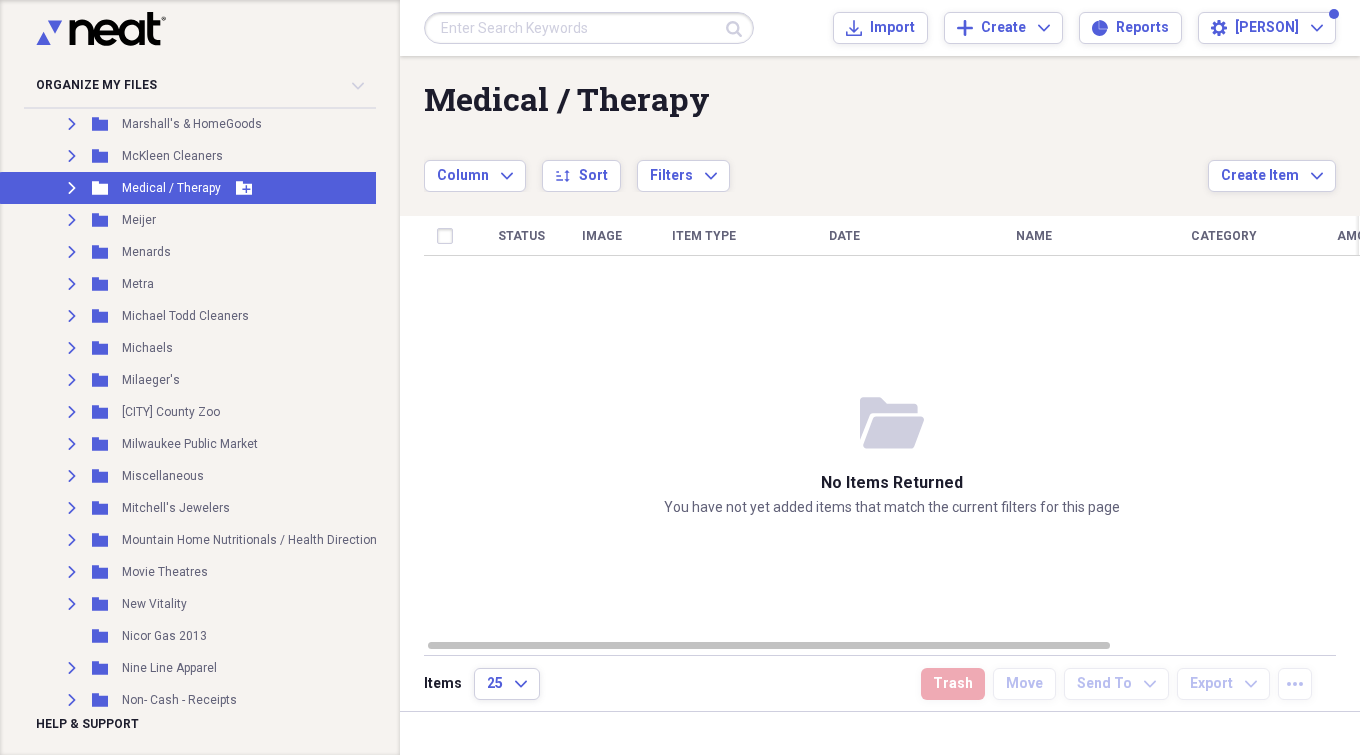click on "Expand" 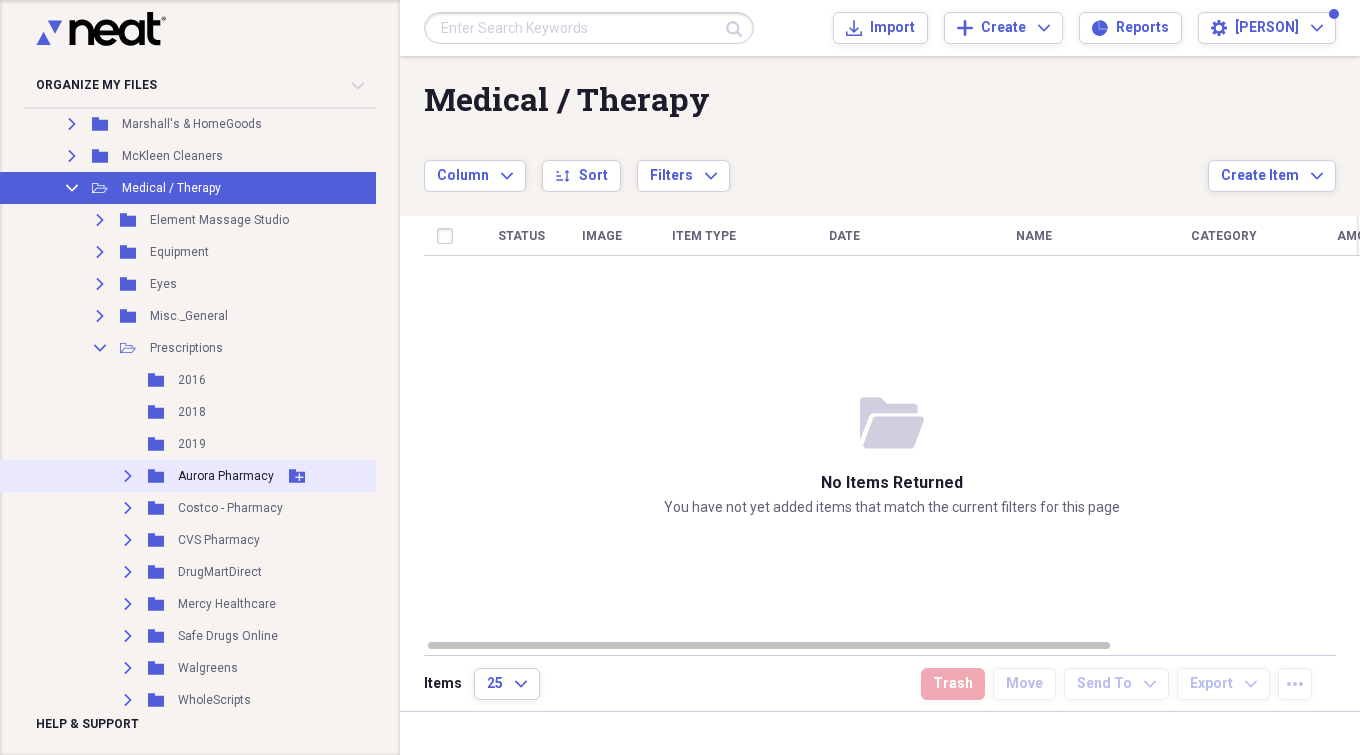 click on "Aurora Pharmacy" at bounding box center [226, 476] 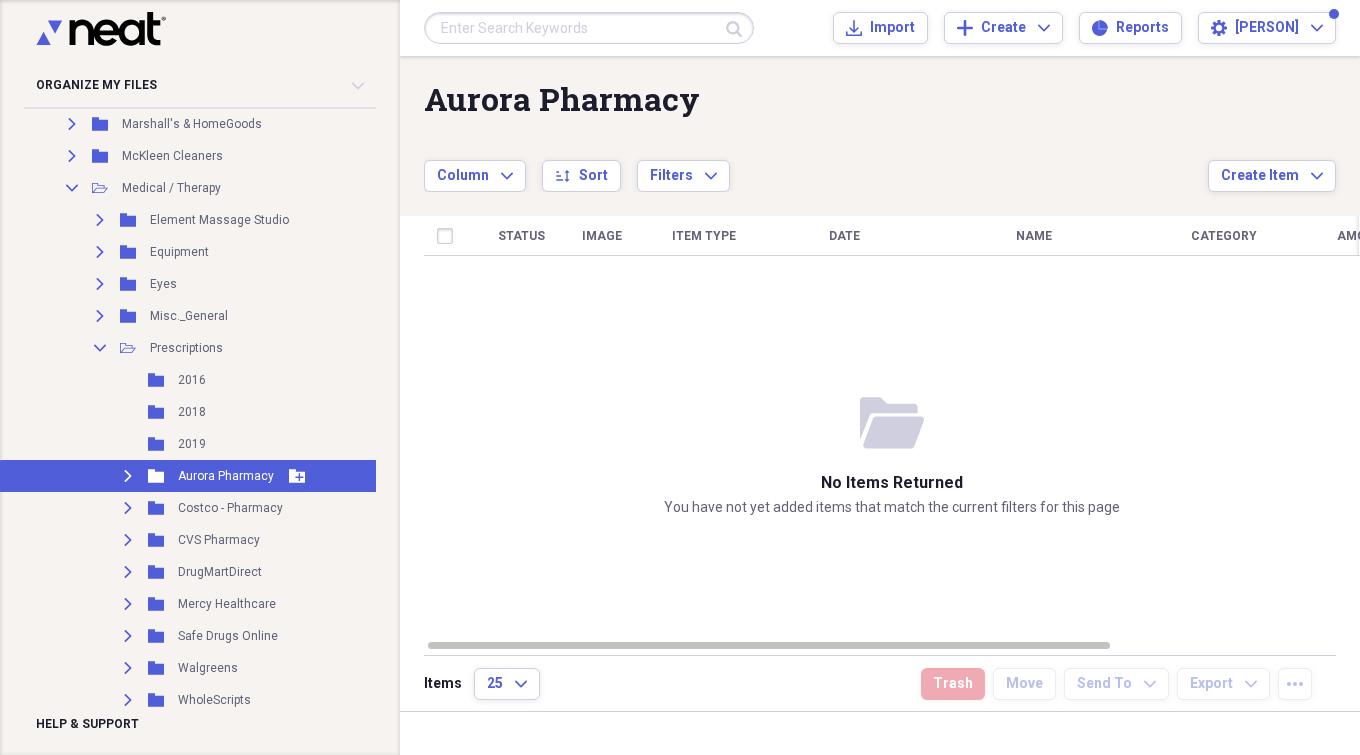 click on "Expand" 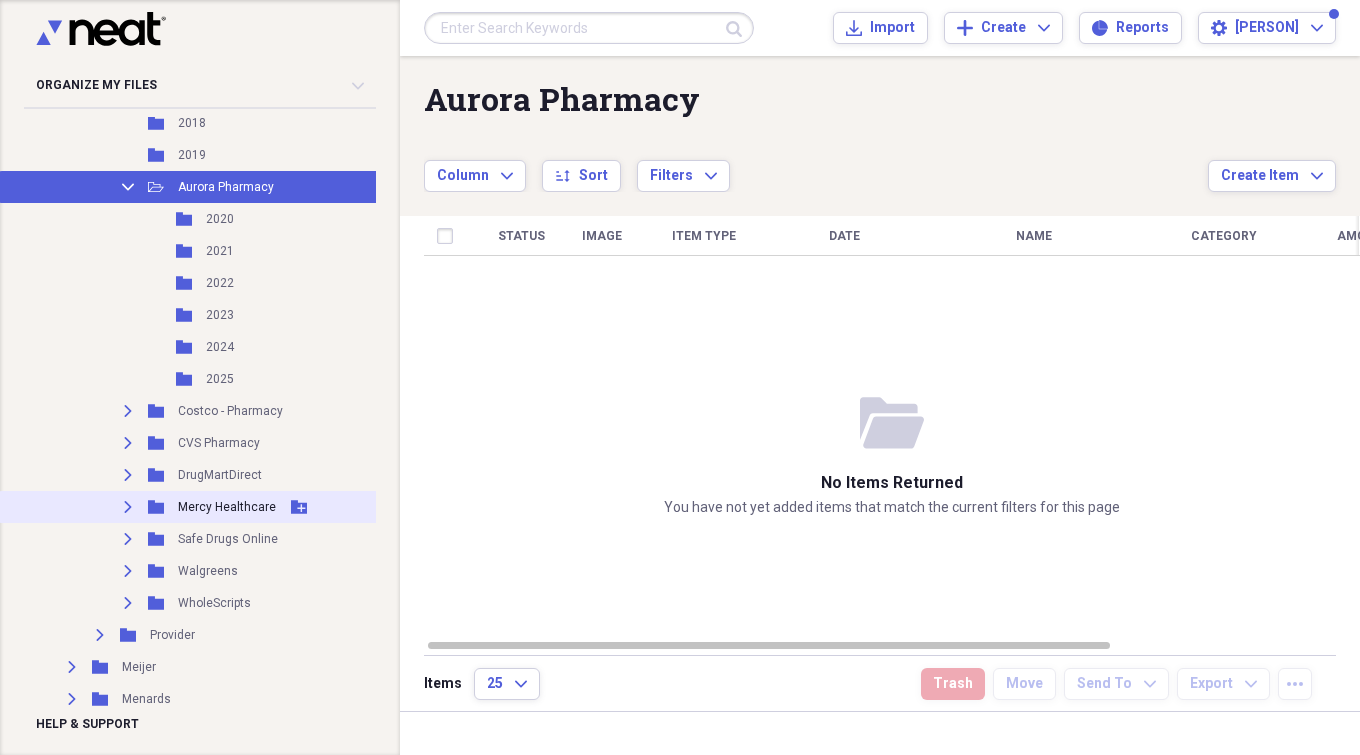 scroll, scrollTop: 8213, scrollLeft: 0, axis: vertical 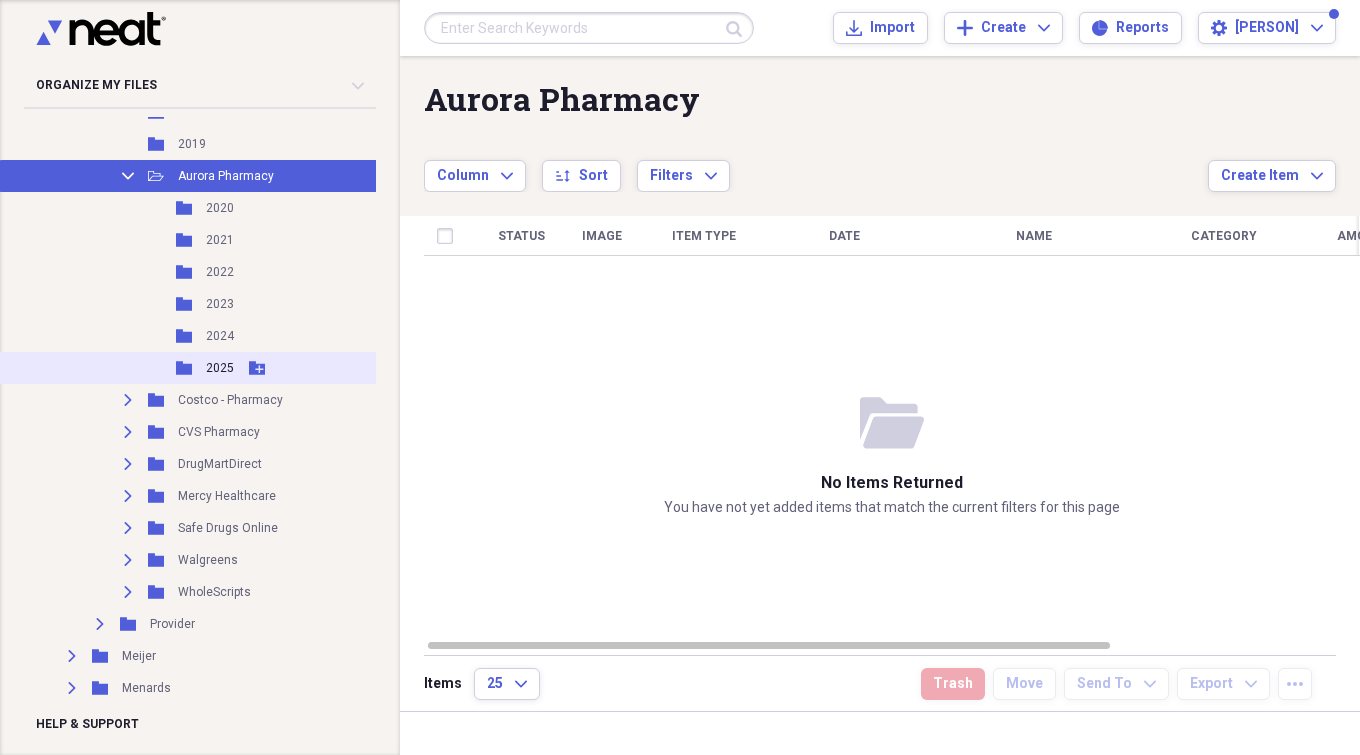 click on "Folder 2025 Add Folder" at bounding box center (222, 368) 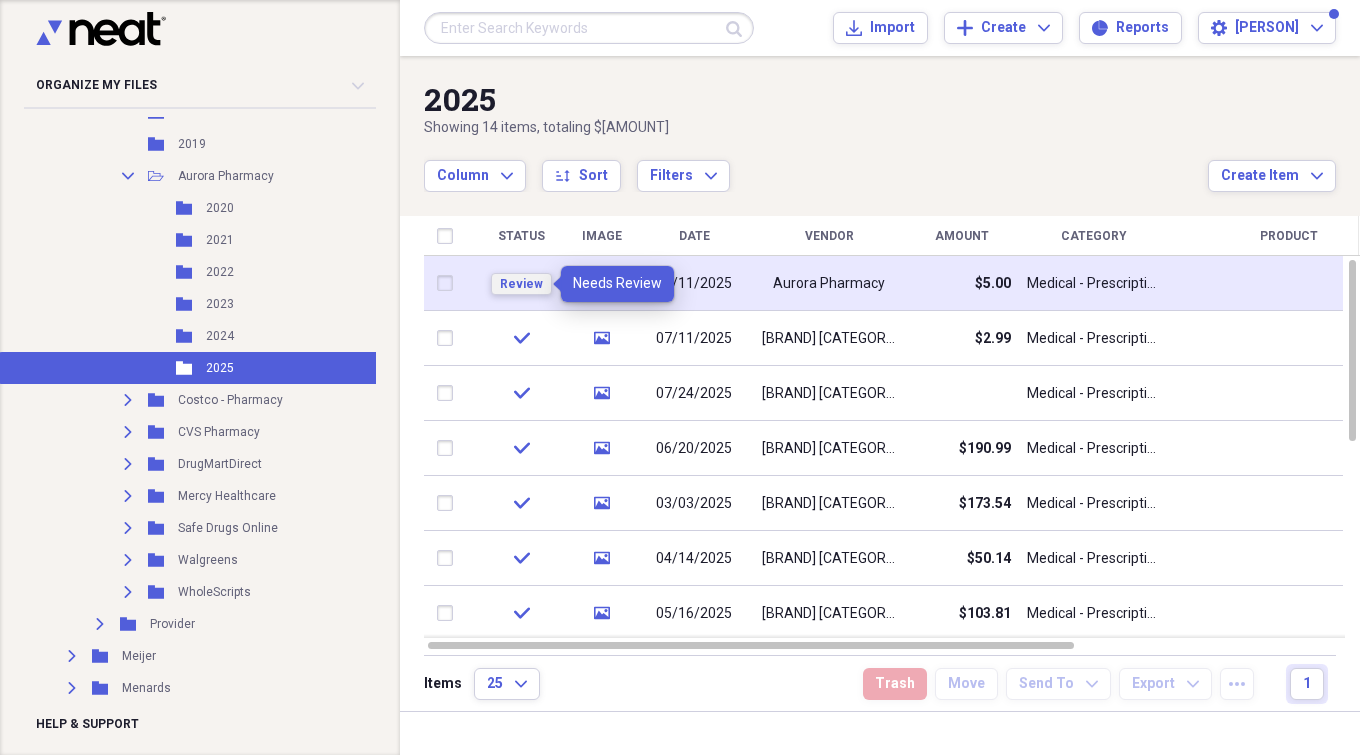 click on "Review" at bounding box center (521, 284) 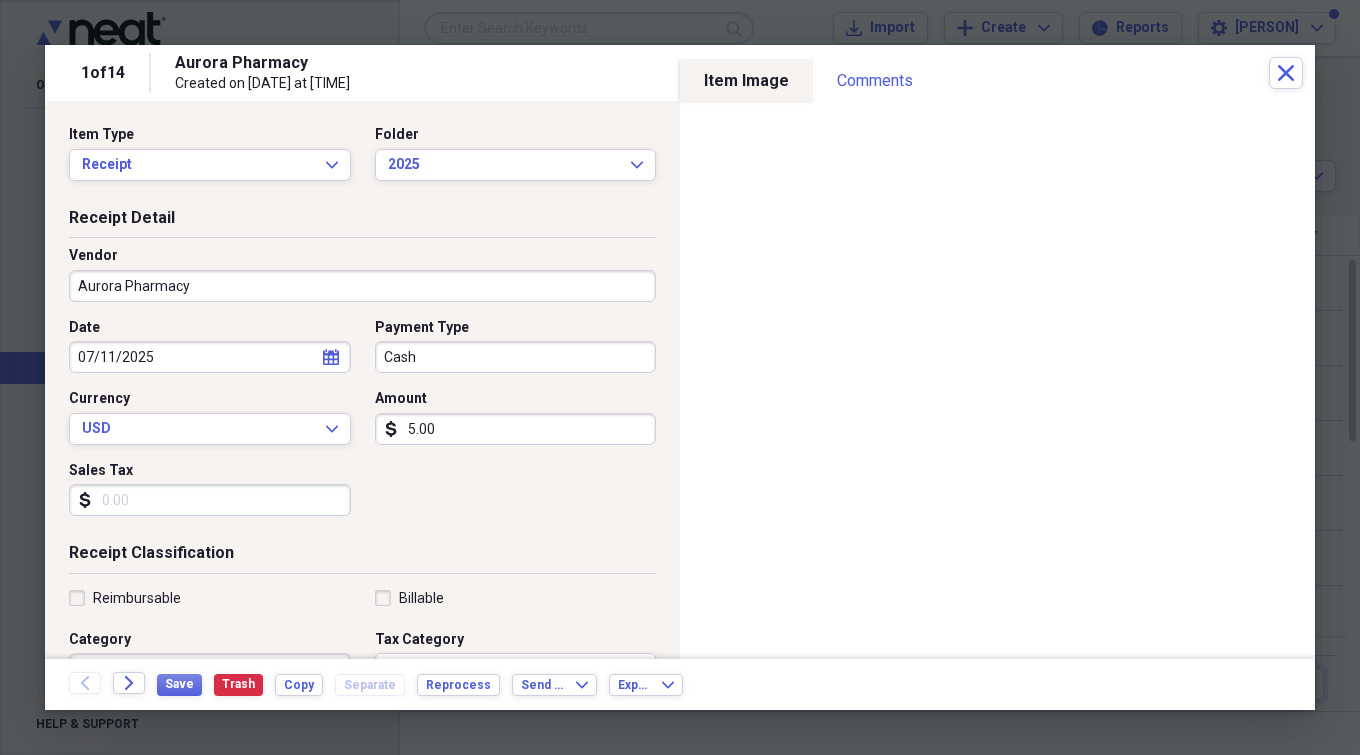 click on "Aurora Pharmacy" at bounding box center [362, 286] 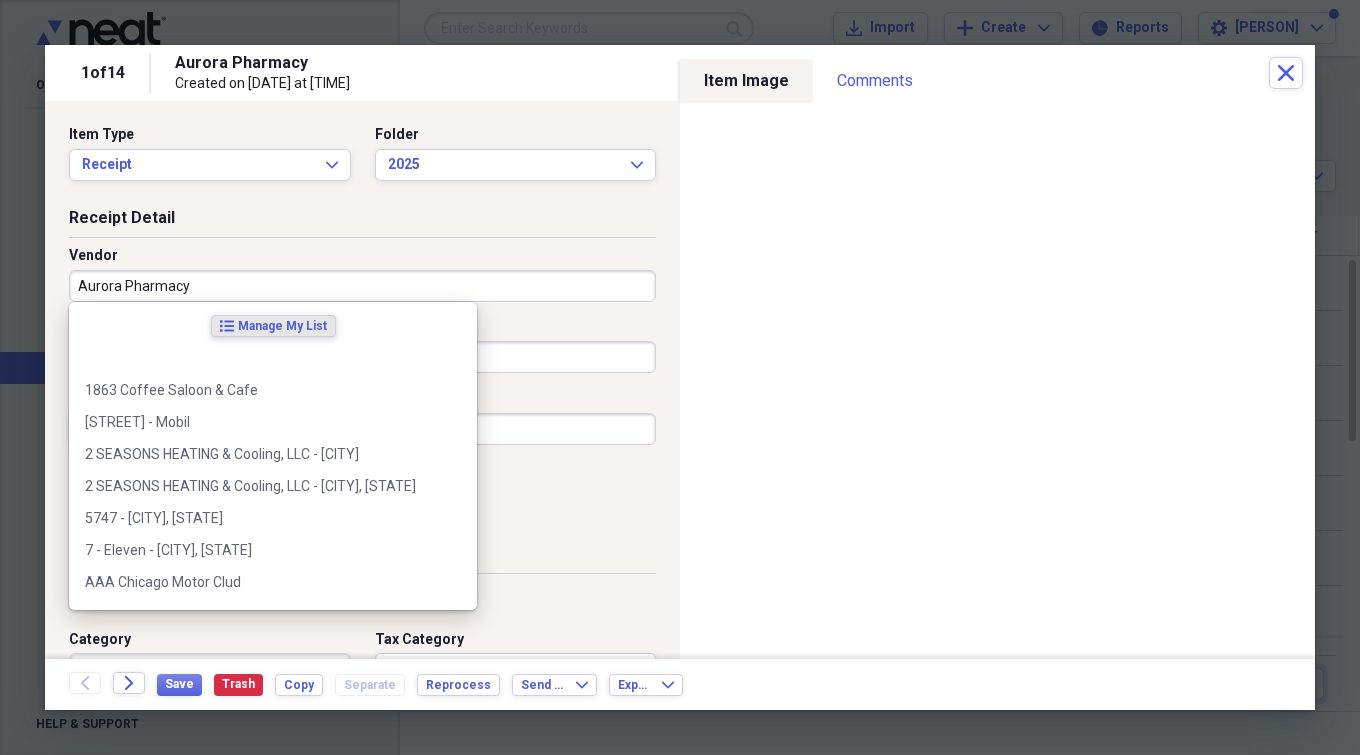 click on "Aurora Pharmacy" at bounding box center (362, 286) 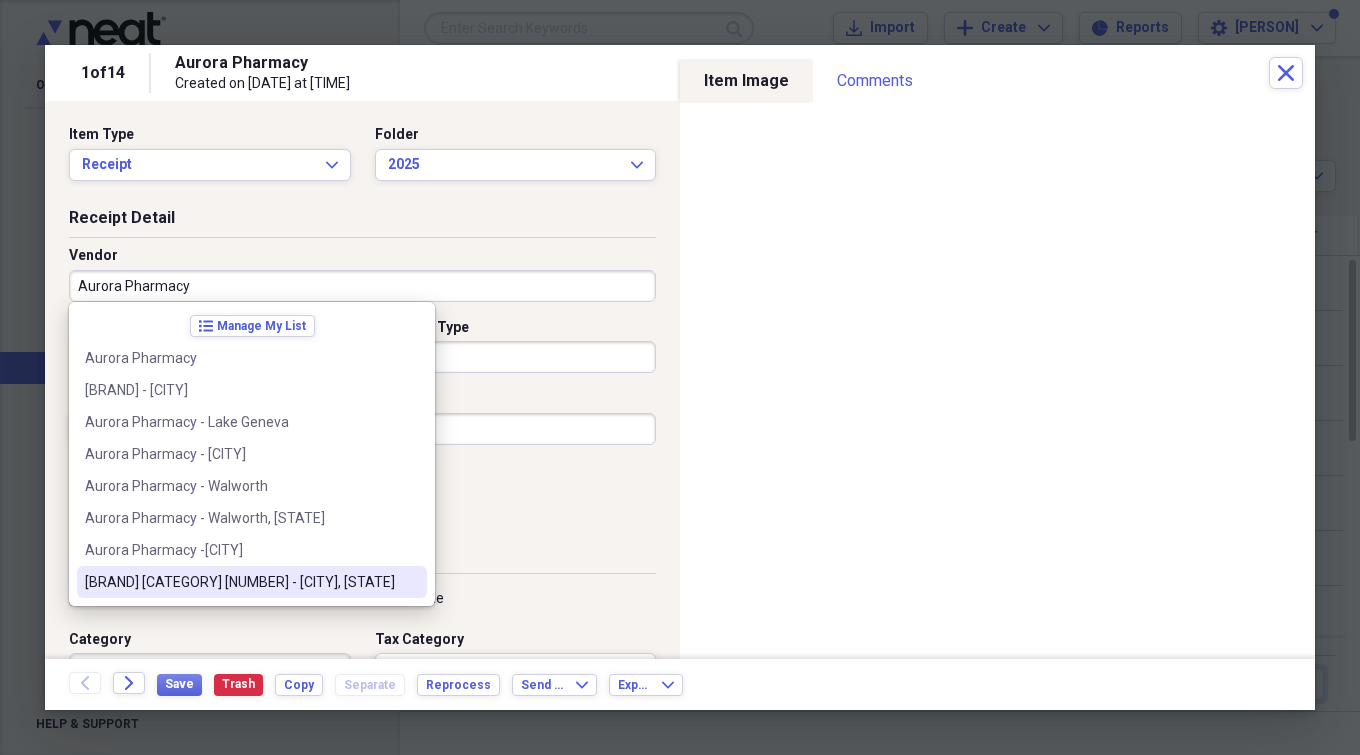 click on "[BRAND] [CATEGORY] [NUMBER] - [CITY], [STATE]" at bounding box center (240, 582) 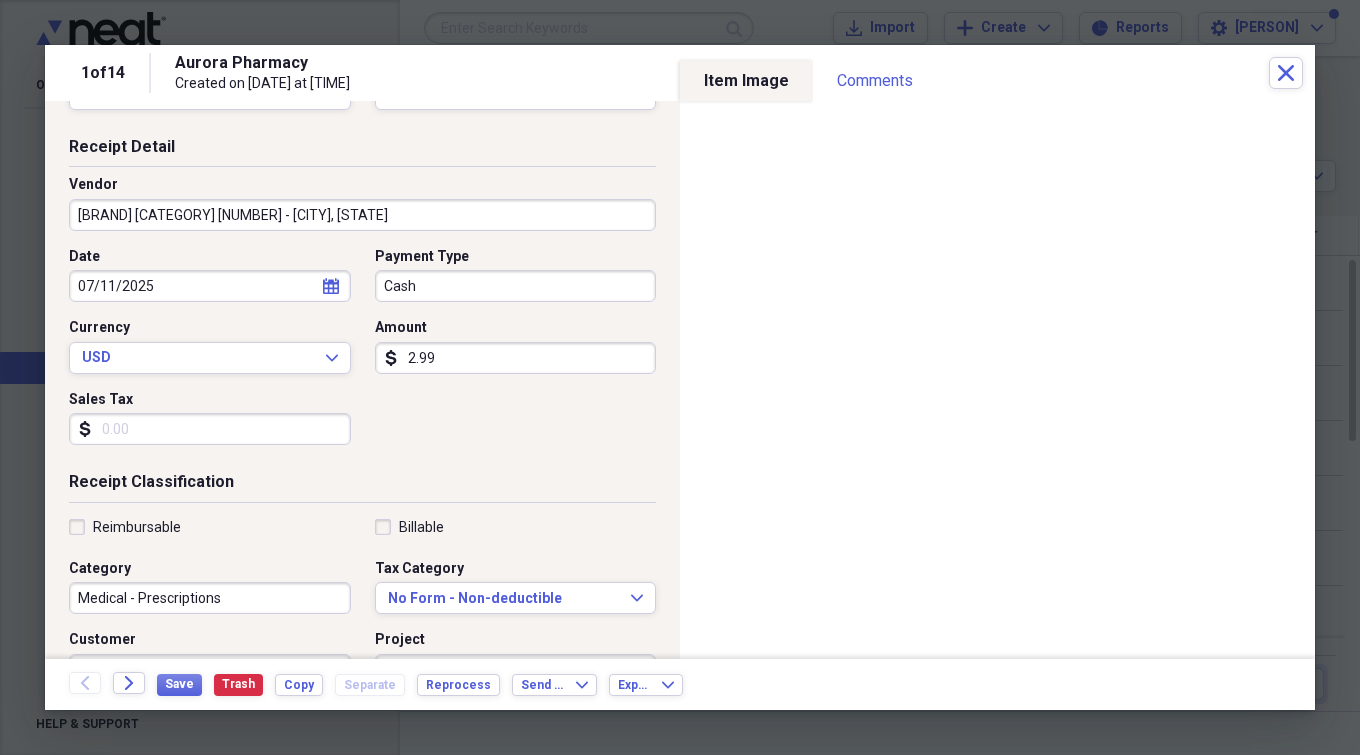scroll, scrollTop: 200, scrollLeft: 0, axis: vertical 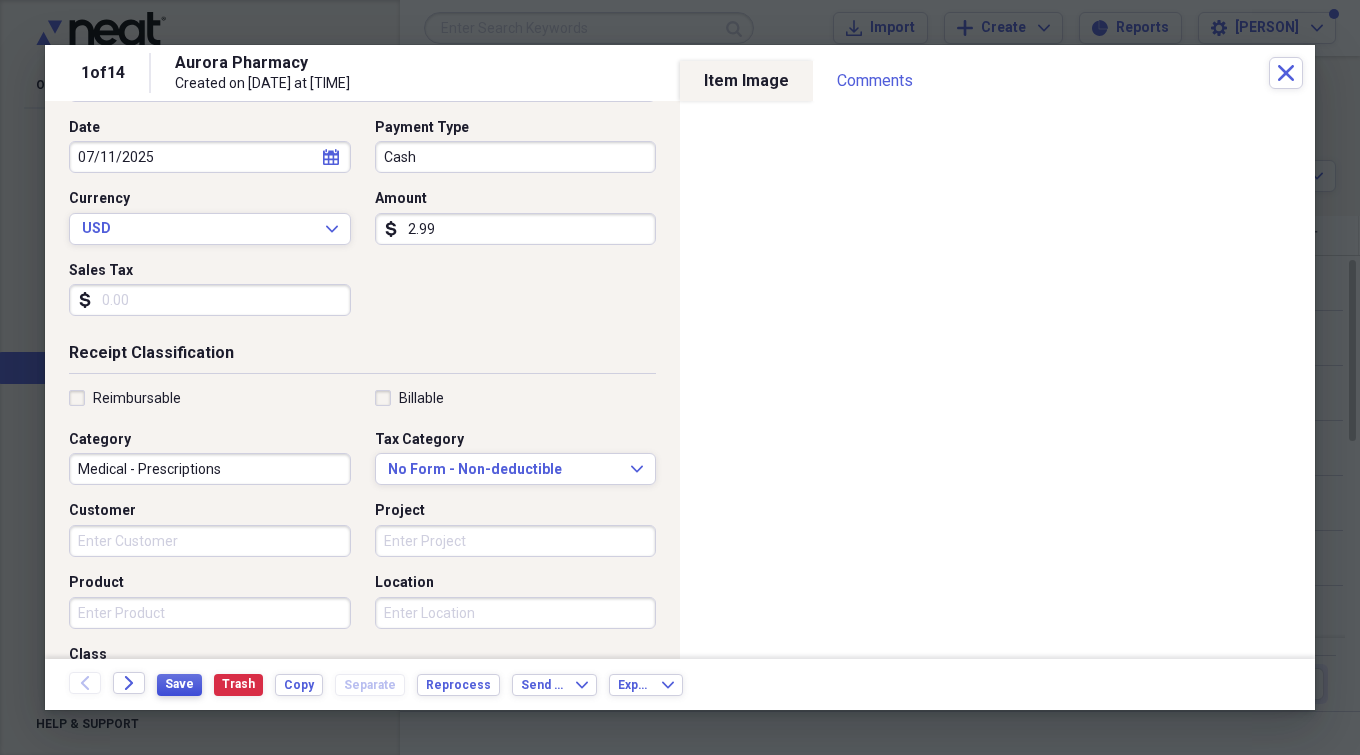 type on "2.99" 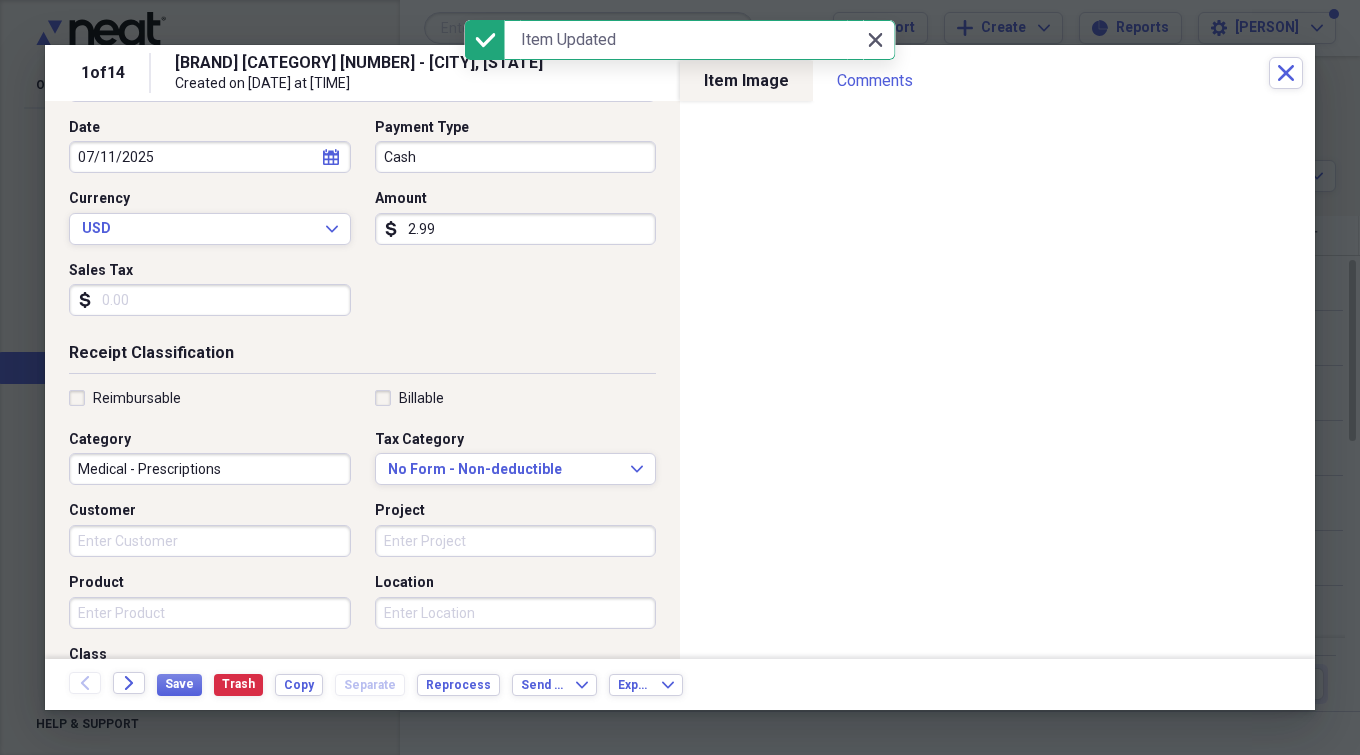 click 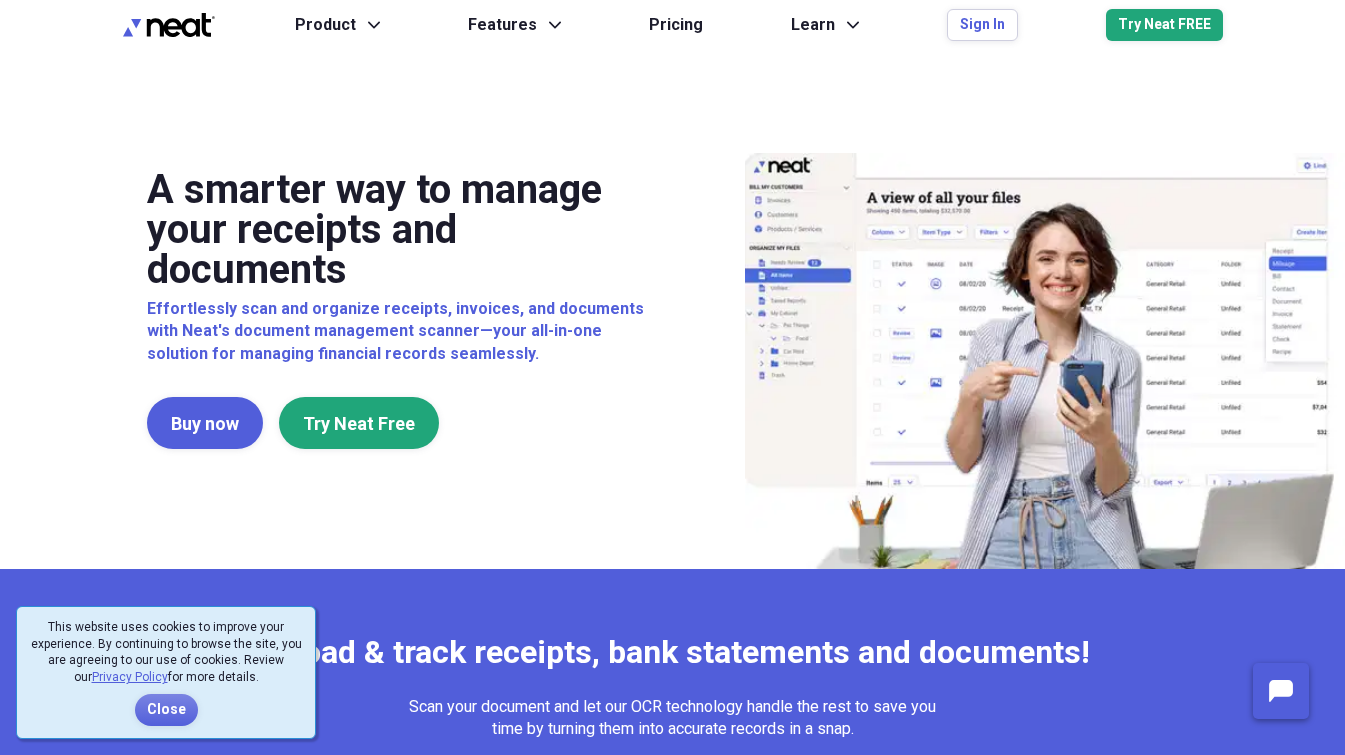 scroll, scrollTop: 0, scrollLeft: 0, axis: both 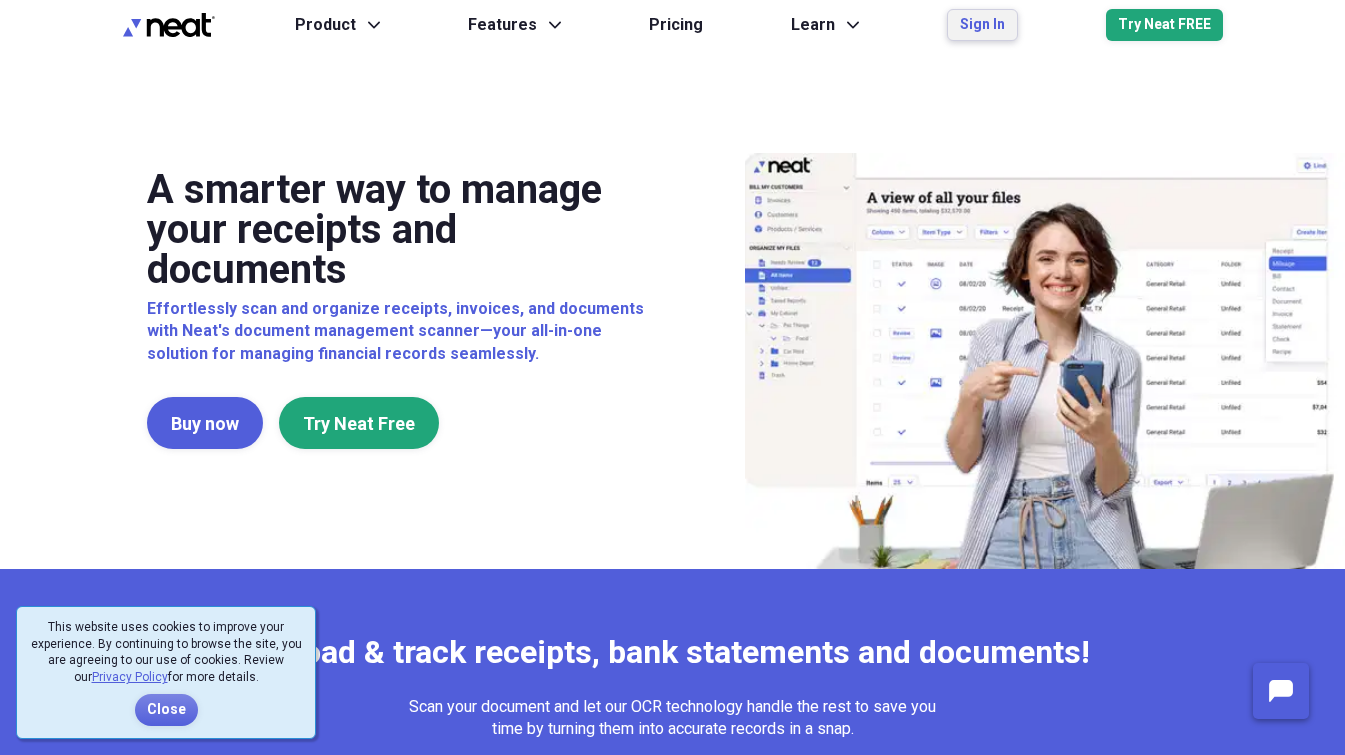 click on "Sign In" at bounding box center [982, 25] 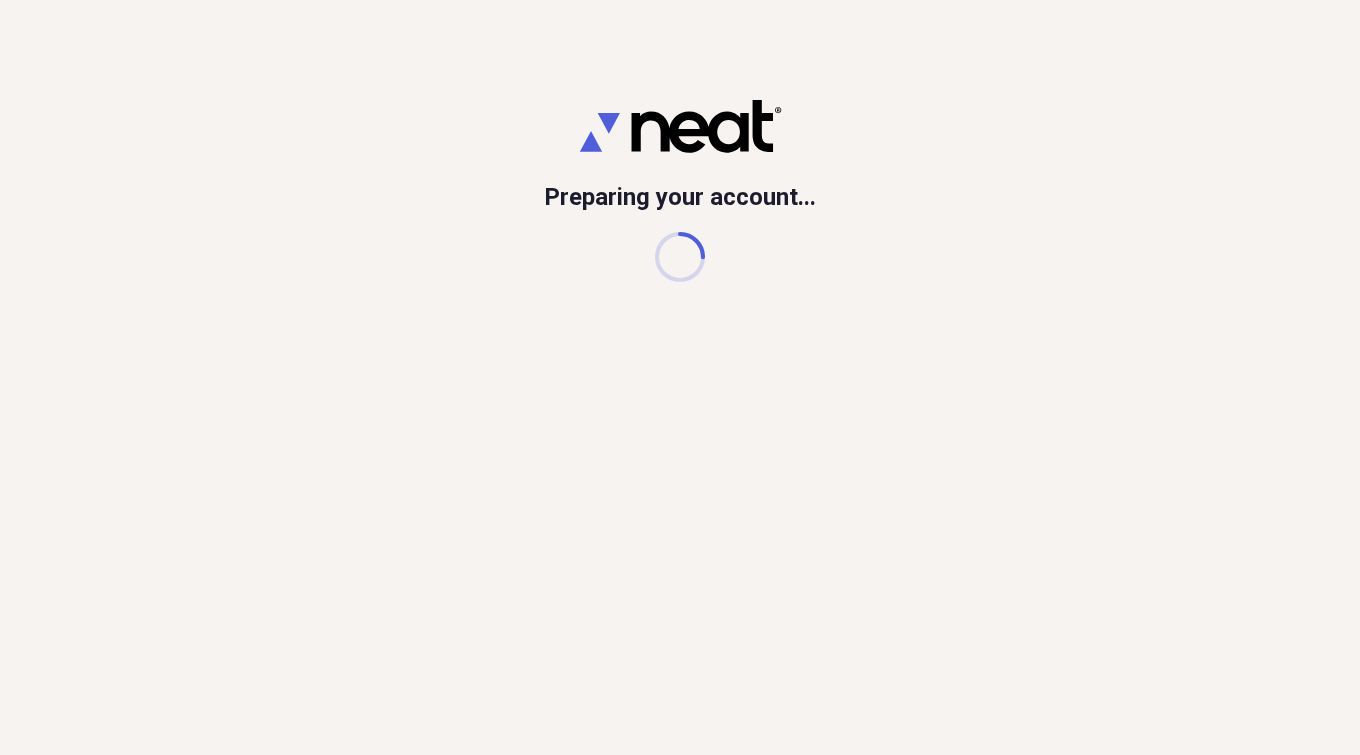 scroll, scrollTop: 0, scrollLeft: 0, axis: both 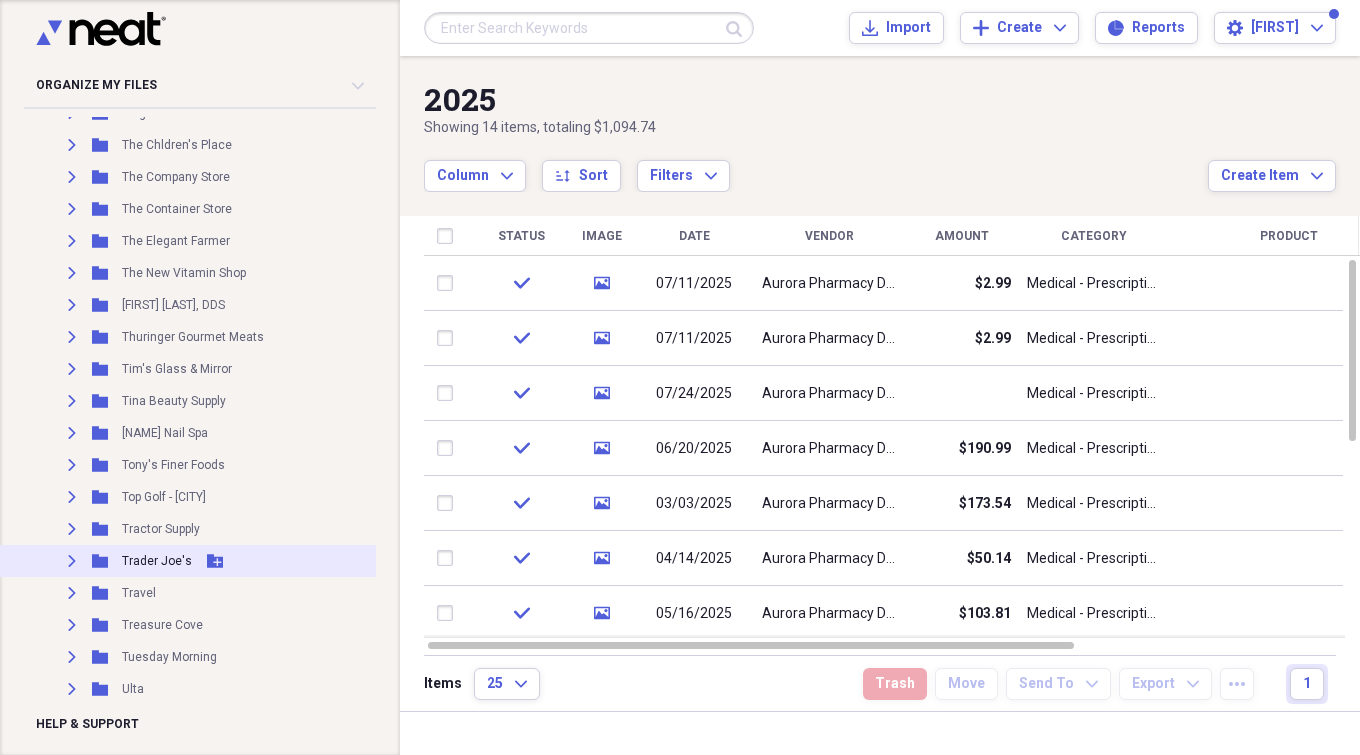 click on "Expand" at bounding box center (72, 561) 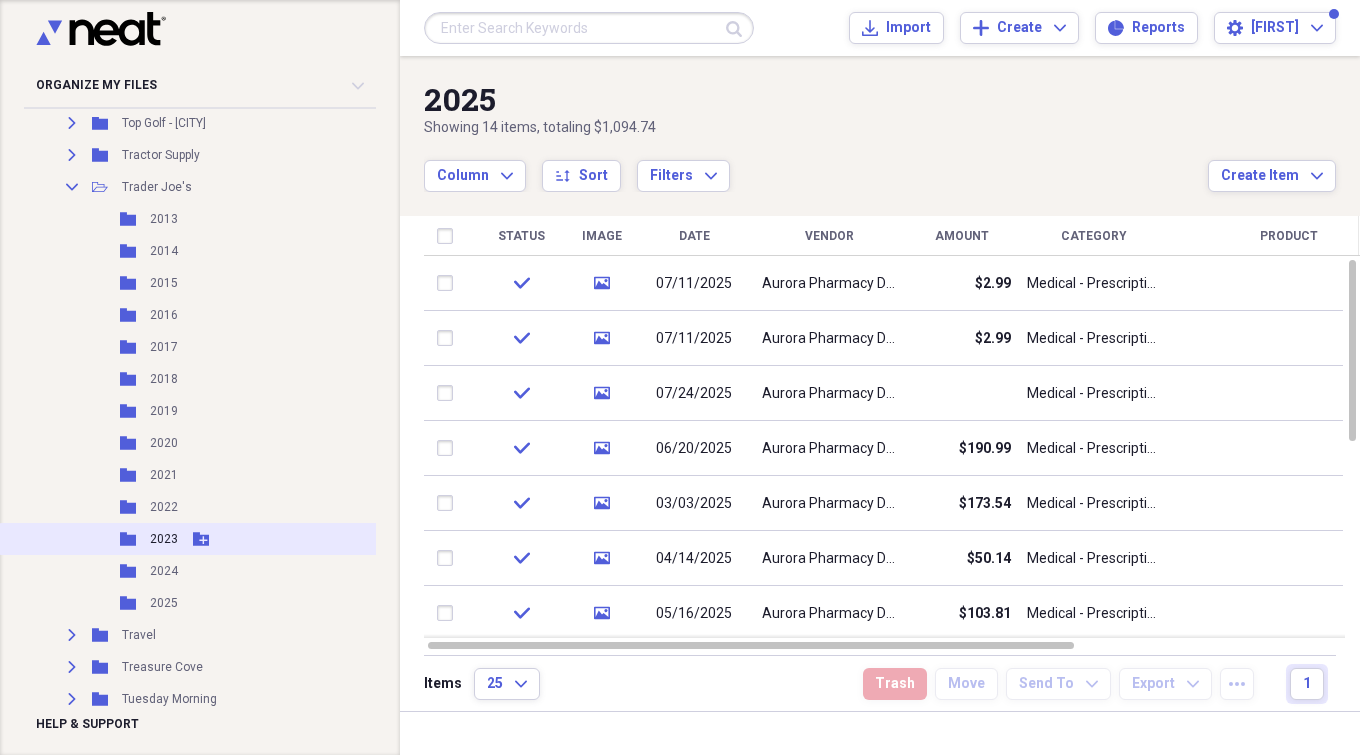 scroll, scrollTop: 12036, scrollLeft: 0, axis: vertical 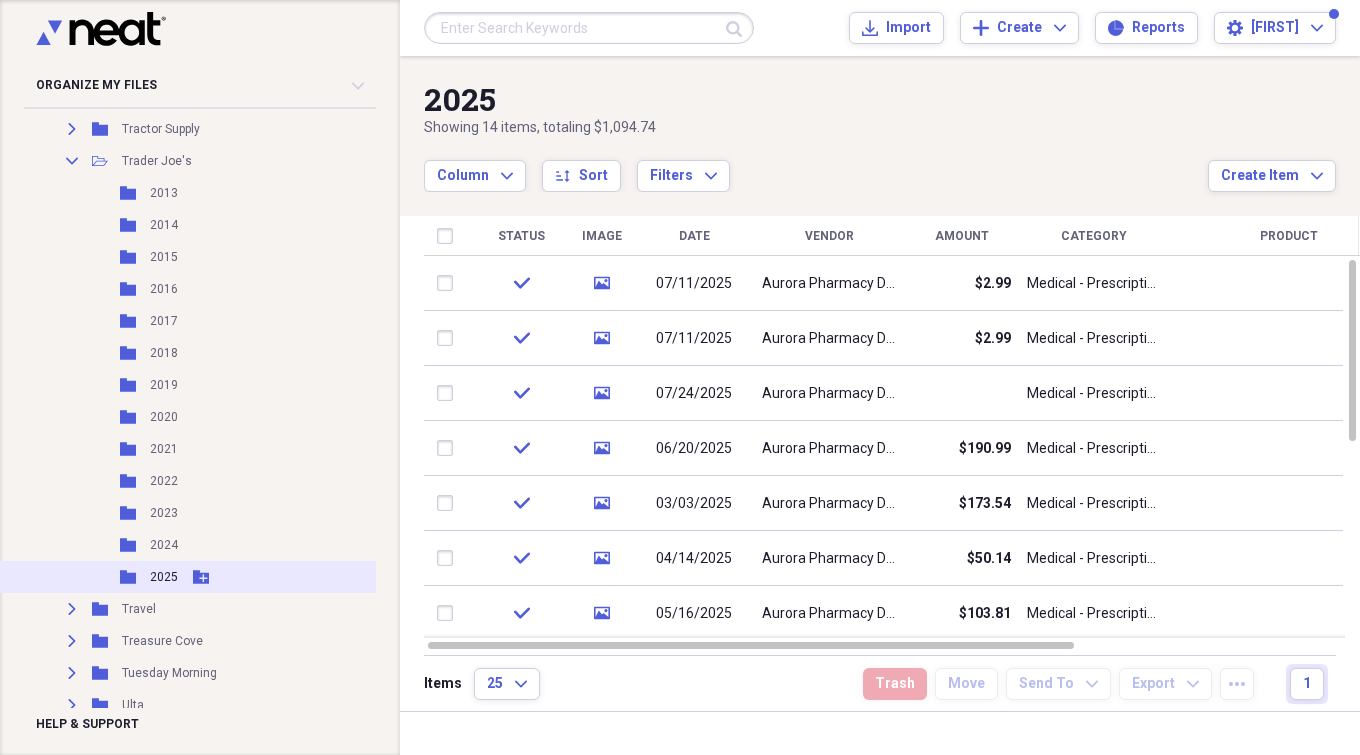 click on "2025" at bounding box center [164, 577] 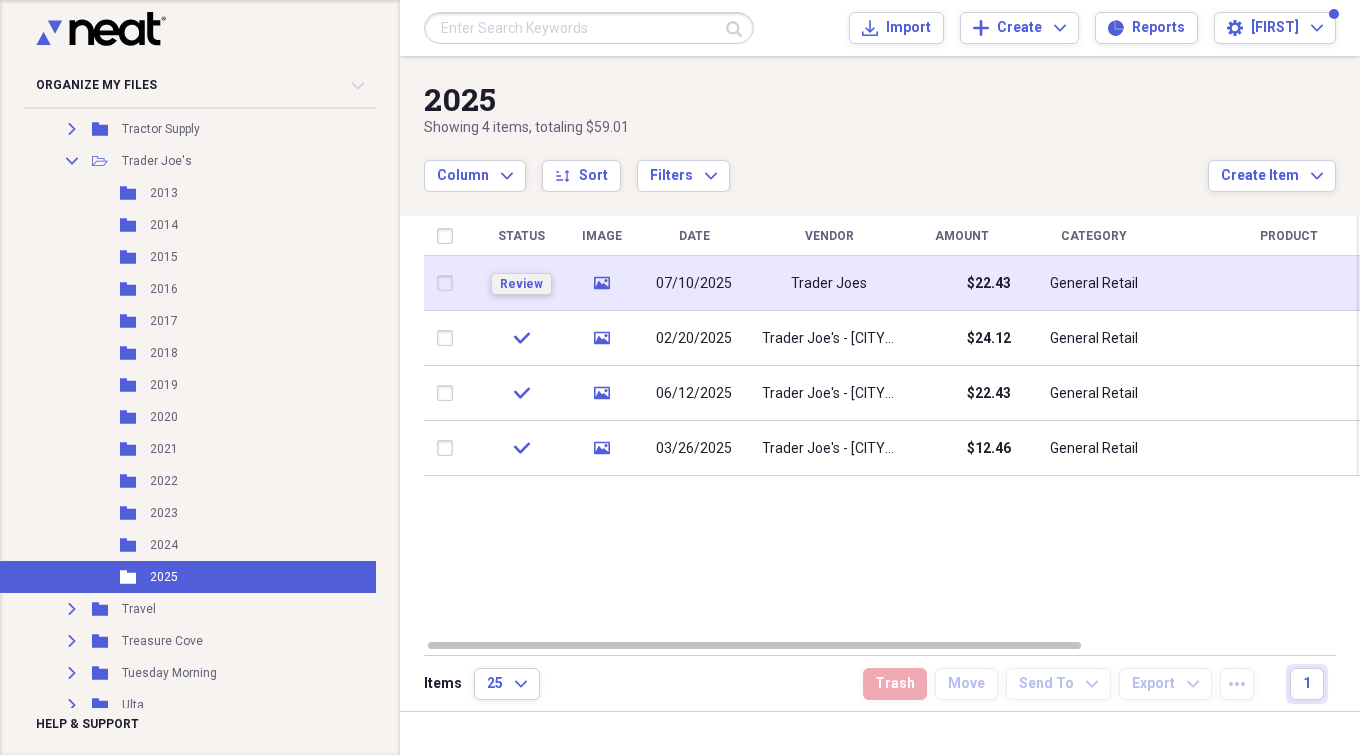 click on "Review" at bounding box center (521, 284) 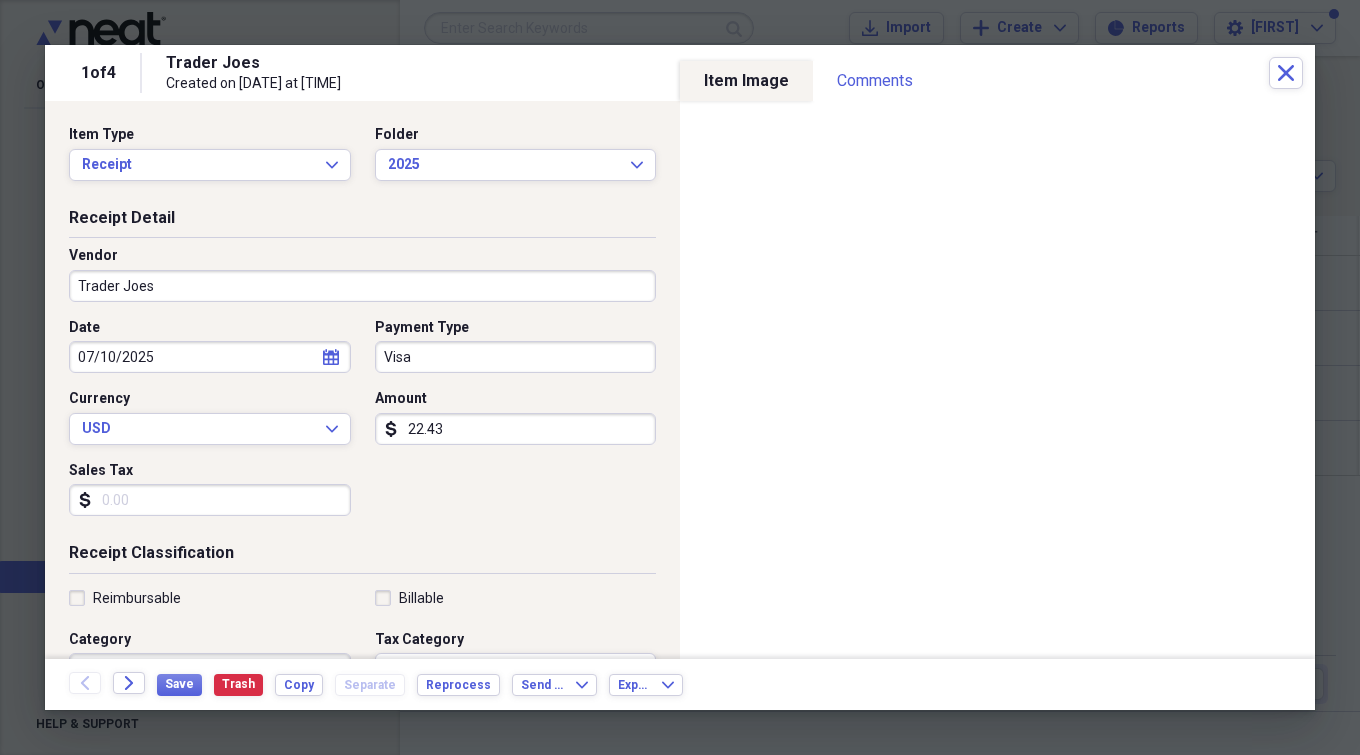 click on "Trader Joes" at bounding box center (362, 286) 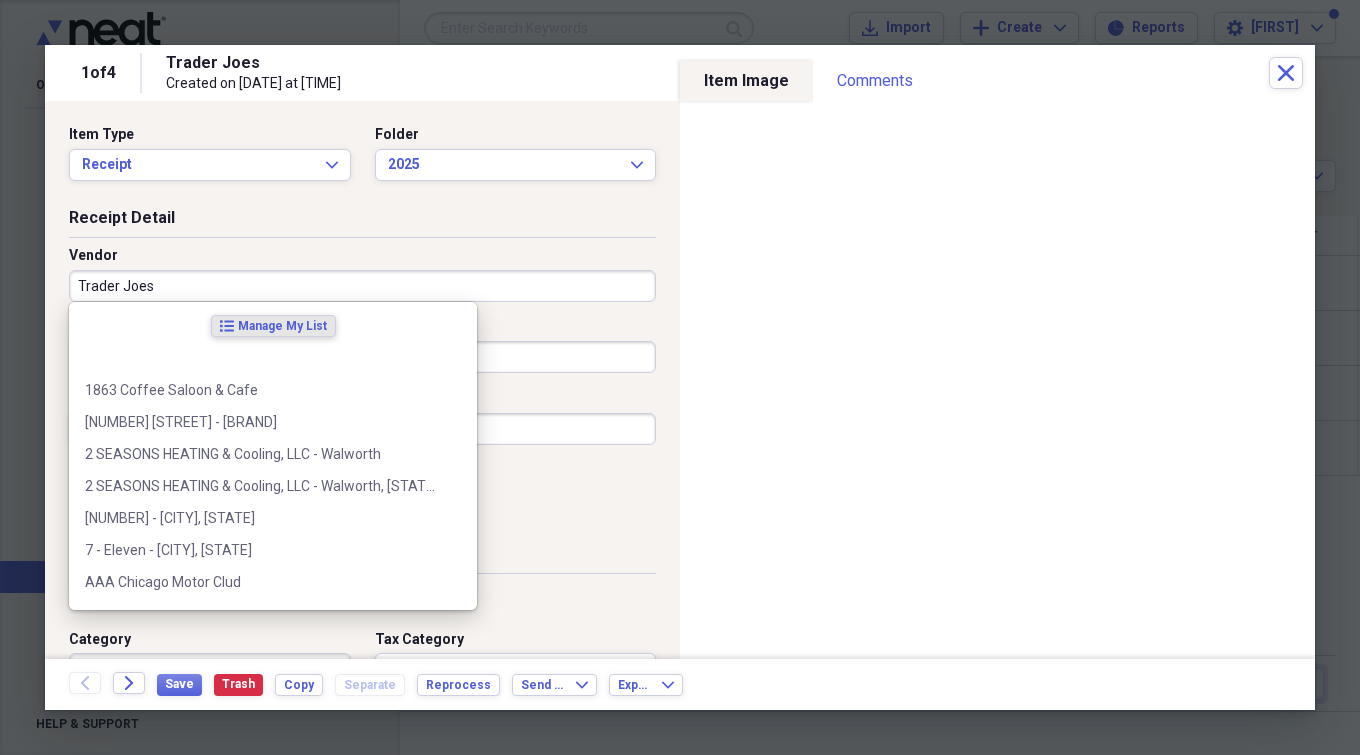 click on "Trader Joes" at bounding box center [362, 286] 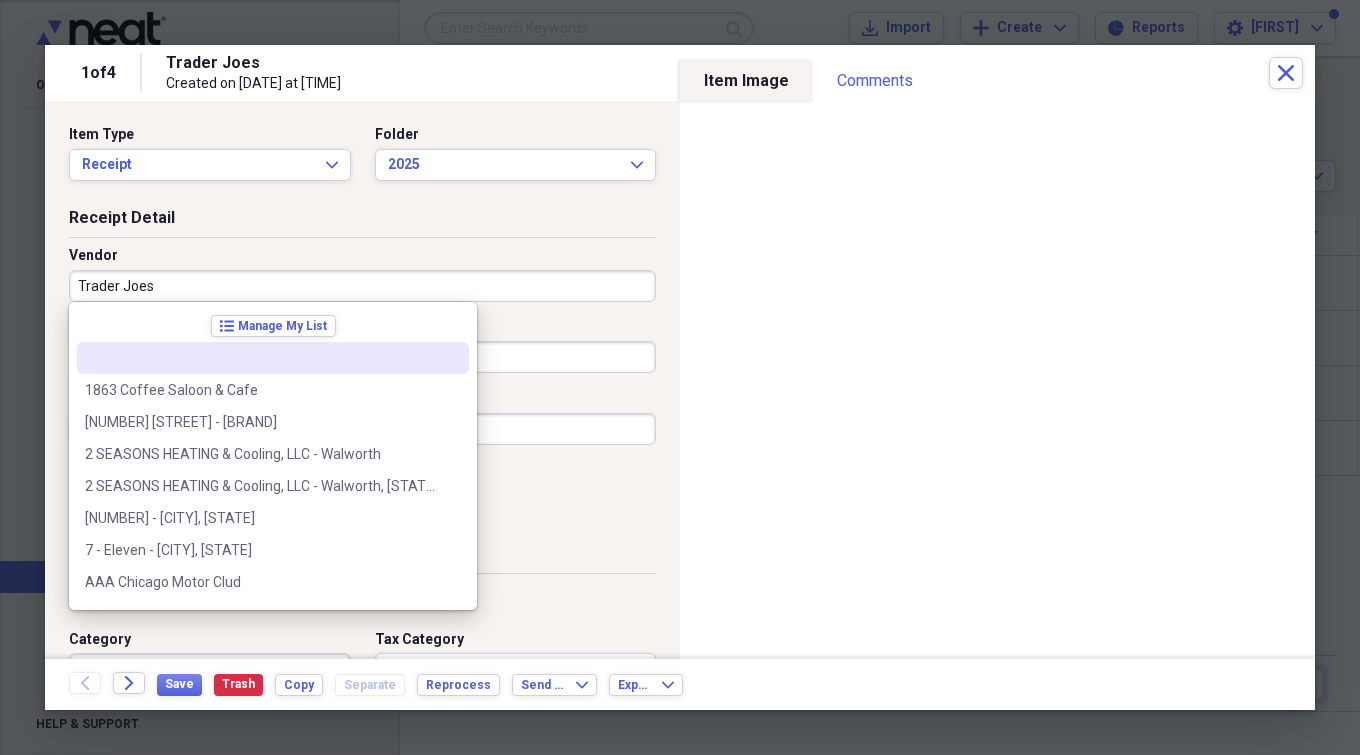 type on "Trader Joe's" 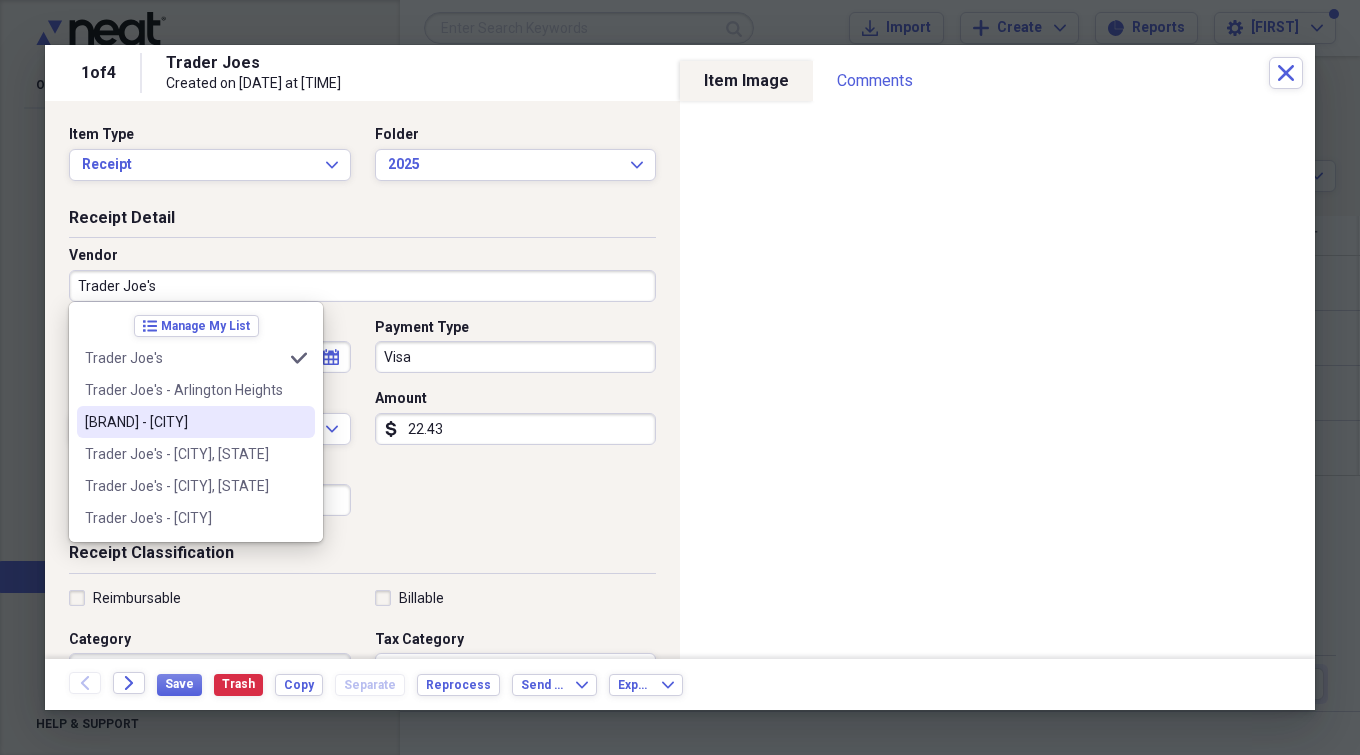 type on "Grocery Store" 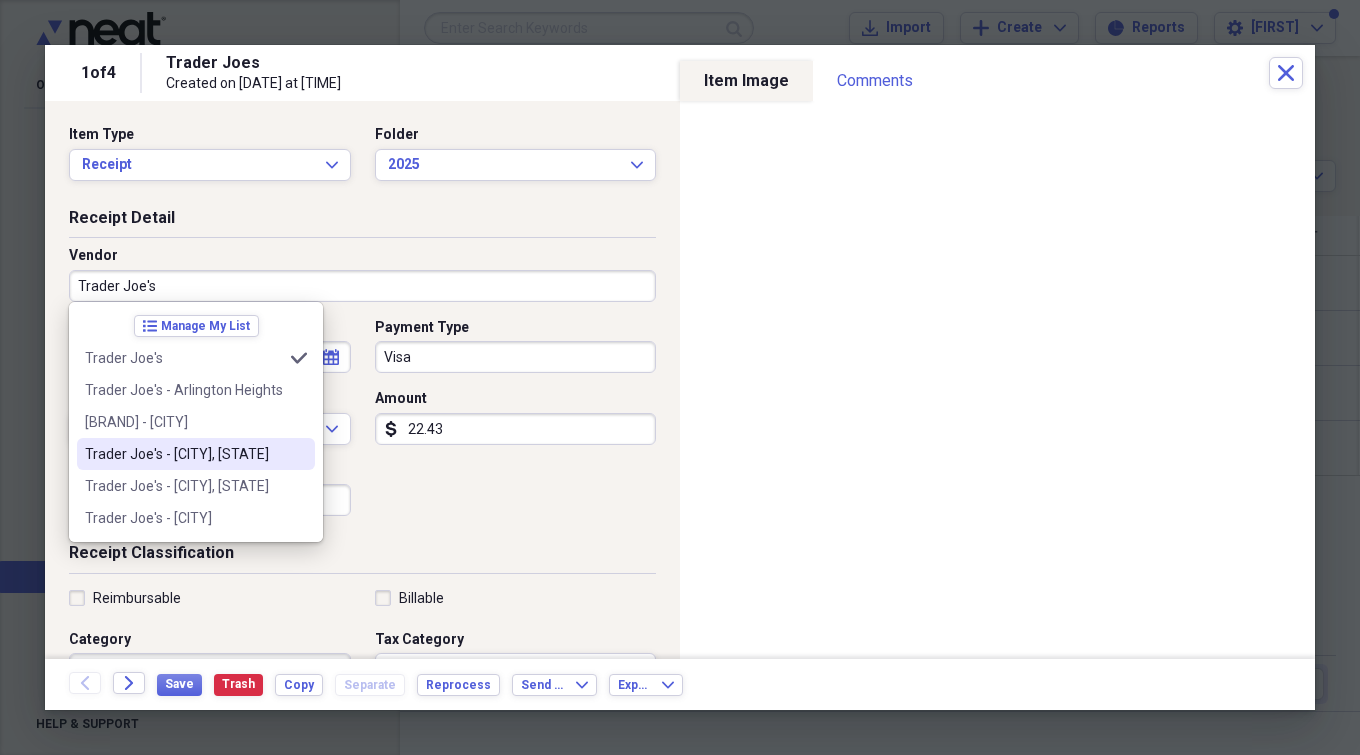 click on "Trader Joe's - [CITY], [STATE]" at bounding box center [184, 454] 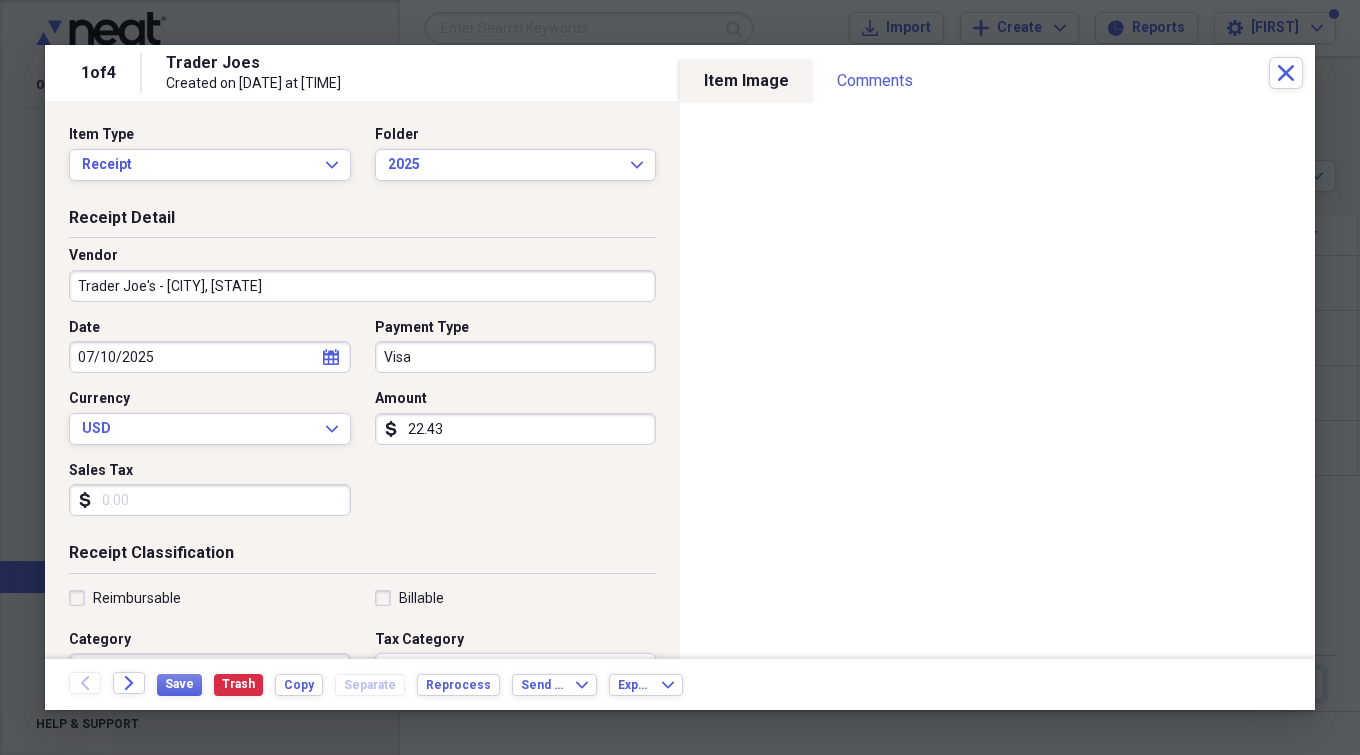 type on "General Retail" 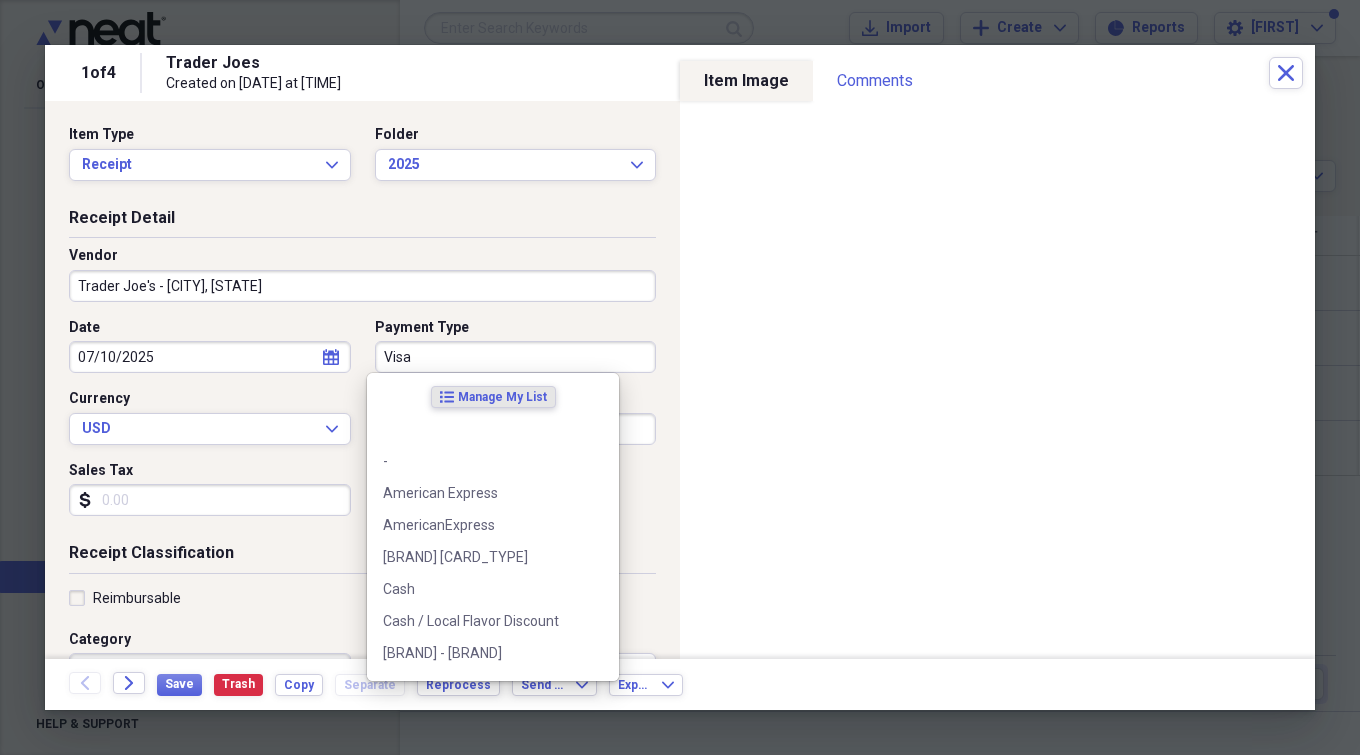 click on "Visa" at bounding box center [516, 357] 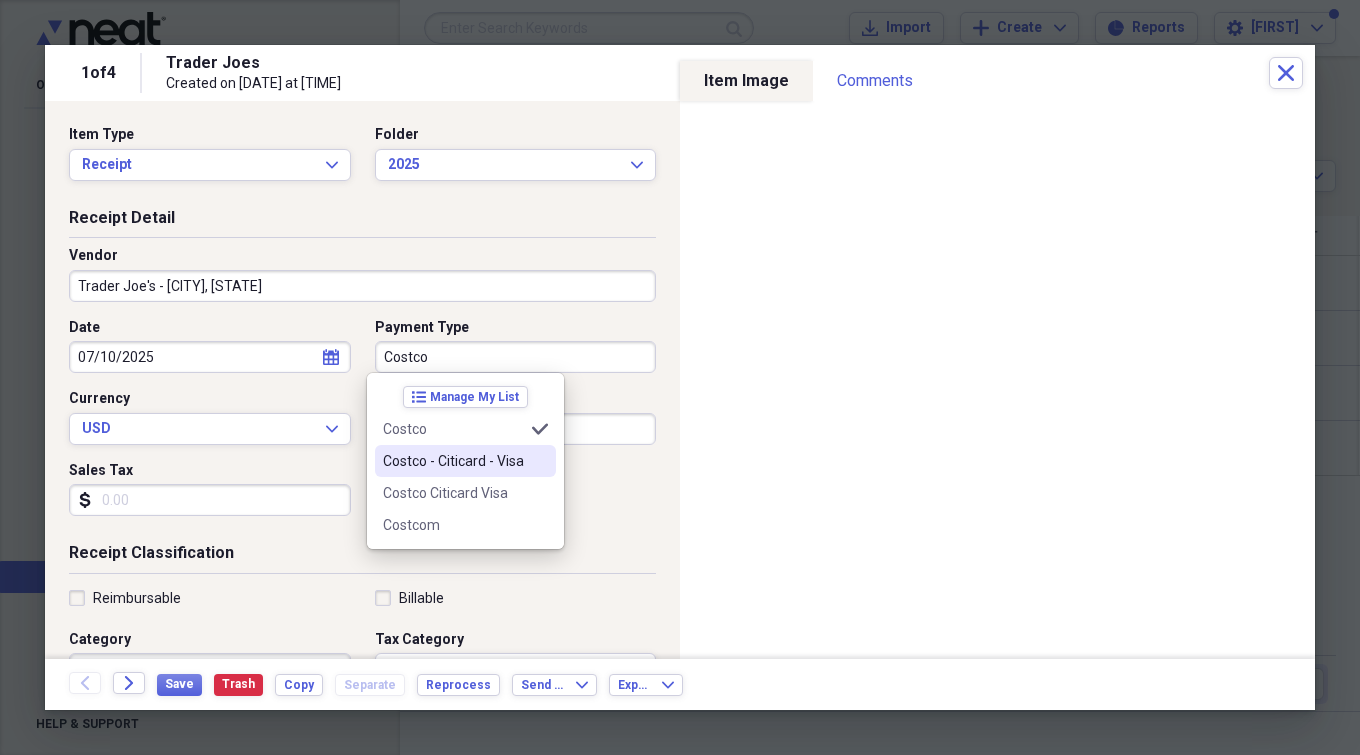 click on "Costco - Citicard - Visa" at bounding box center (453, 461) 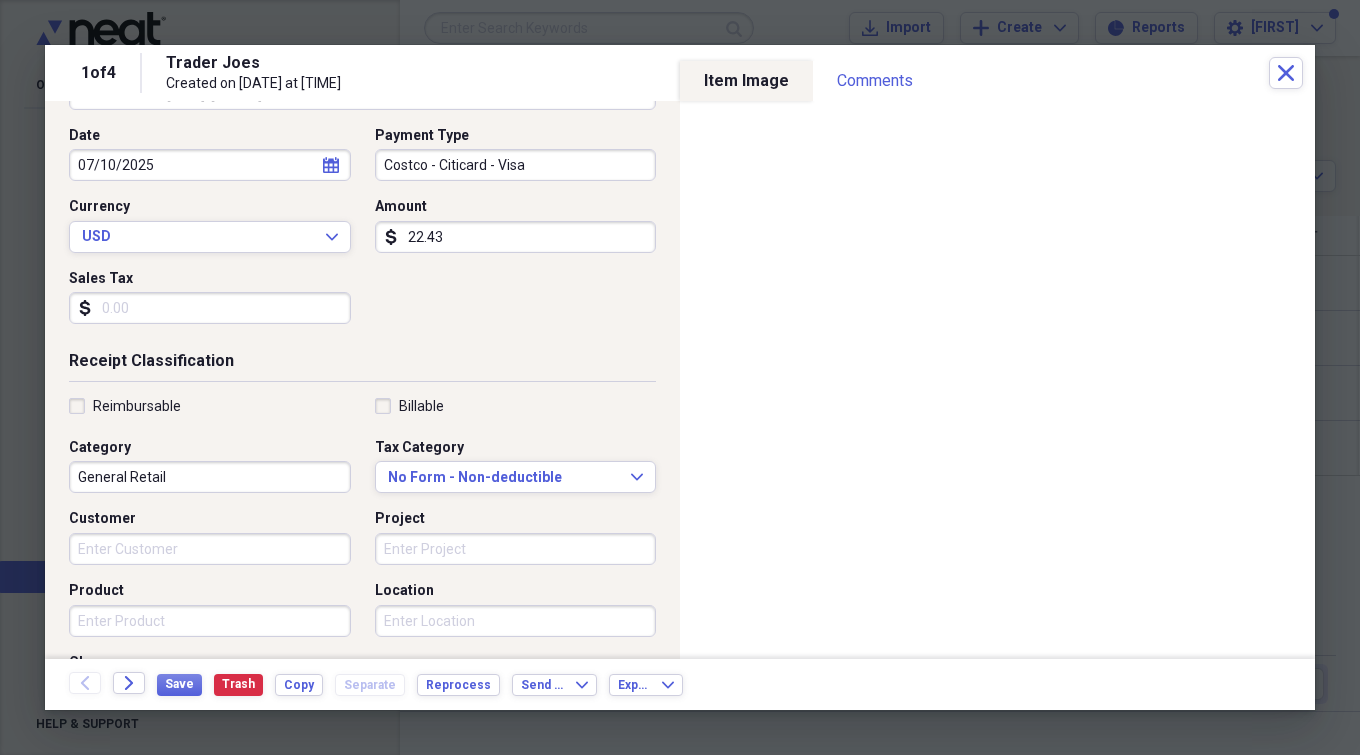 scroll, scrollTop: 200, scrollLeft: 0, axis: vertical 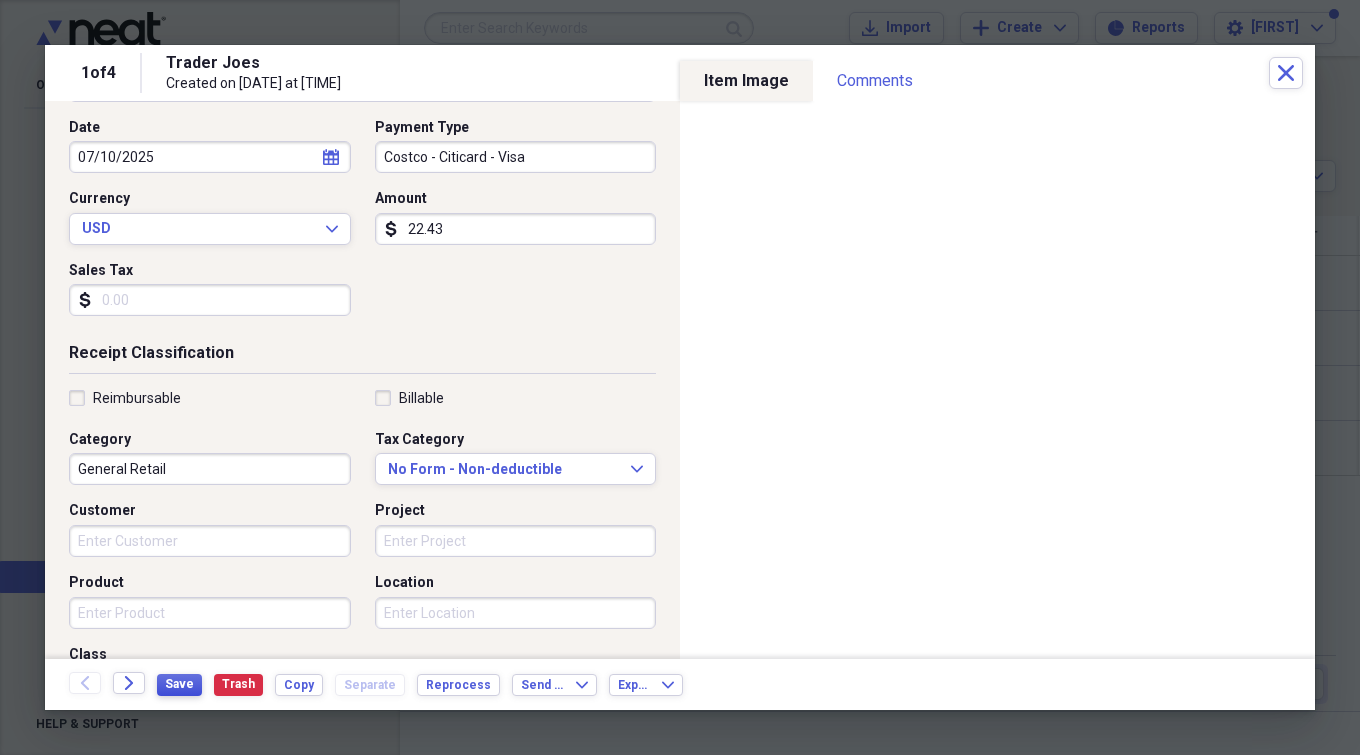 click on "Save" at bounding box center (179, 684) 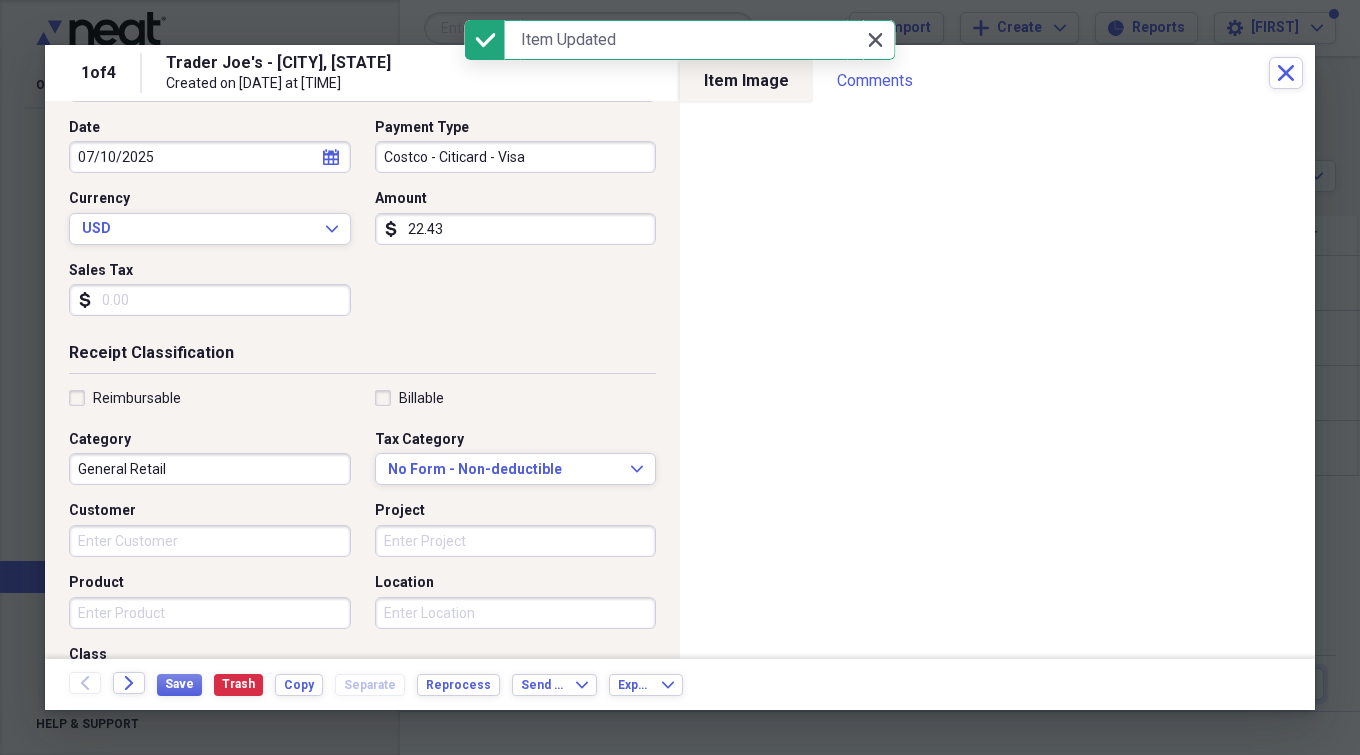 click 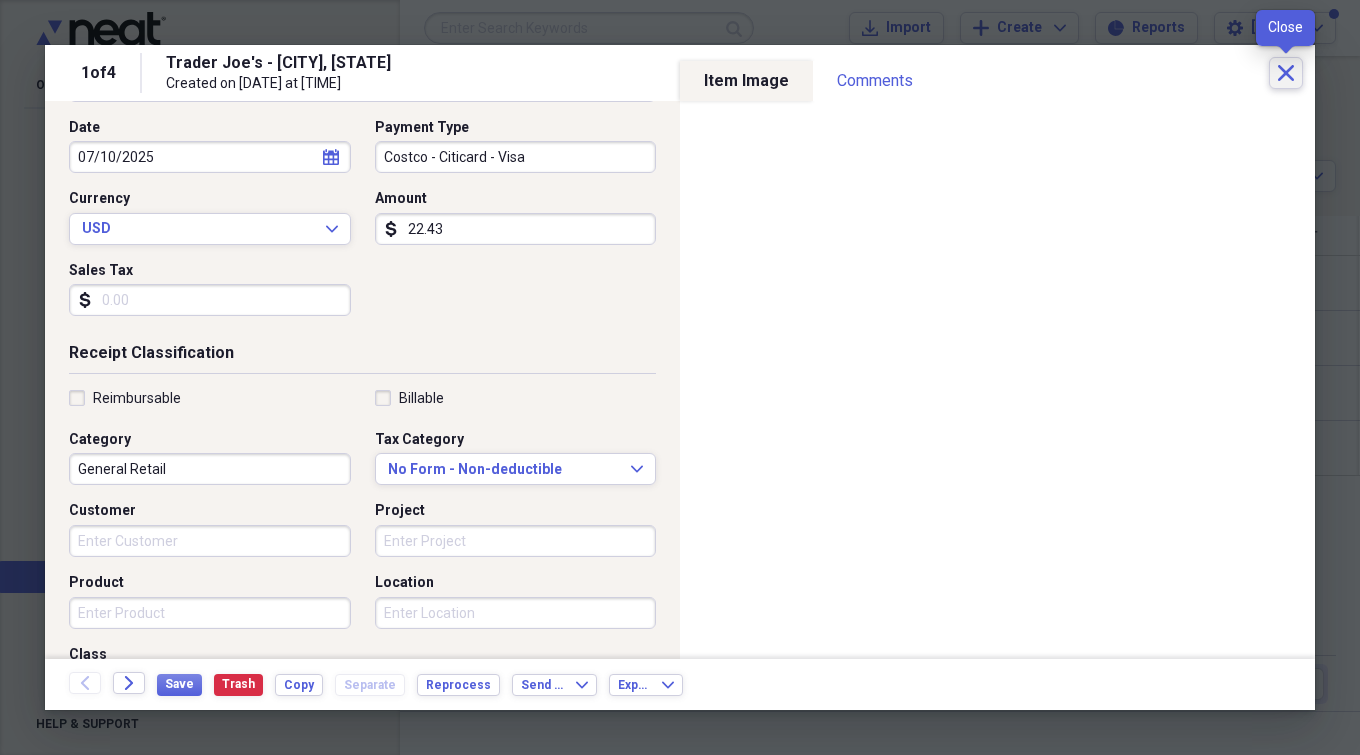 click on "Close" at bounding box center [1286, 73] 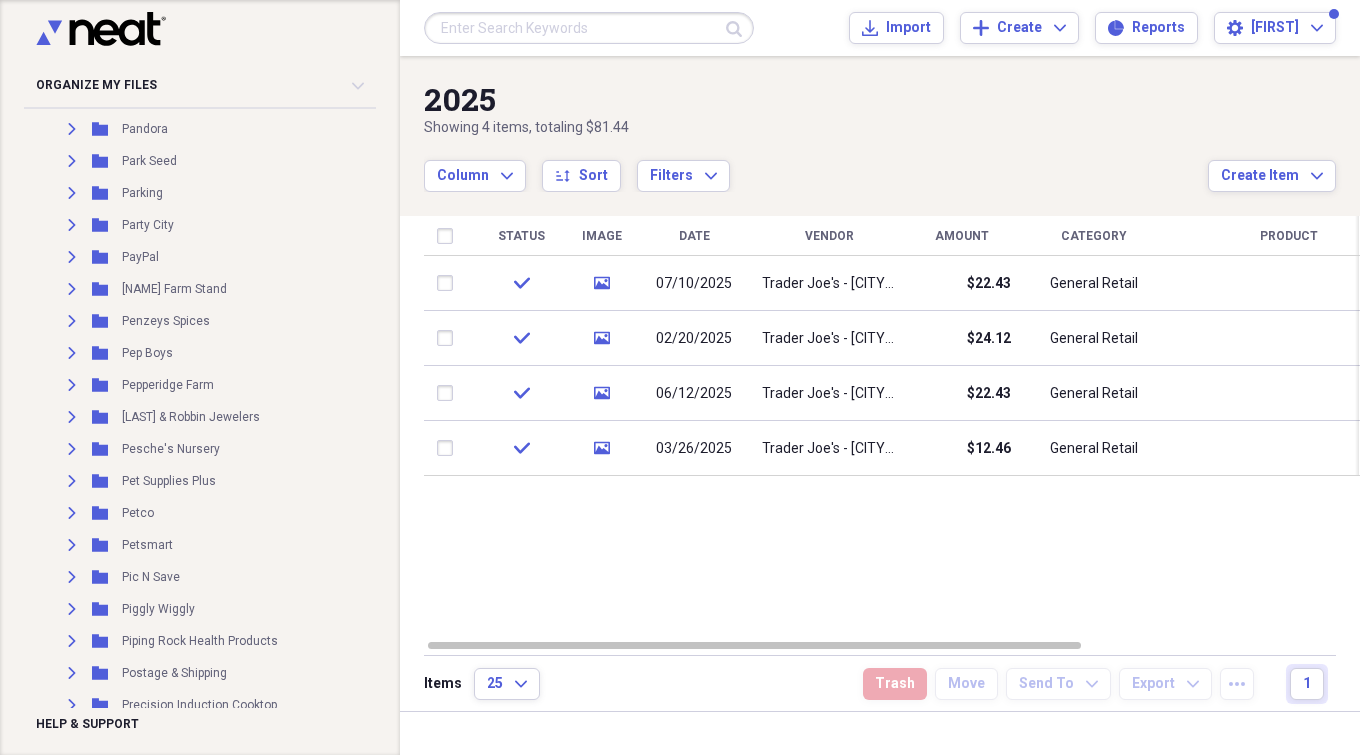 scroll, scrollTop: 9936, scrollLeft: 0, axis: vertical 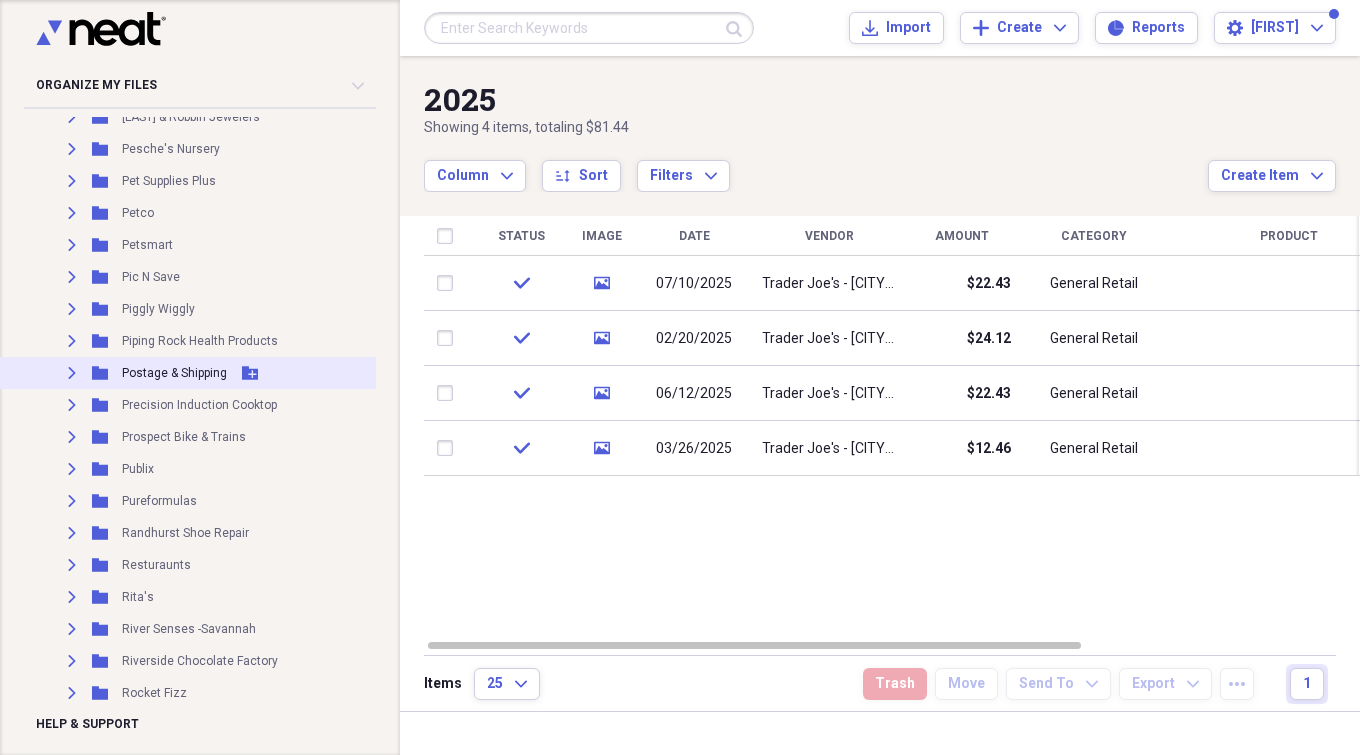 click on "Expand Folder Postage & Shipping Add Folder" at bounding box center [199, 373] 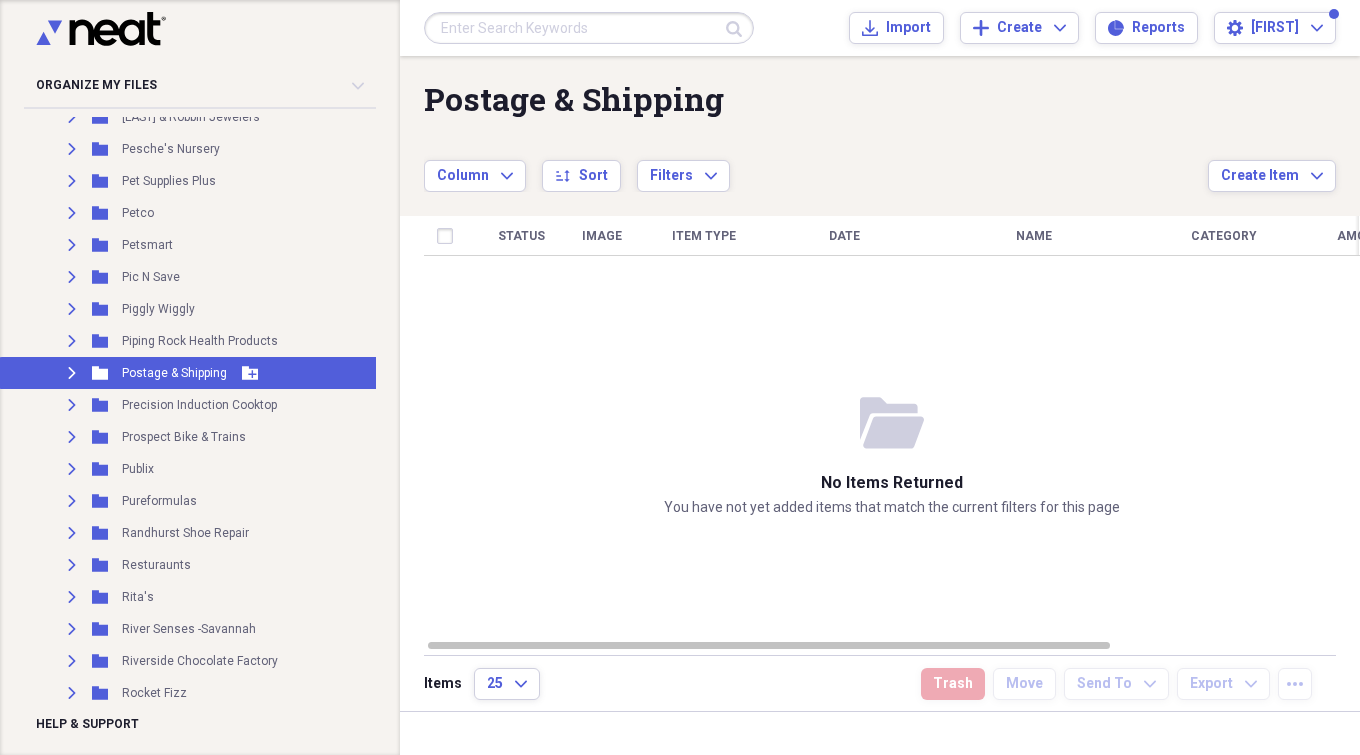 click on "Expand" 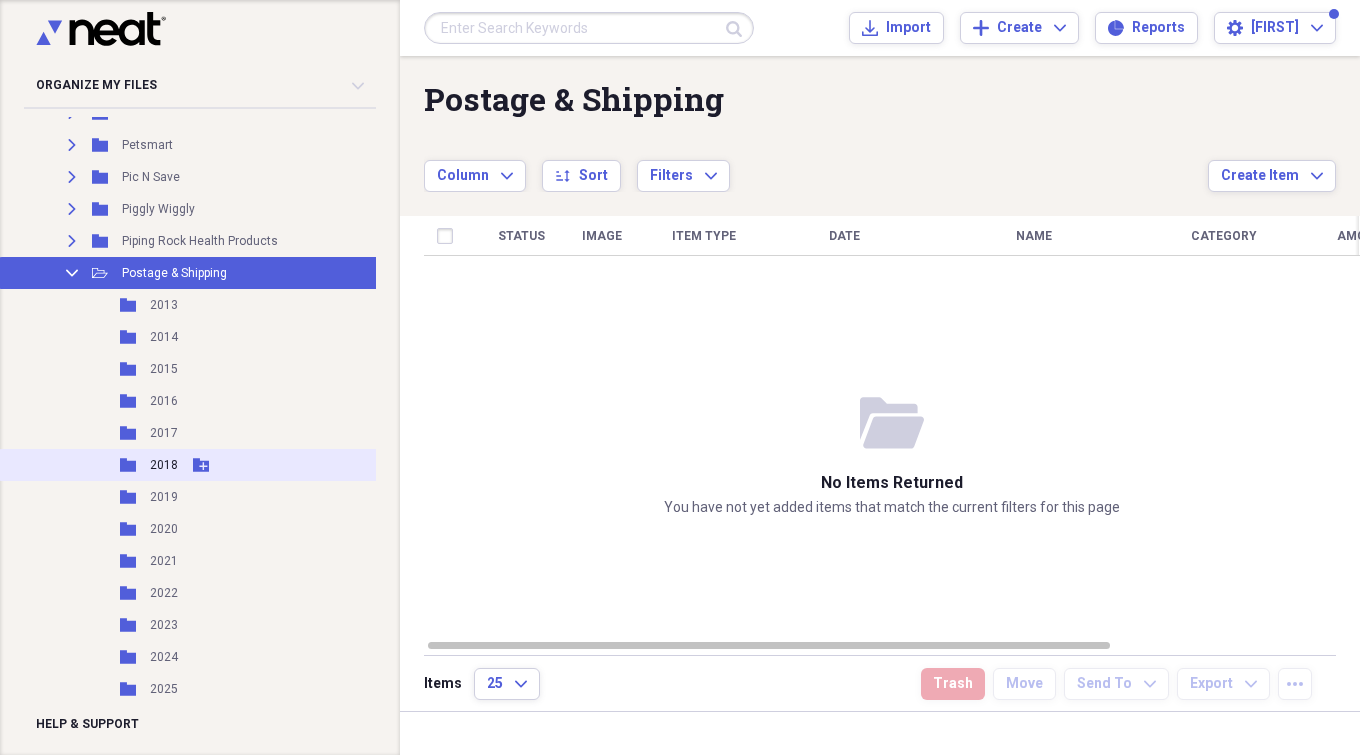 scroll, scrollTop: 10136, scrollLeft: 0, axis: vertical 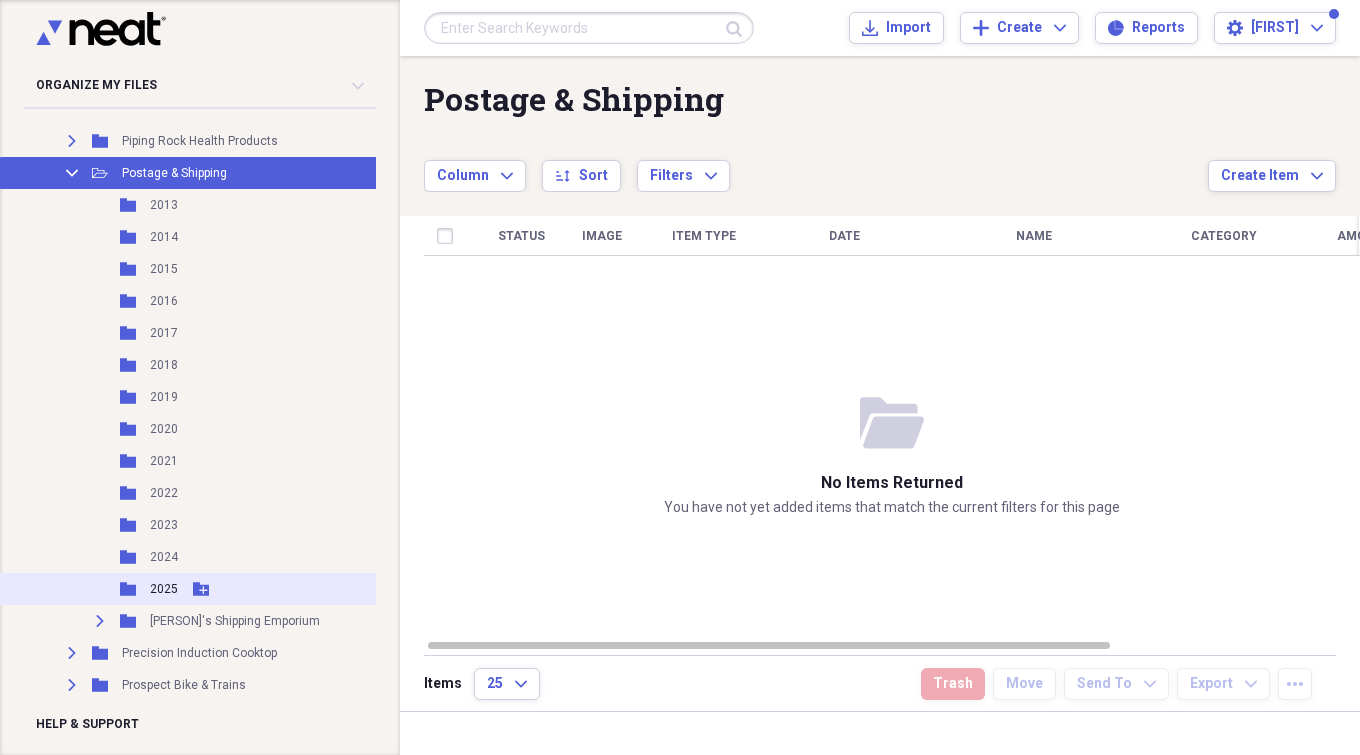click on "2025" at bounding box center [164, 589] 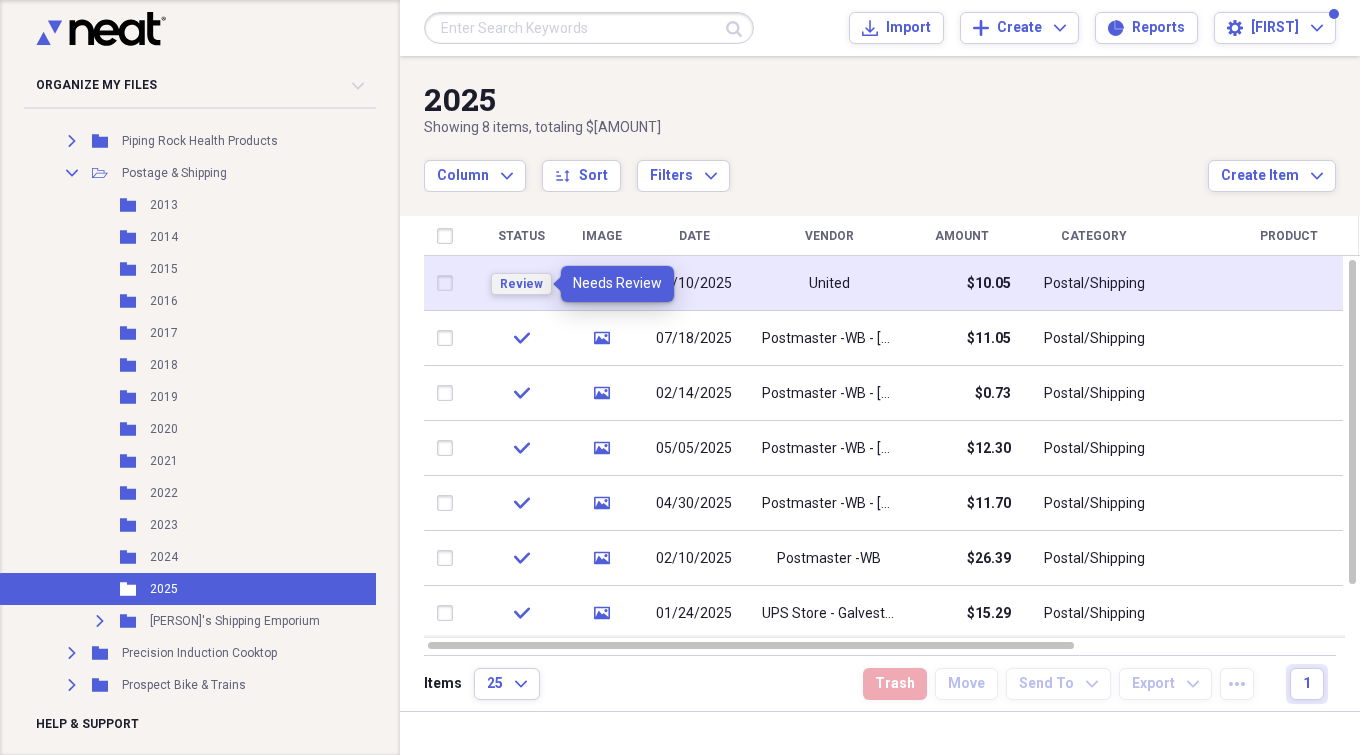 click on "Review" at bounding box center [521, 284] 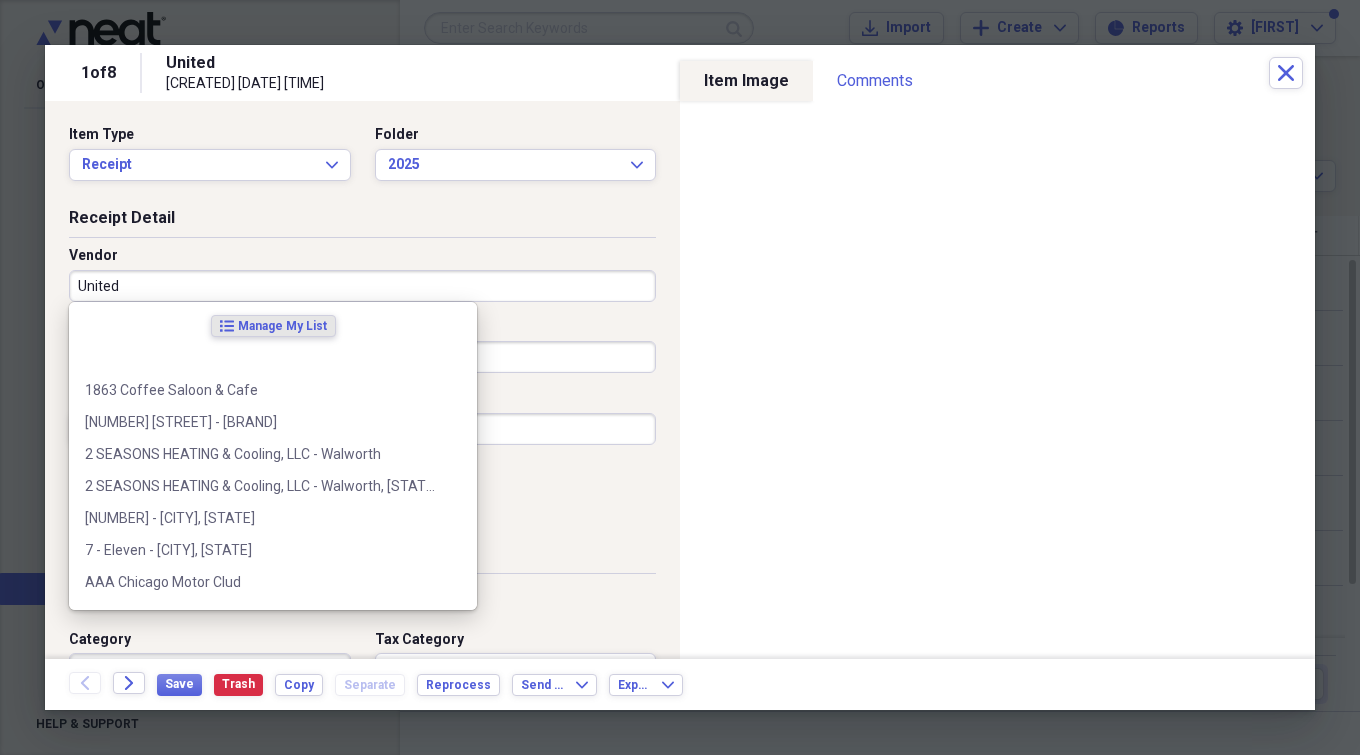 click on "United" at bounding box center (362, 286) 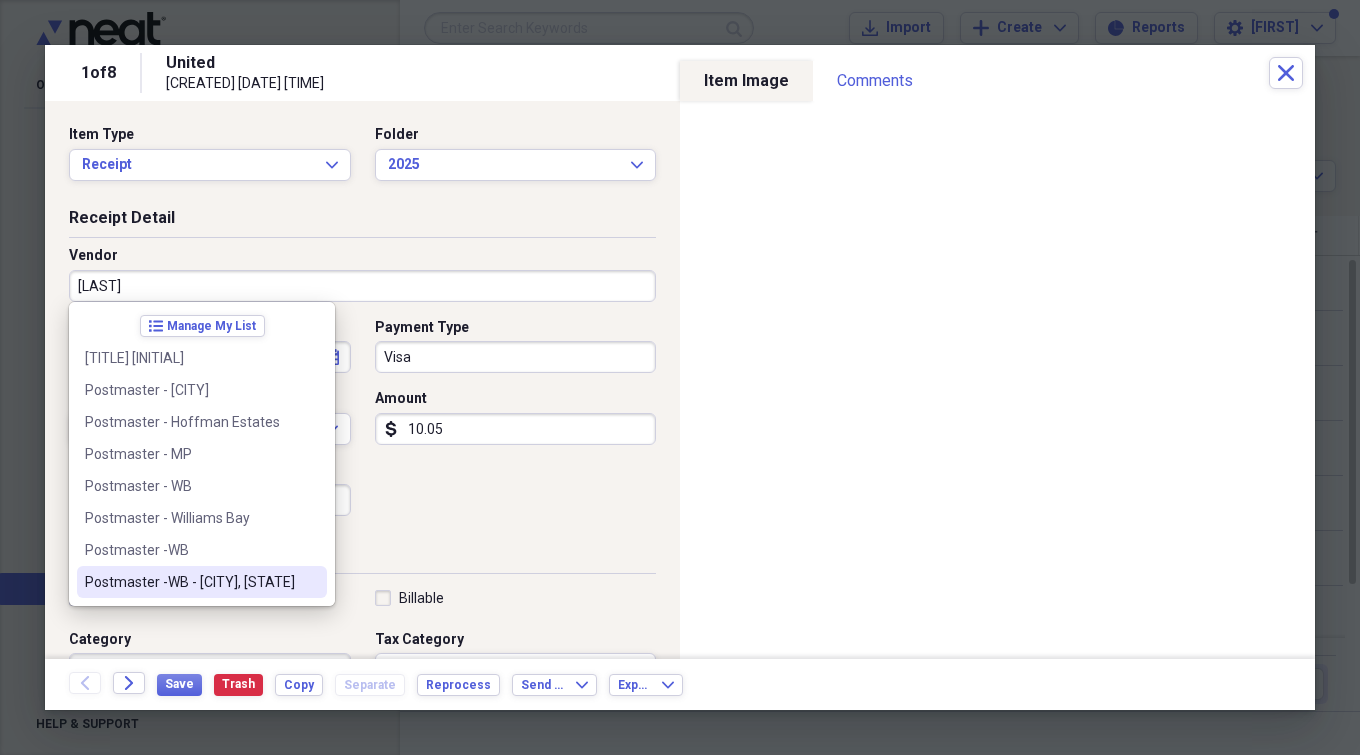 click on "[ROLE] - [ABBREVIATION] - [CITY], [STATE]" at bounding box center [190, 582] 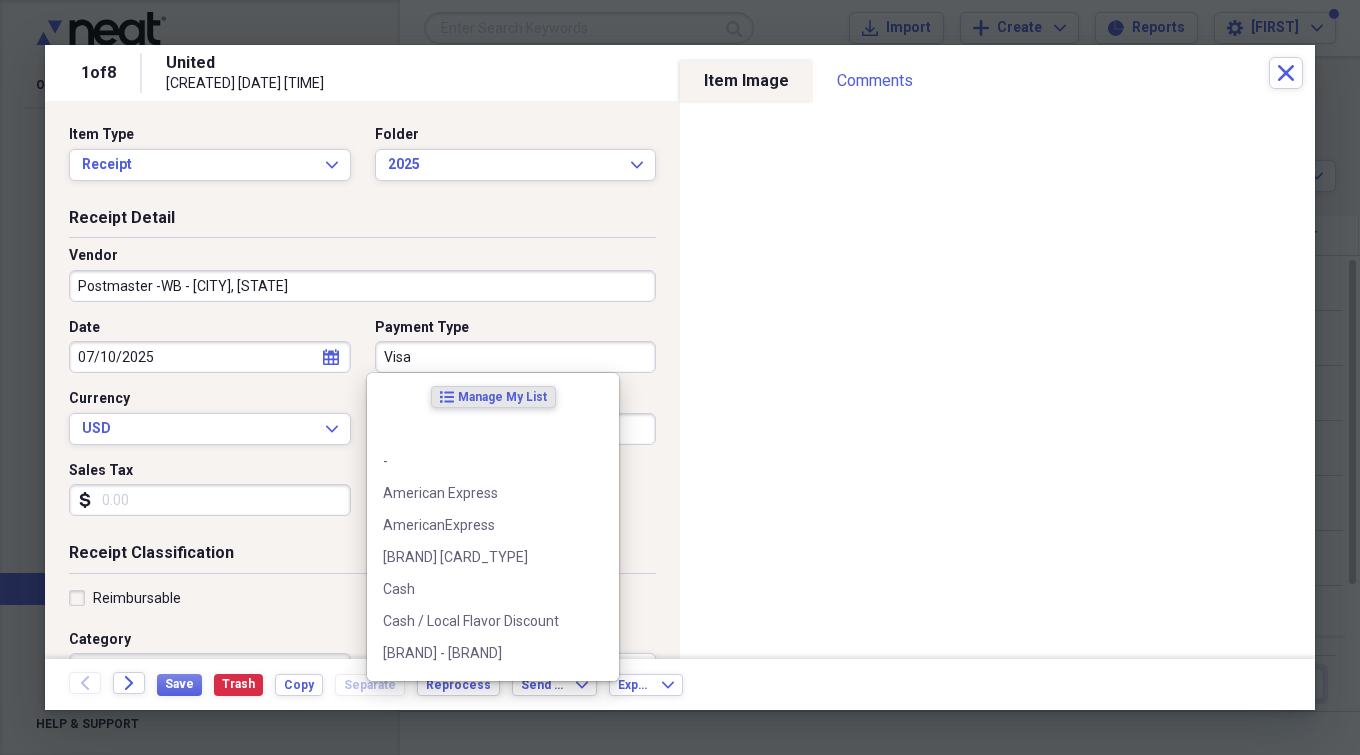 click on "Visa" at bounding box center [516, 357] 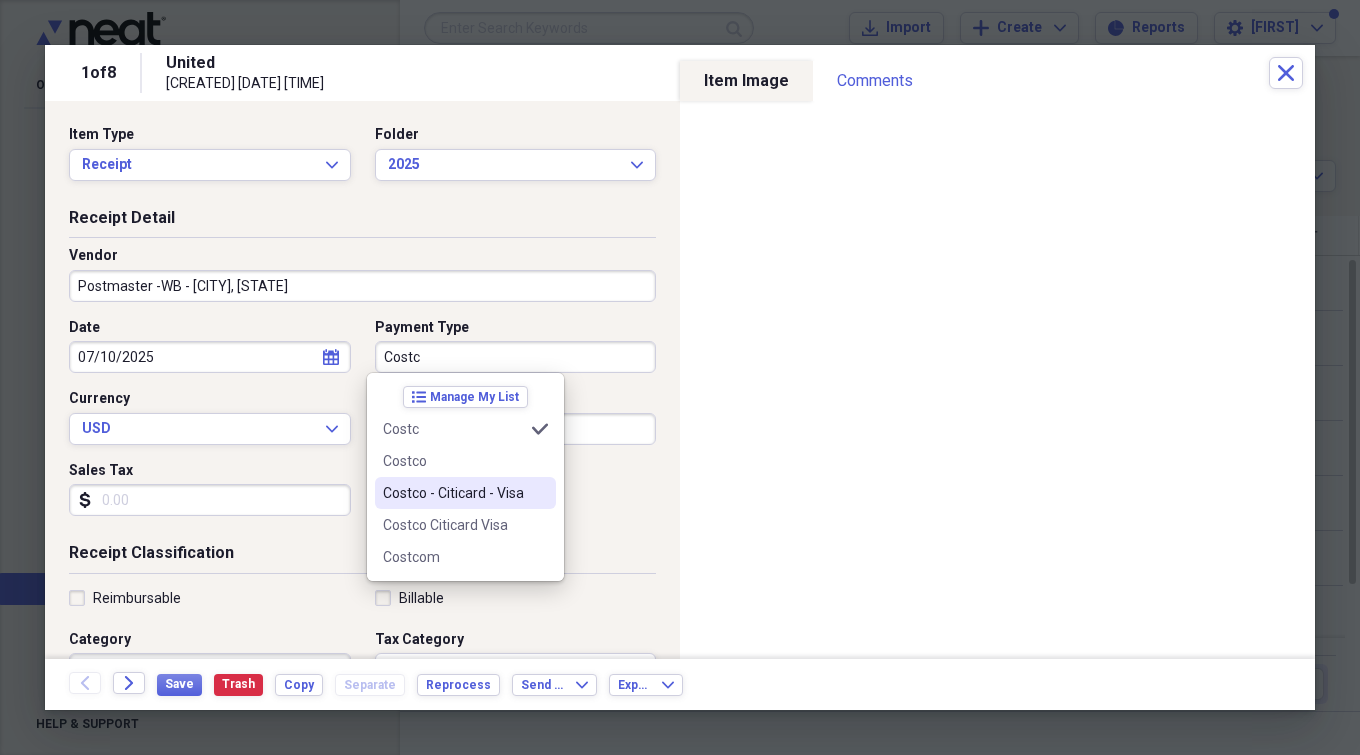 click on "Costco - Citicard - Visa" at bounding box center (453, 493) 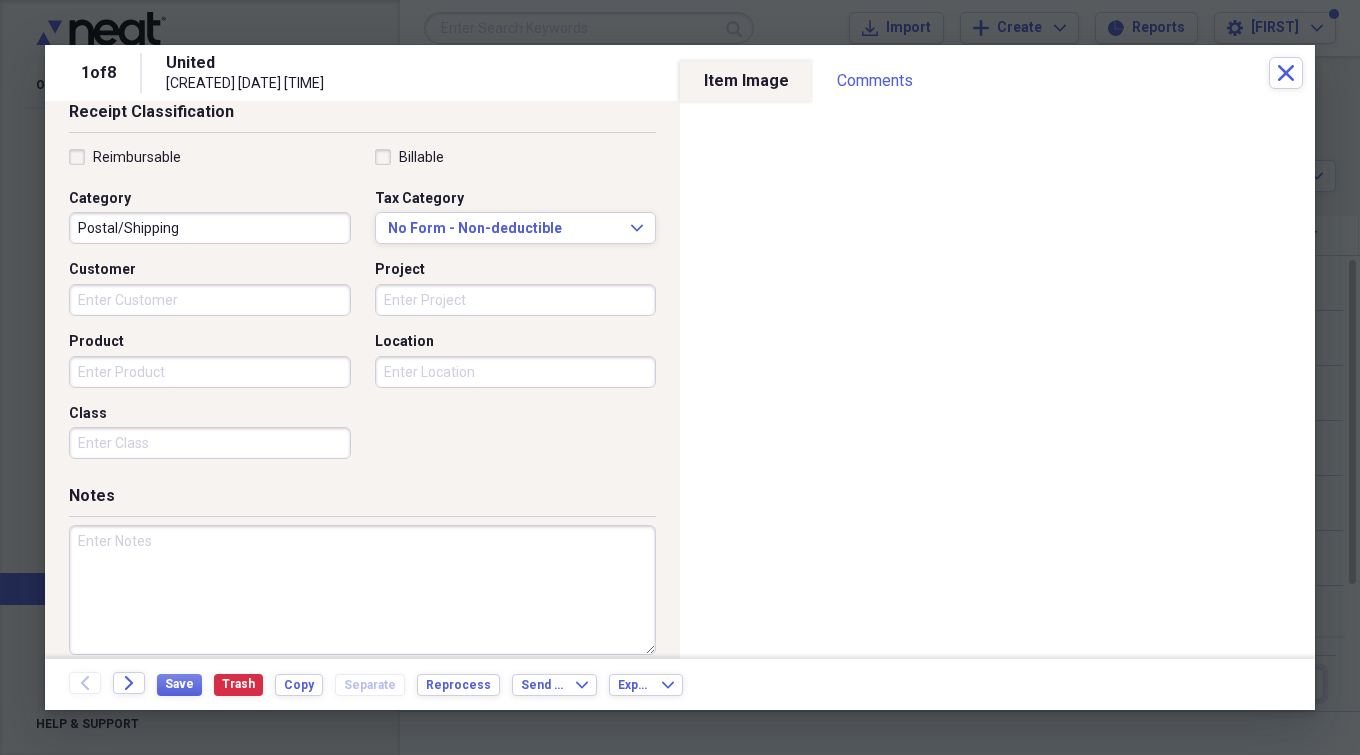 scroll, scrollTop: 463, scrollLeft: 0, axis: vertical 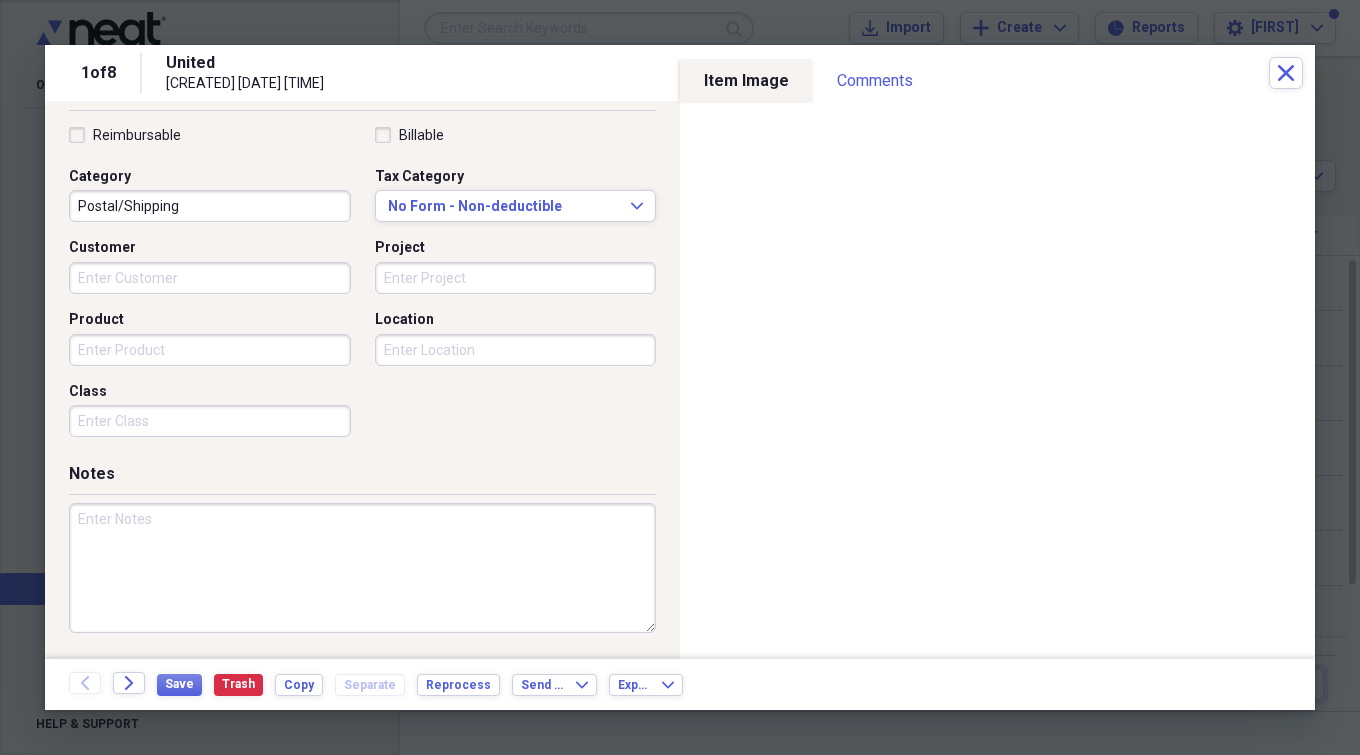 click at bounding box center (362, 568) 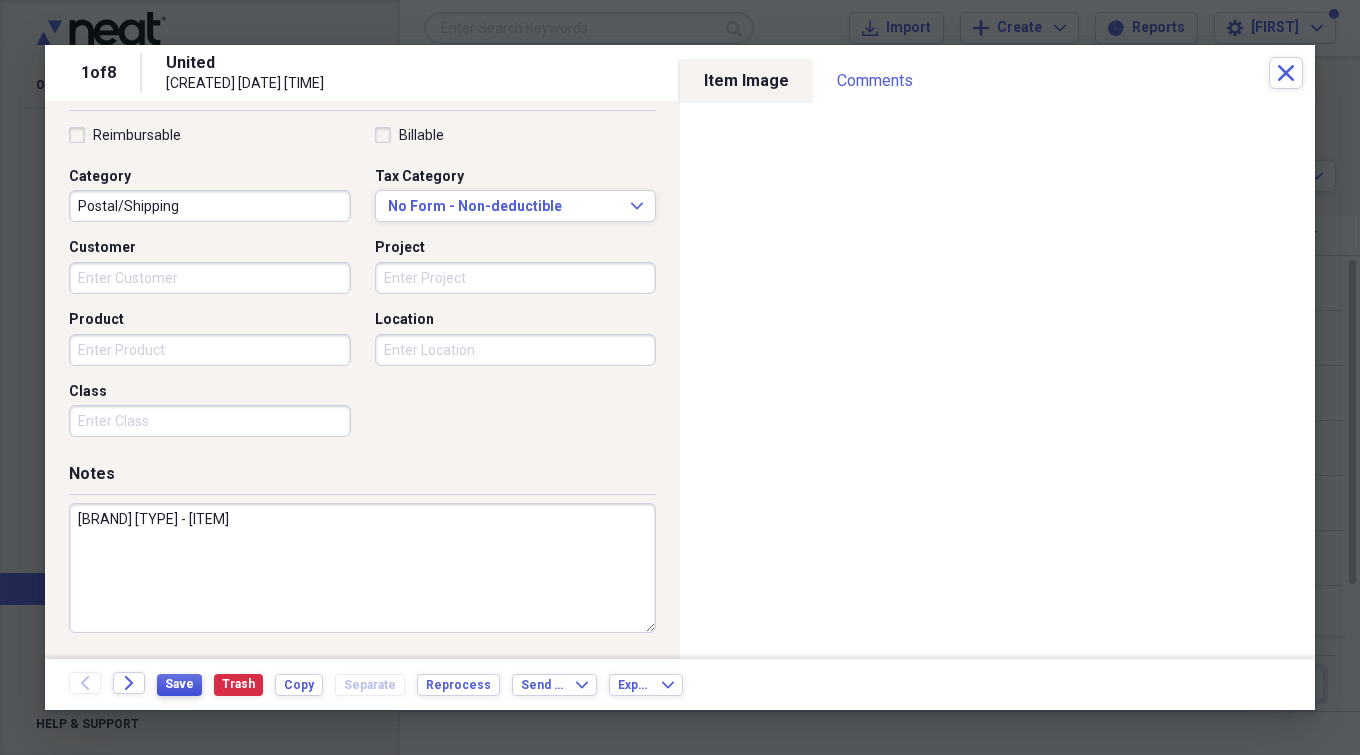 type on "Advanced Allergists - Cookies" 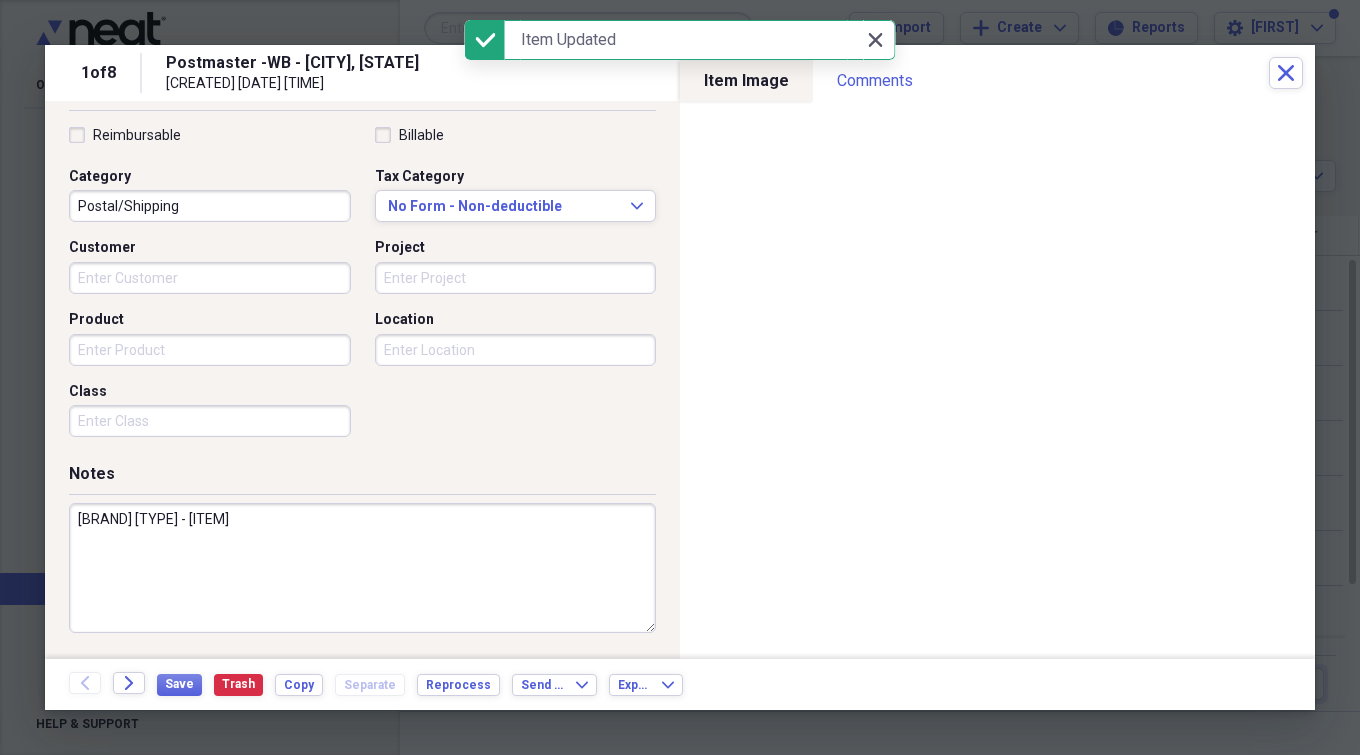 click on "Close Close" at bounding box center [875, 40] 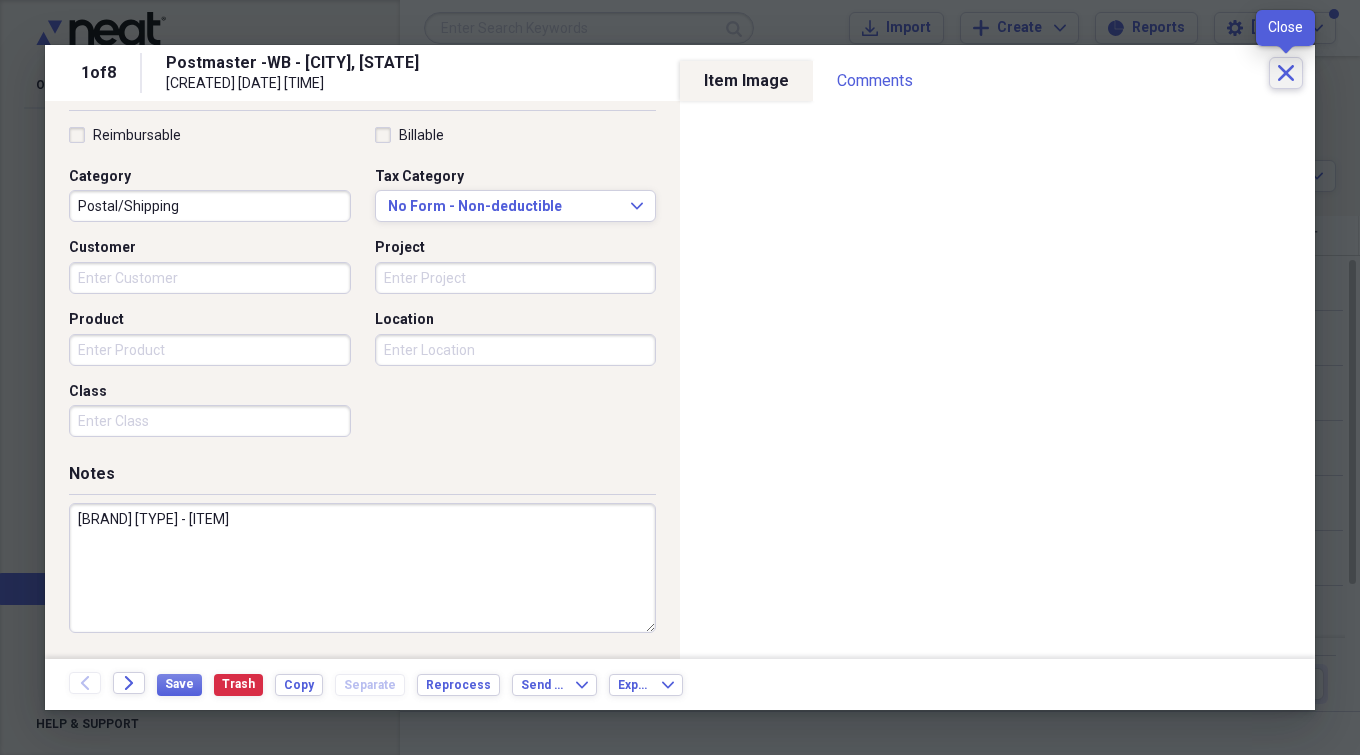 click on "Close" 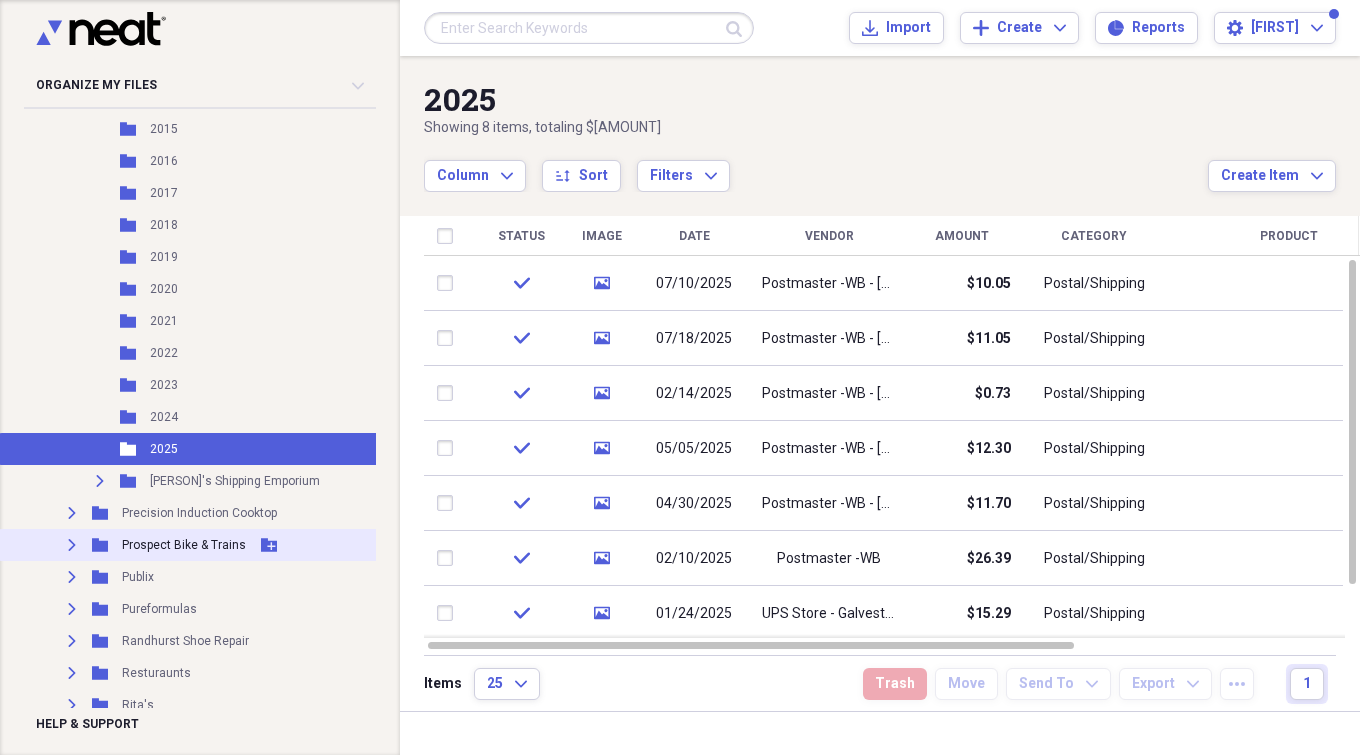 scroll, scrollTop: 10336, scrollLeft: 0, axis: vertical 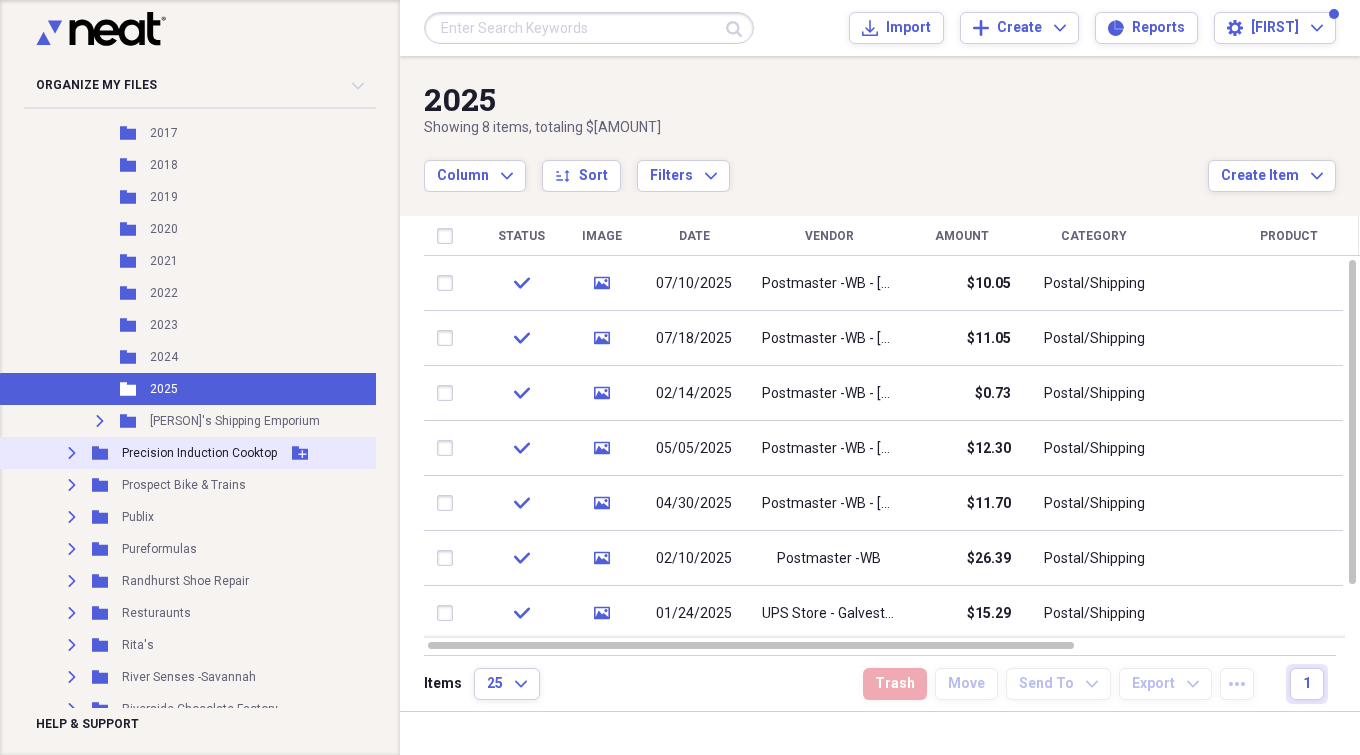 drag, startPoint x: 137, startPoint y: 453, endPoint x: 93, endPoint y: 466, distance: 45.88028 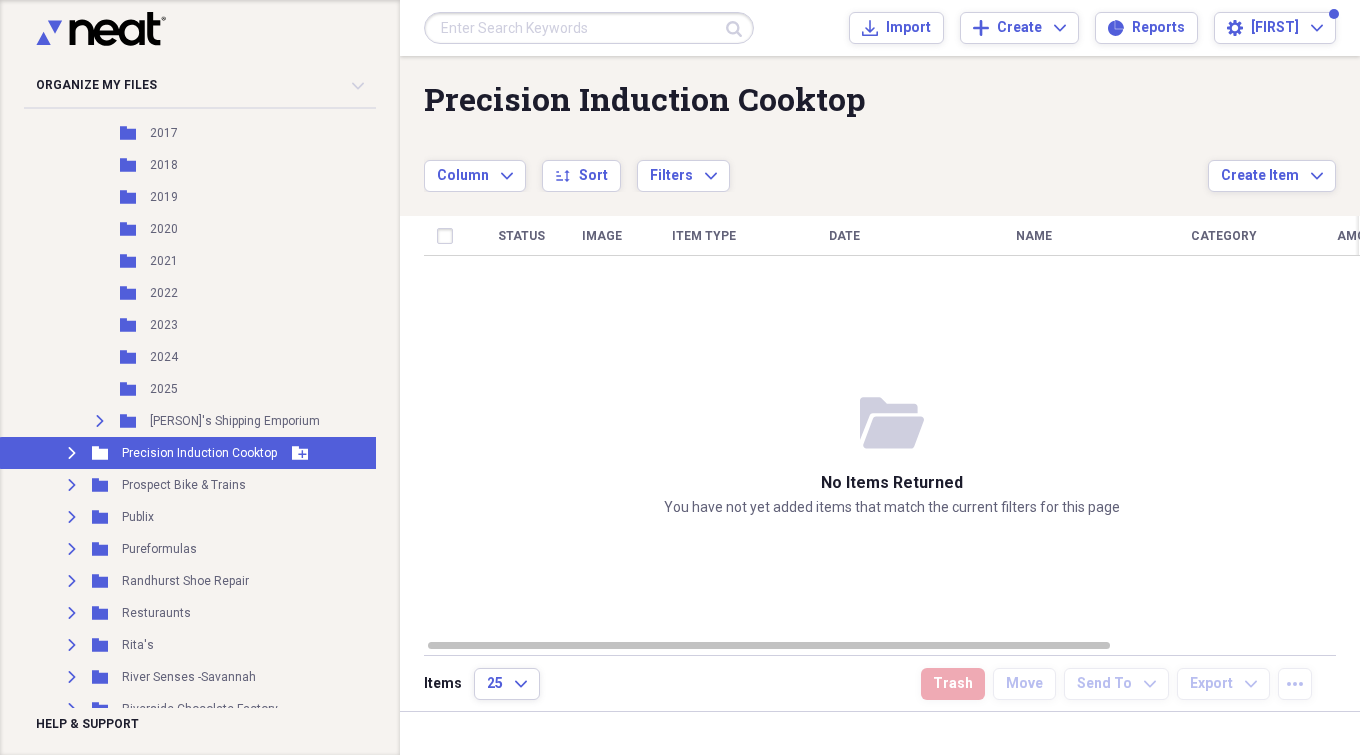click on "Expand" 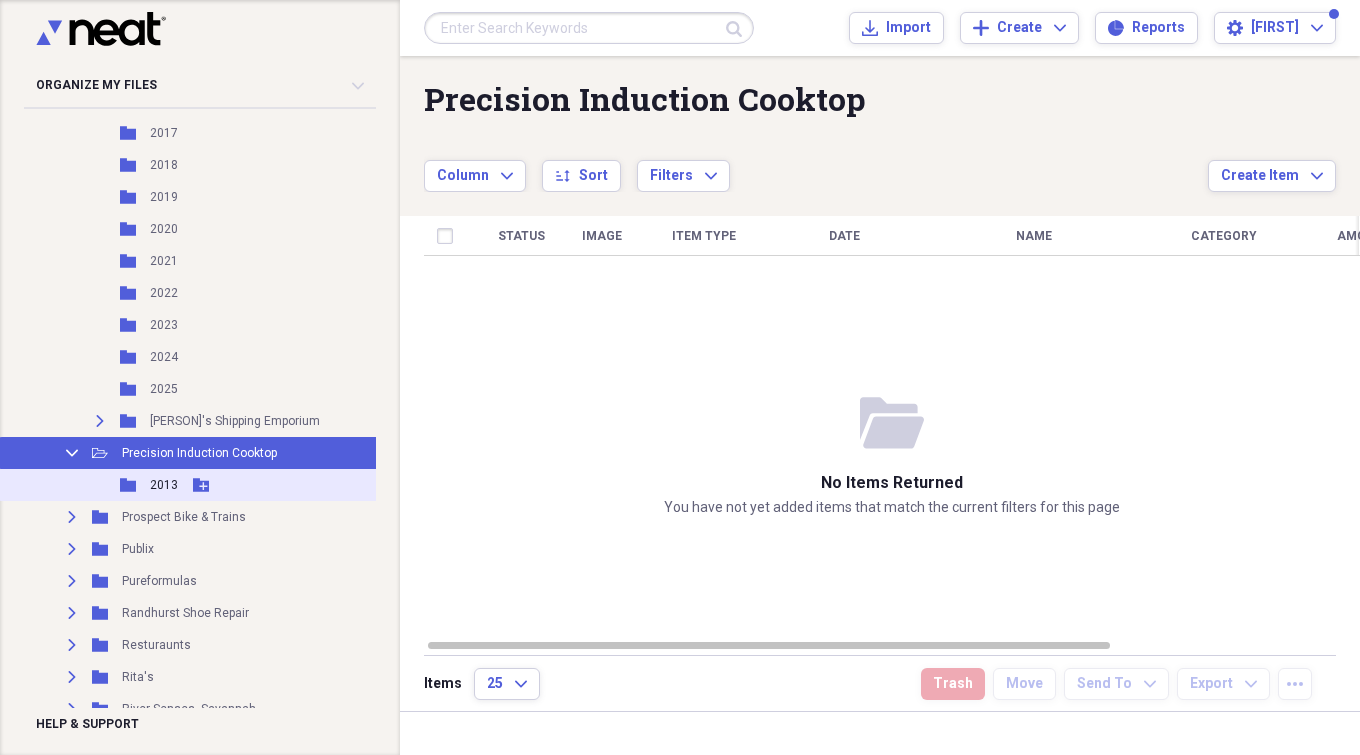 click on "Folder 2013 Add Folder" at bounding box center (199, 485) 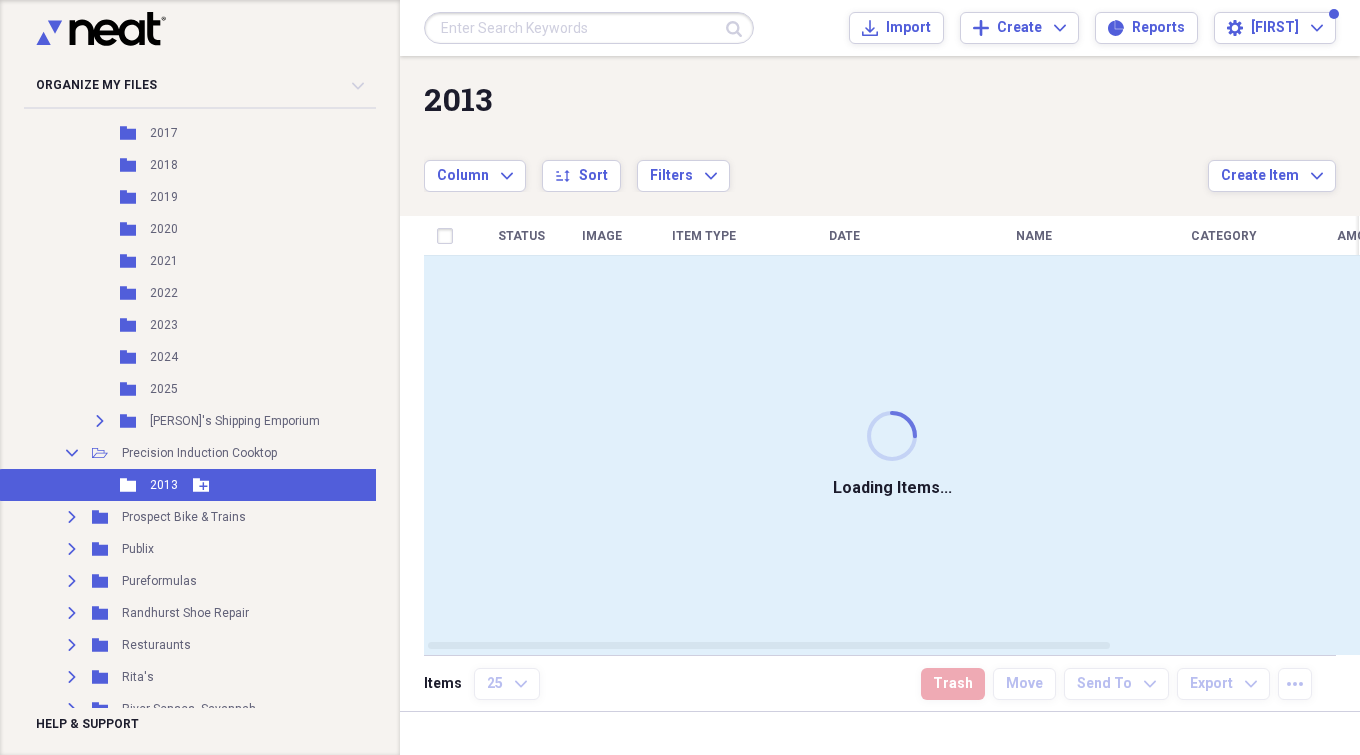click on "Folder 2013 Add Folder" at bounding box center [199, 485] 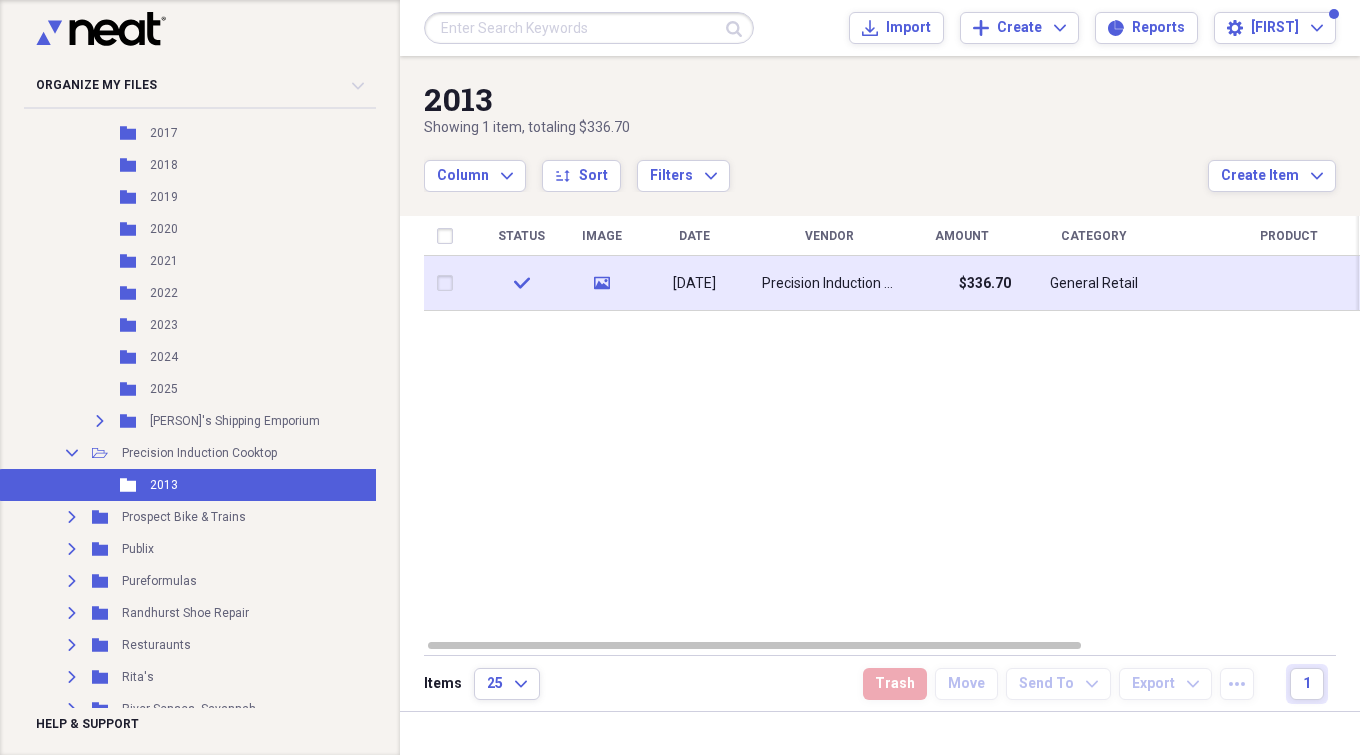 click on "12/22/2013" at bounding box center (694, 284) 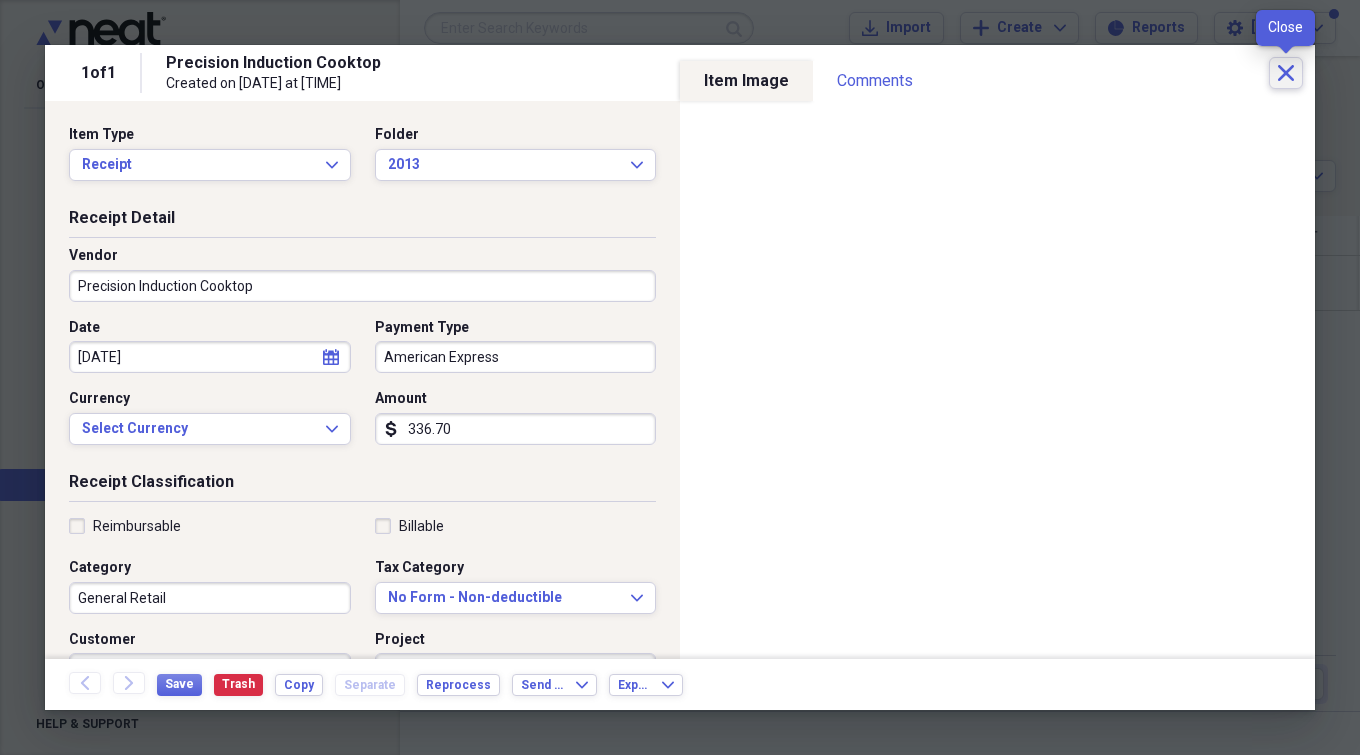 click on "Close" 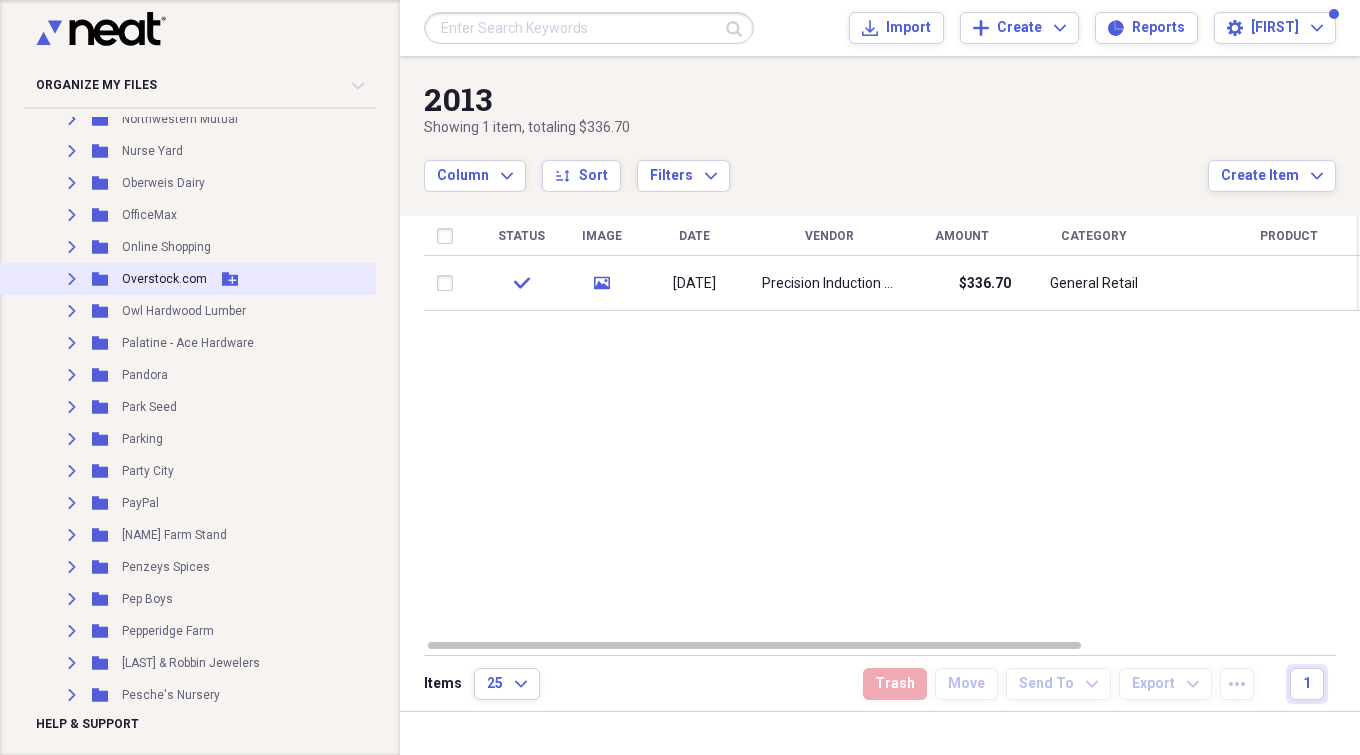 scroll, scrollTop: 9436, scrollLeft: 0, axis: vertical 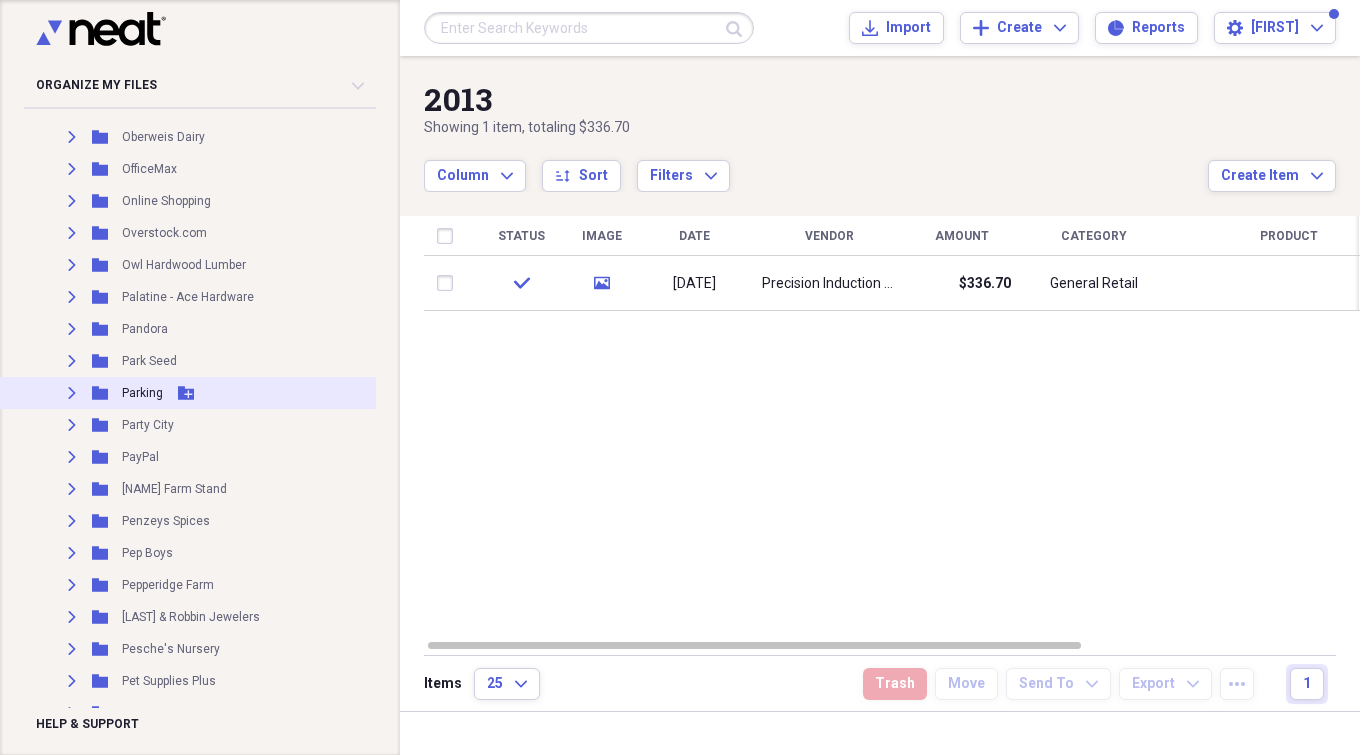 click on "Expand" 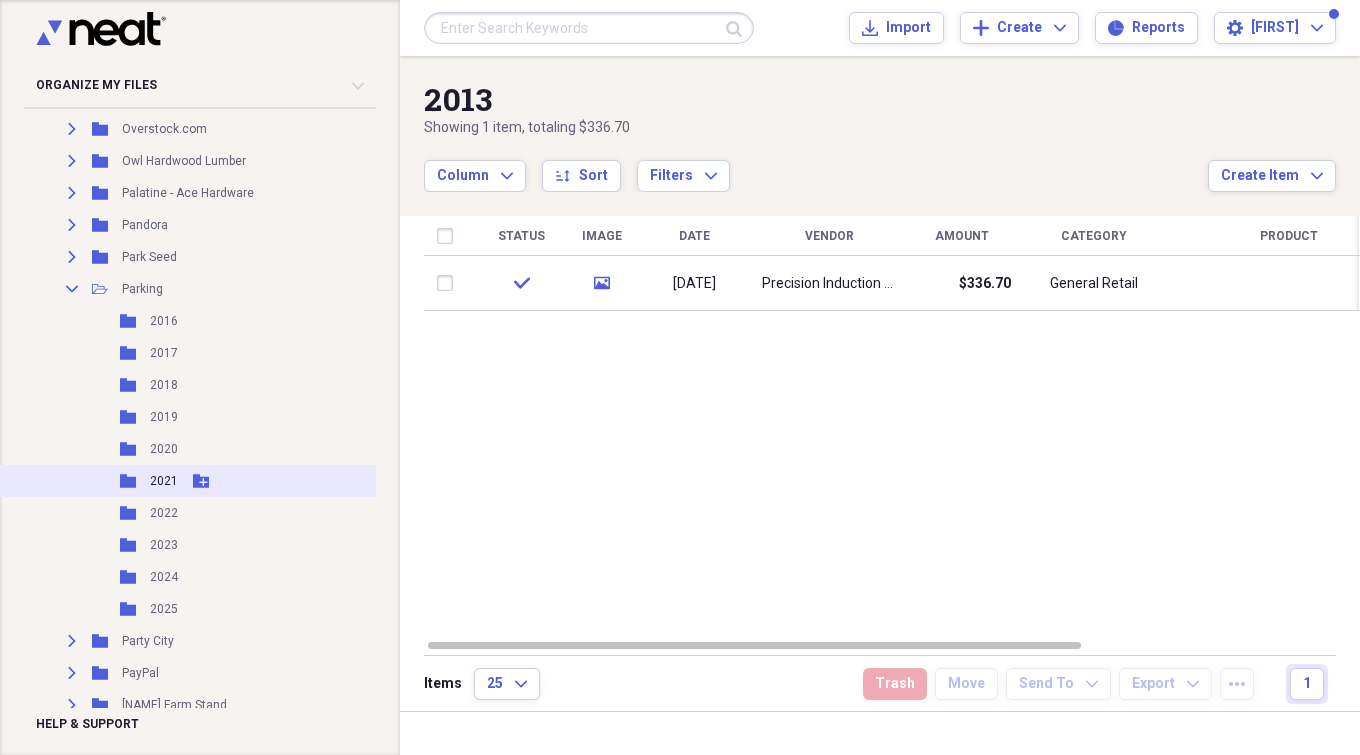 scroll, scrollTop: 9636, scrollLeft: 0, axis: vertical 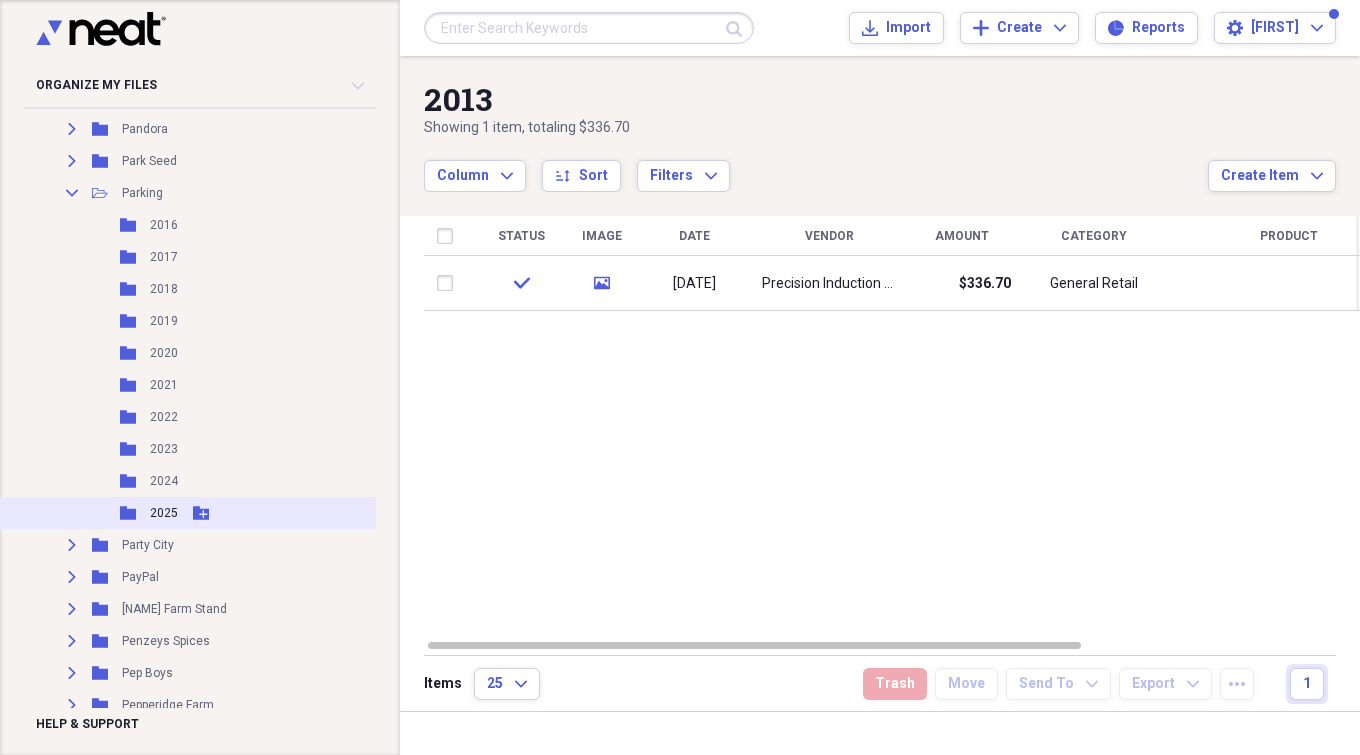 click on "2025" at bounding box center (164, 513) 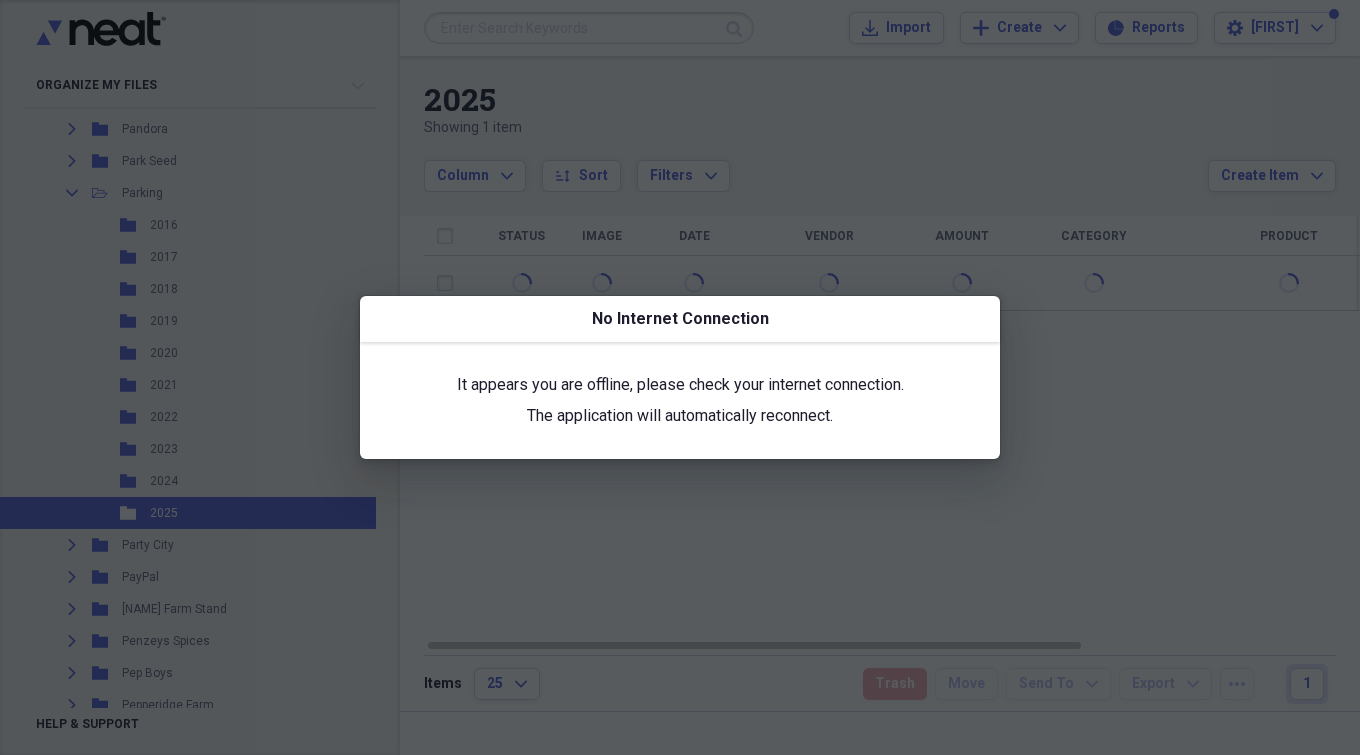 click at bounding box center (680, 377) 